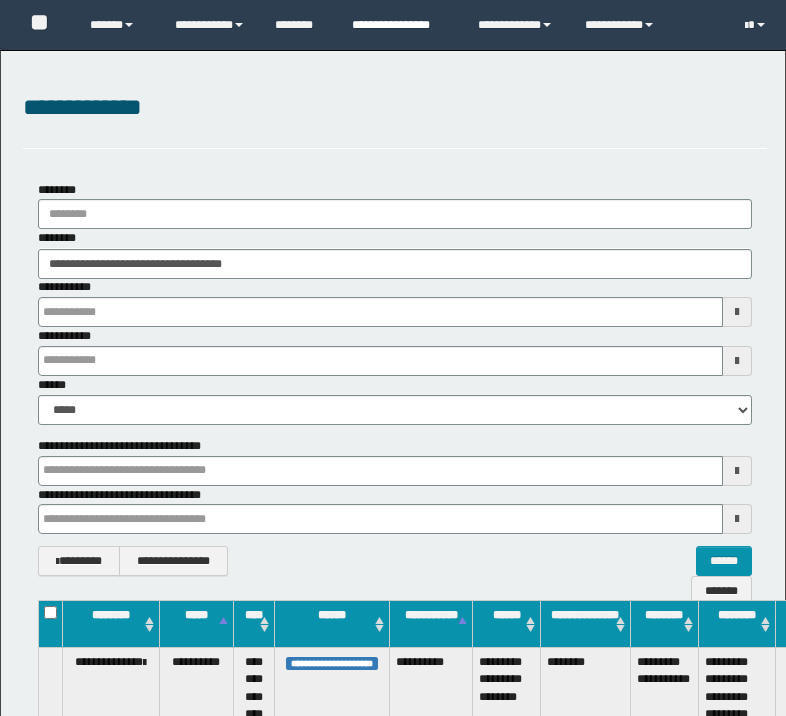 scroll, scrollTop: 0, scrollLeft: 0, axis: both 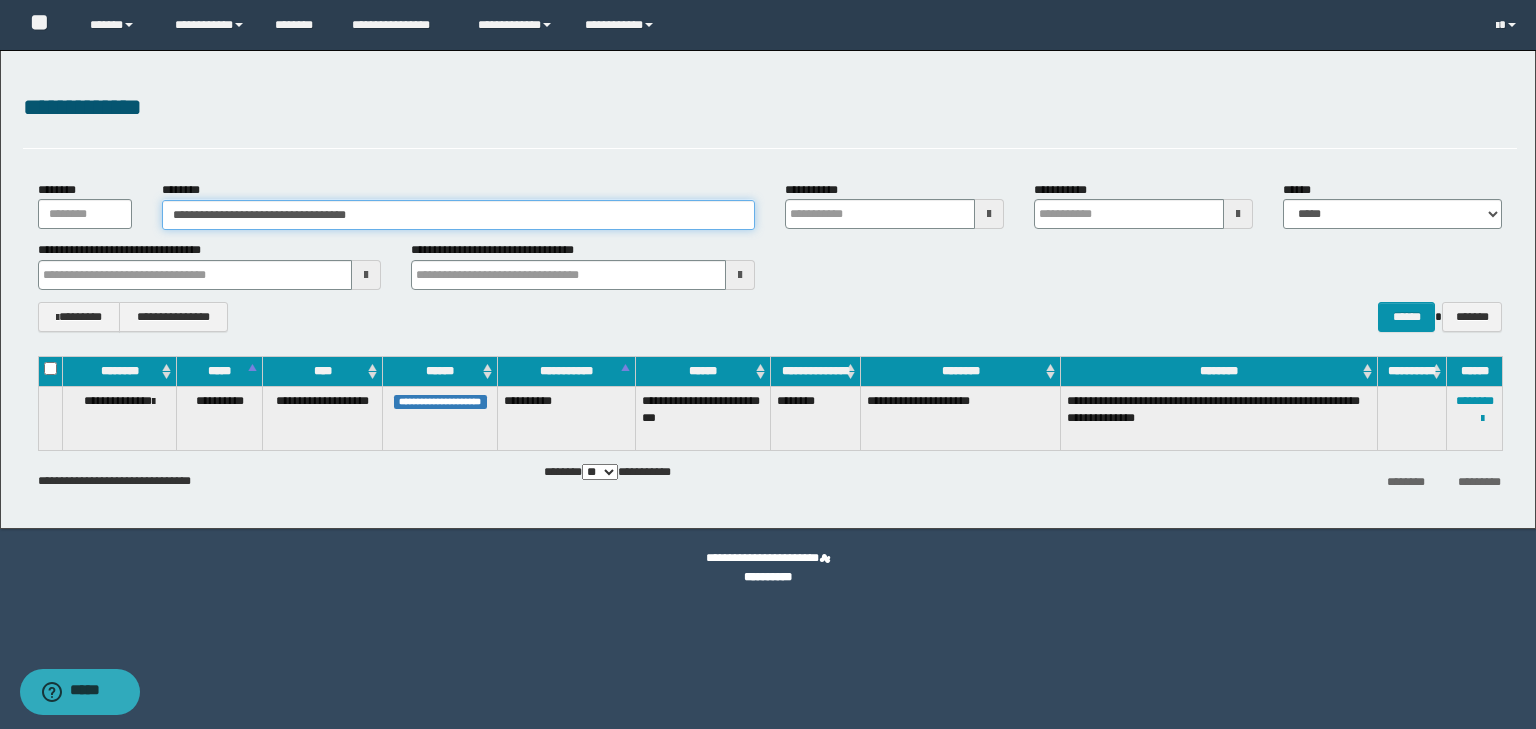 drag, startPoint x: 433, startPoint y: 217, endPoint x: 31, endPoint y: 225, distance: 402.0796 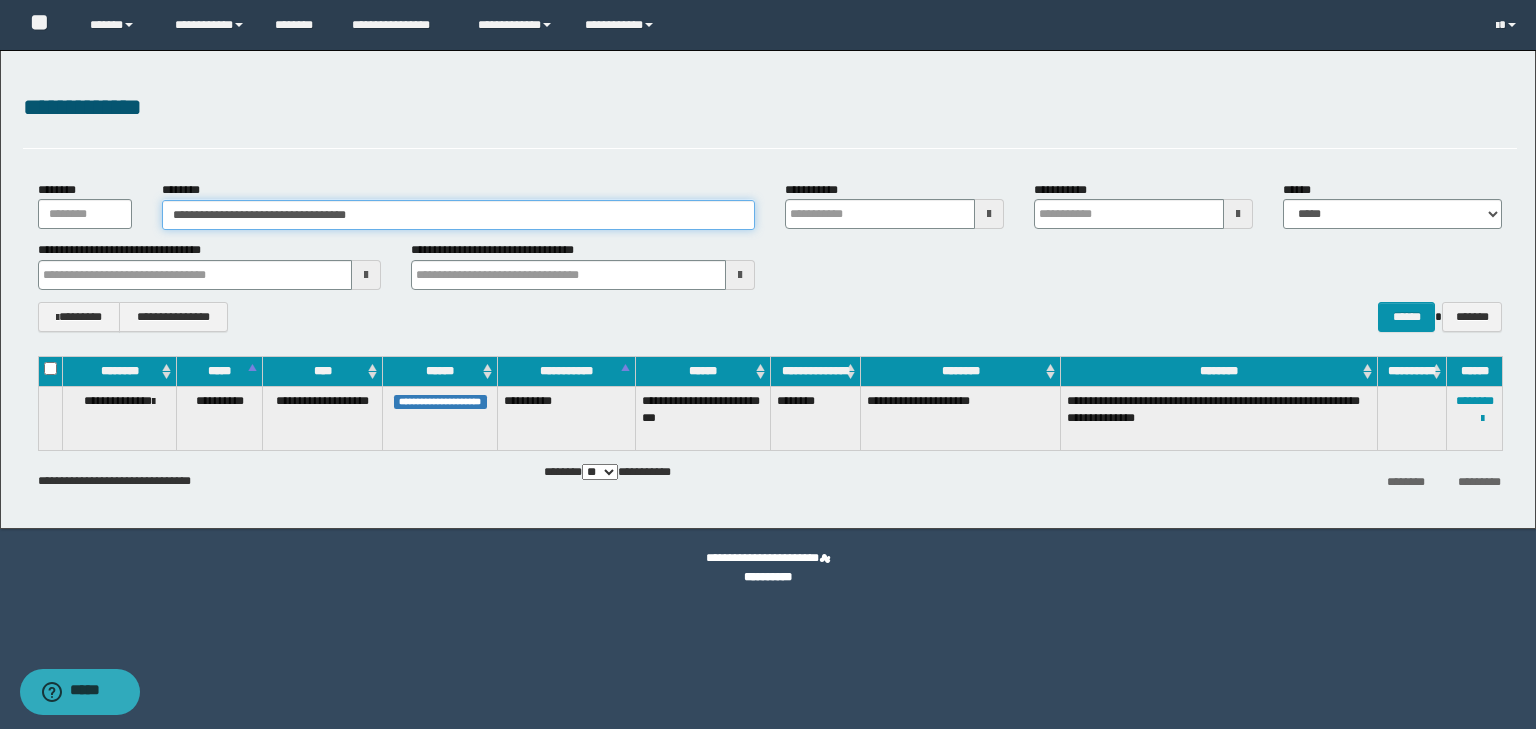 paste 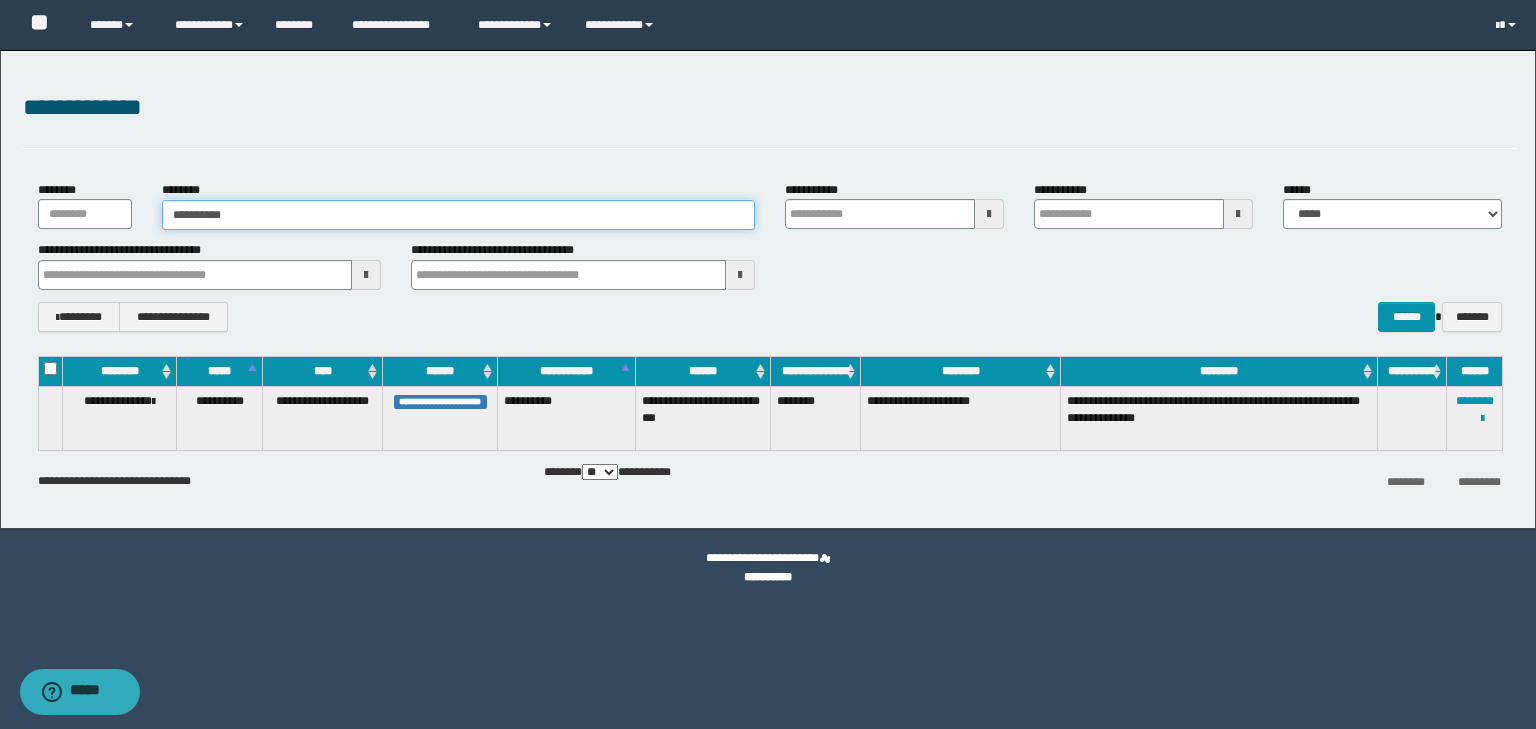 type on "**********" 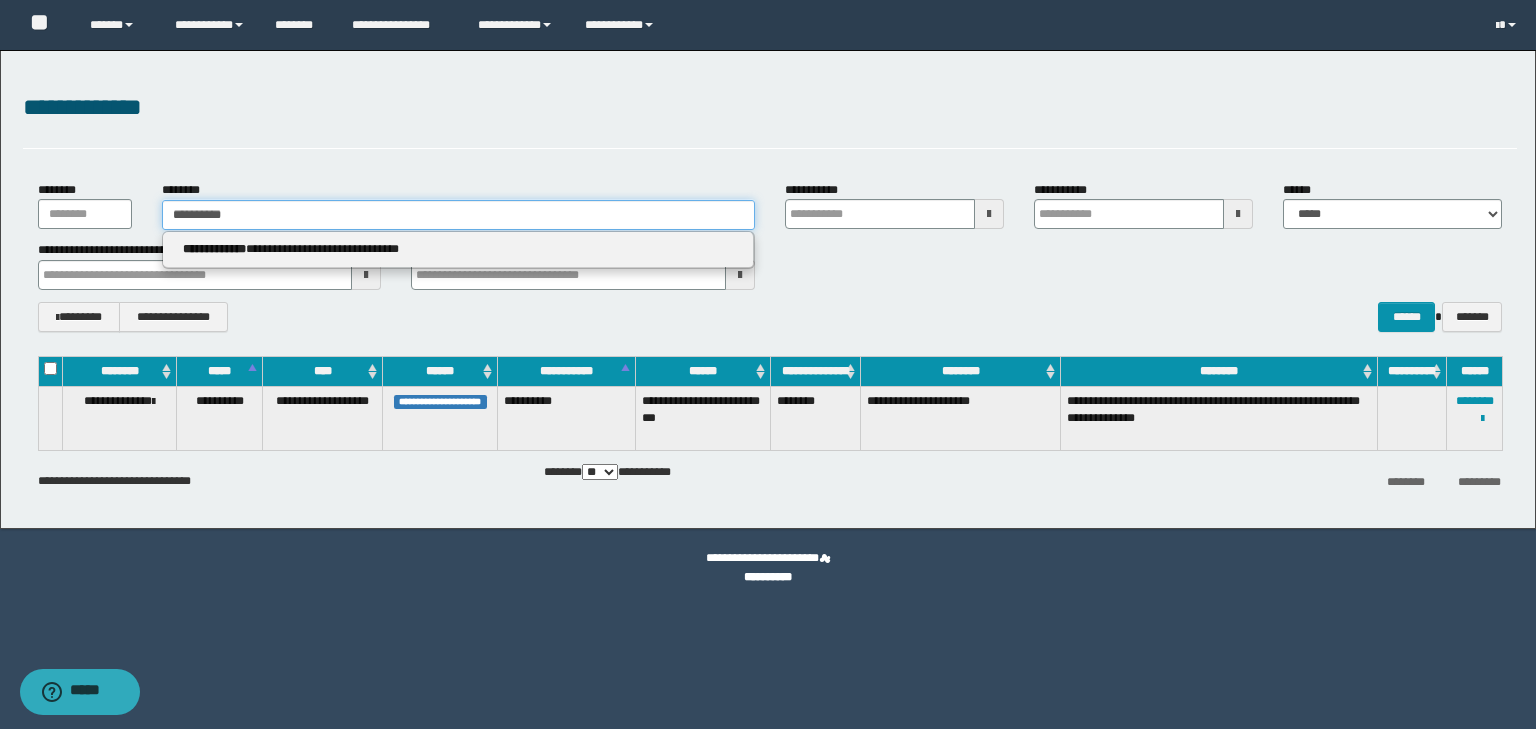 type on "**********" 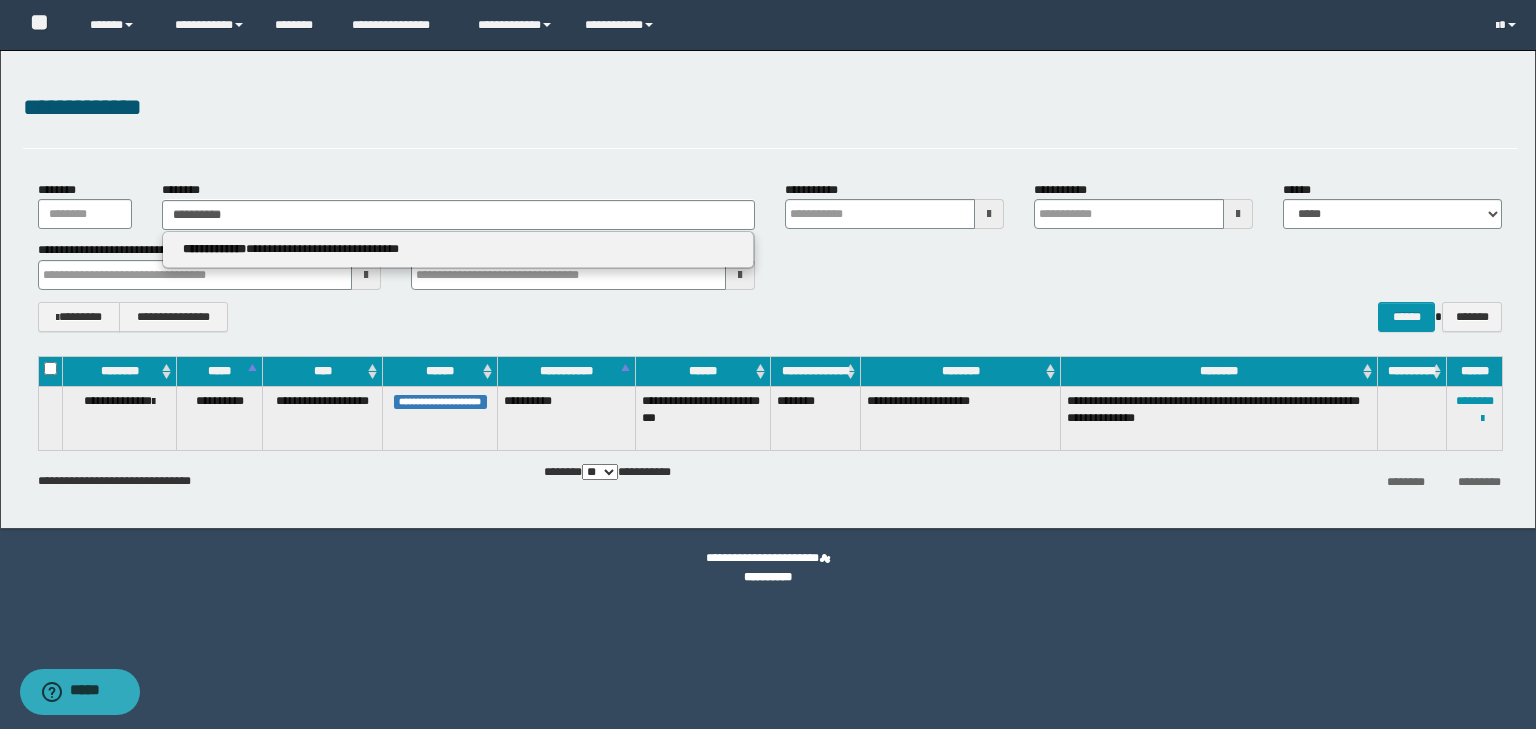 drag, startPoint x: 251, startPoint y: 230, endPoint x: 271, endPoint y: 246, distance: 25.612497 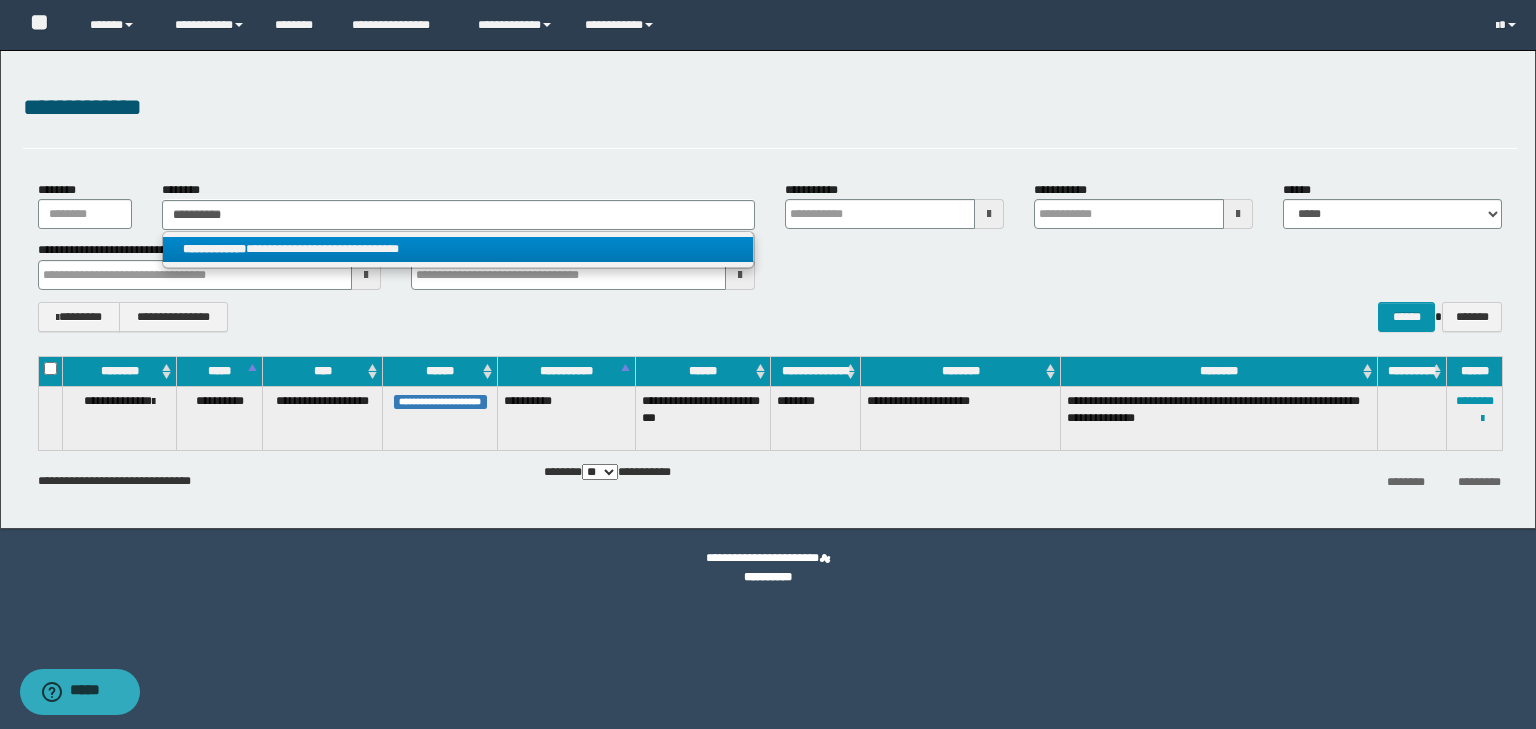 click on "**********" at bounding box center [458, 249] 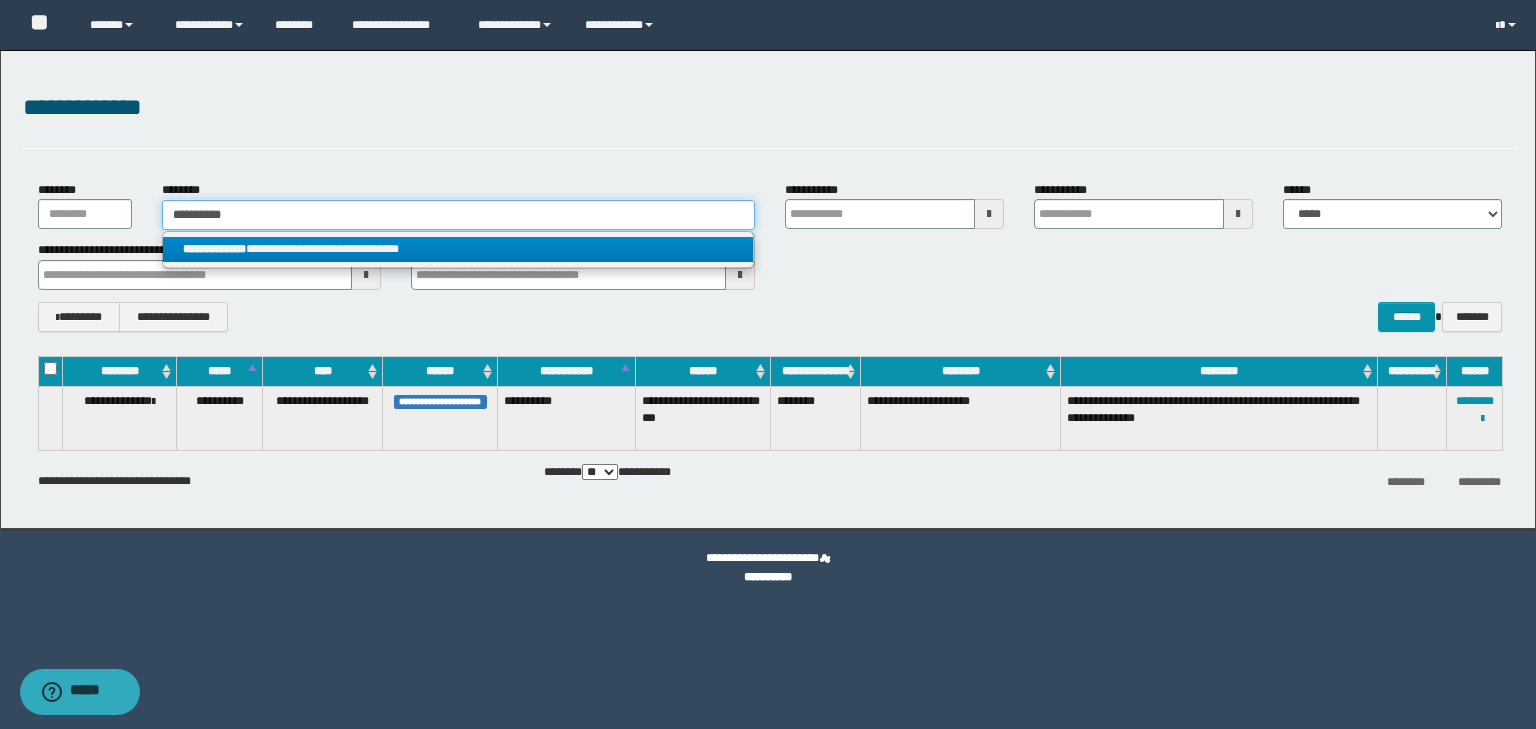 type 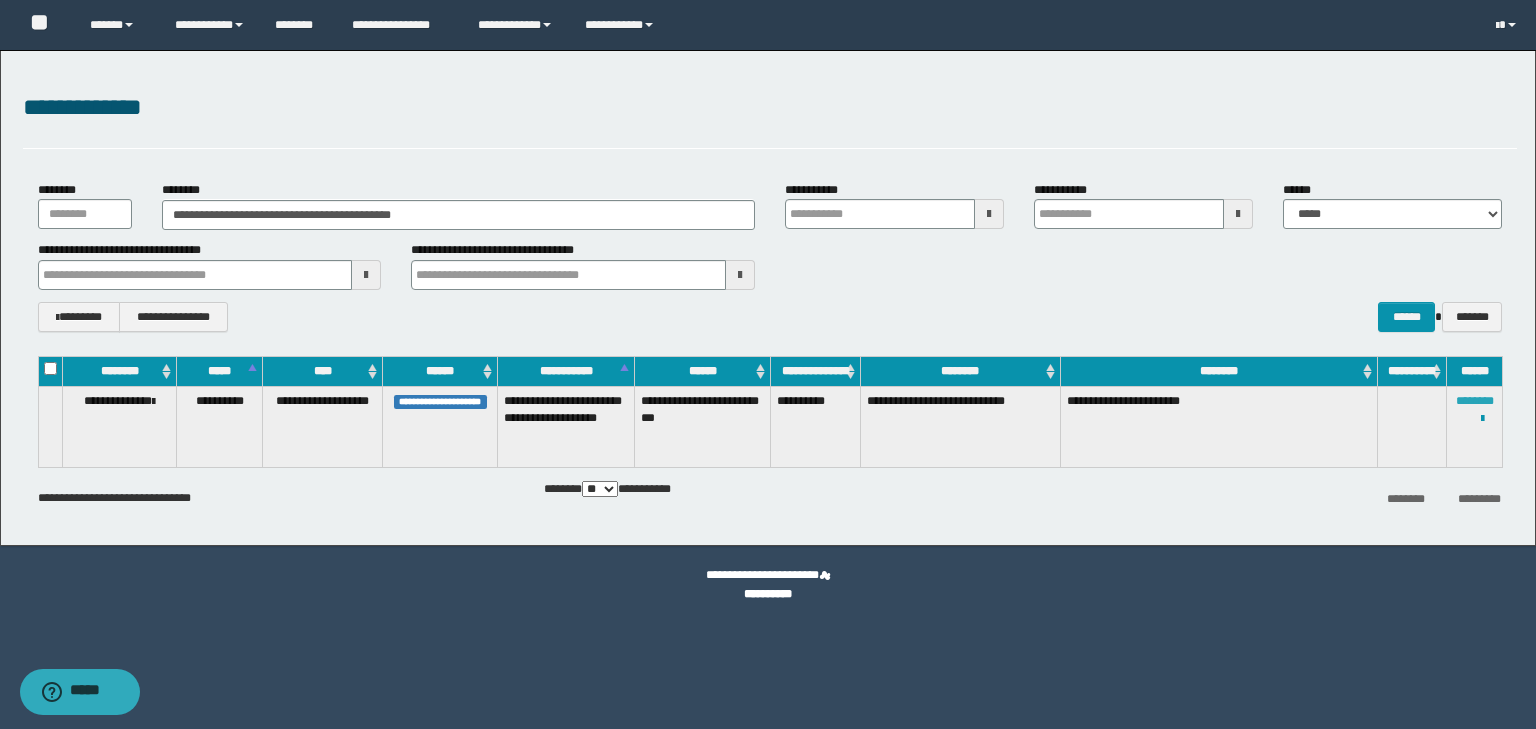 click on "********" at bounding box center (1475, 401) 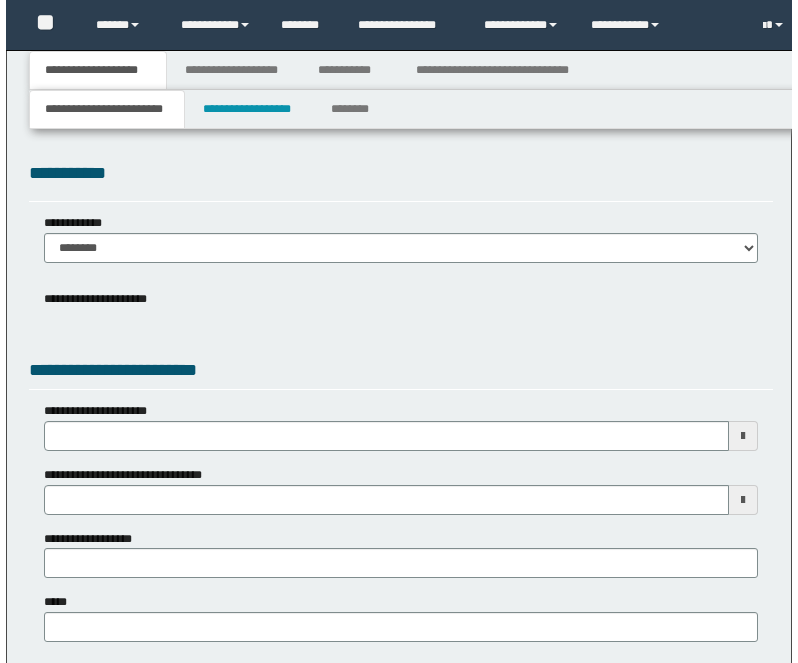 scroll, scrollTop: 0, scrollLeft: 0, axis: both 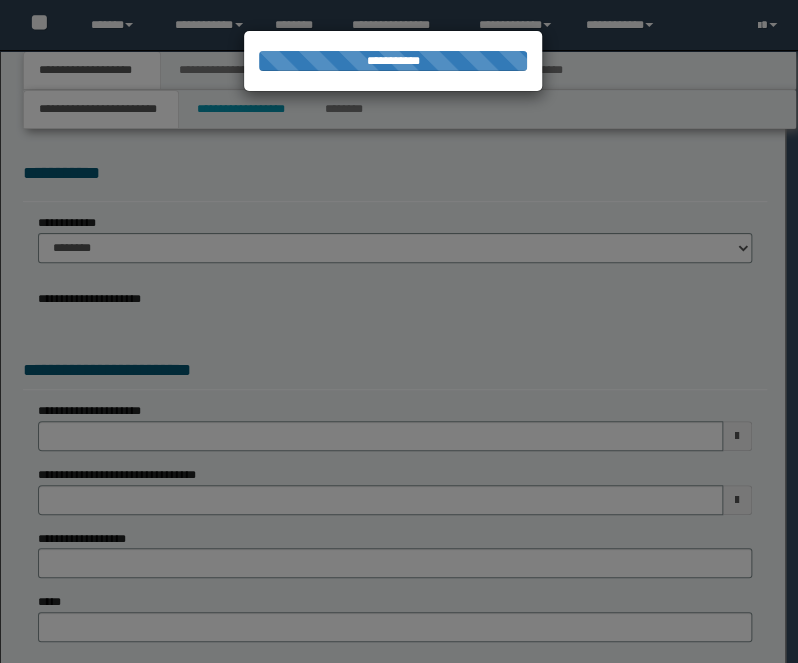 select on "*" 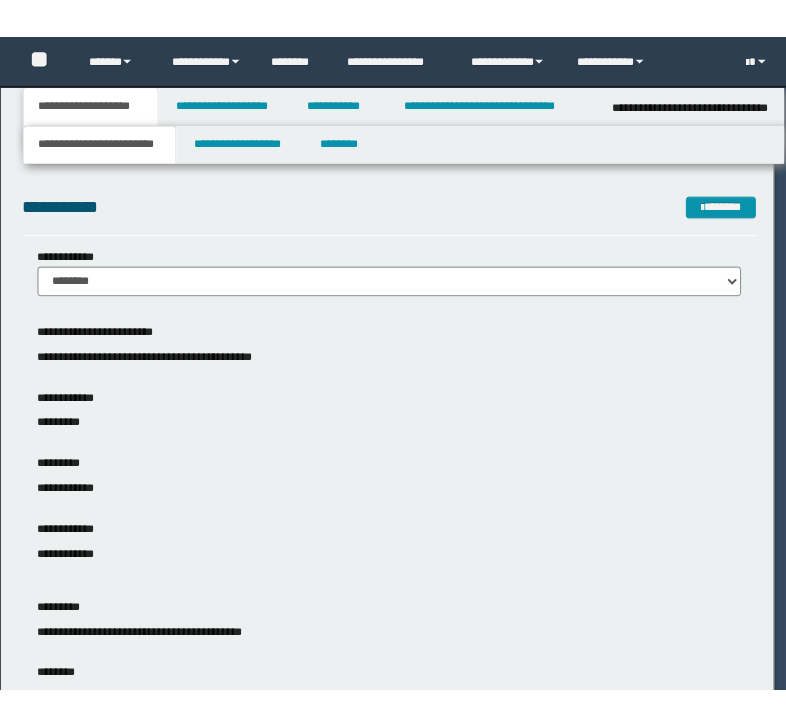 scroll, scrollTop: 0, scrollLeft: 0, axis: both 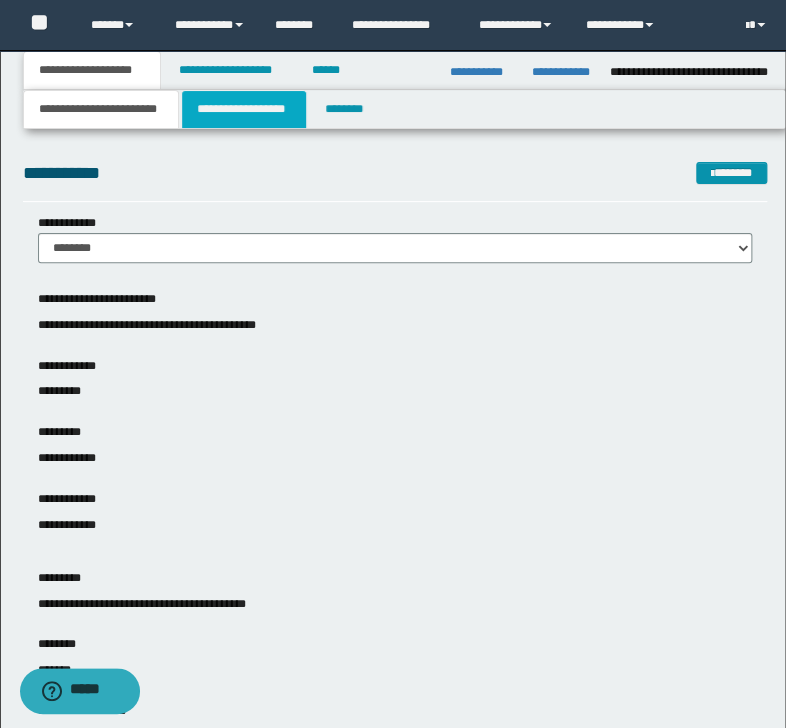 click on "**********" at bounding box center [244, 109] 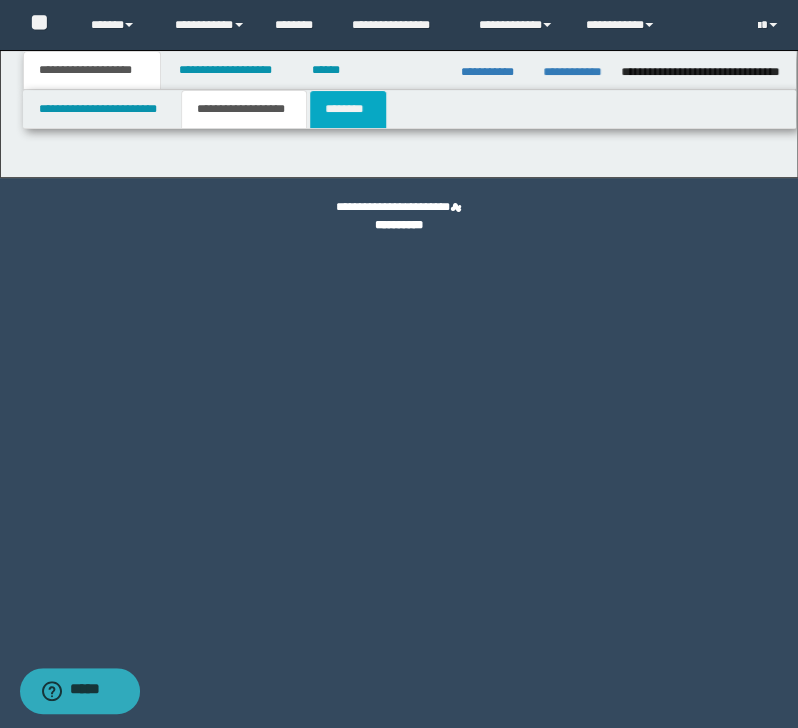 click on "********" at bounding box center (348, 109) 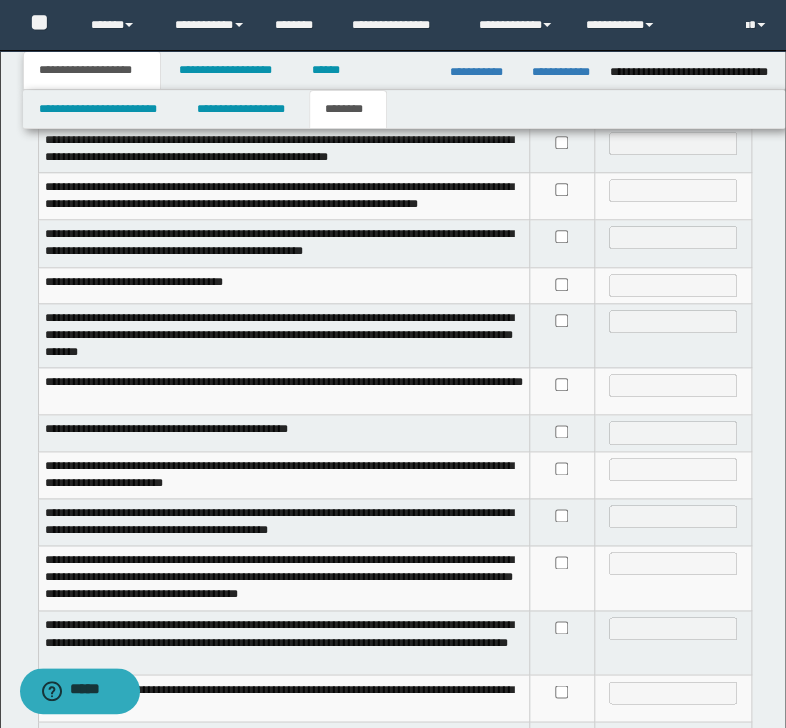 scroll, scrollTop: 560, scrollLeft: 0, axis: vertical 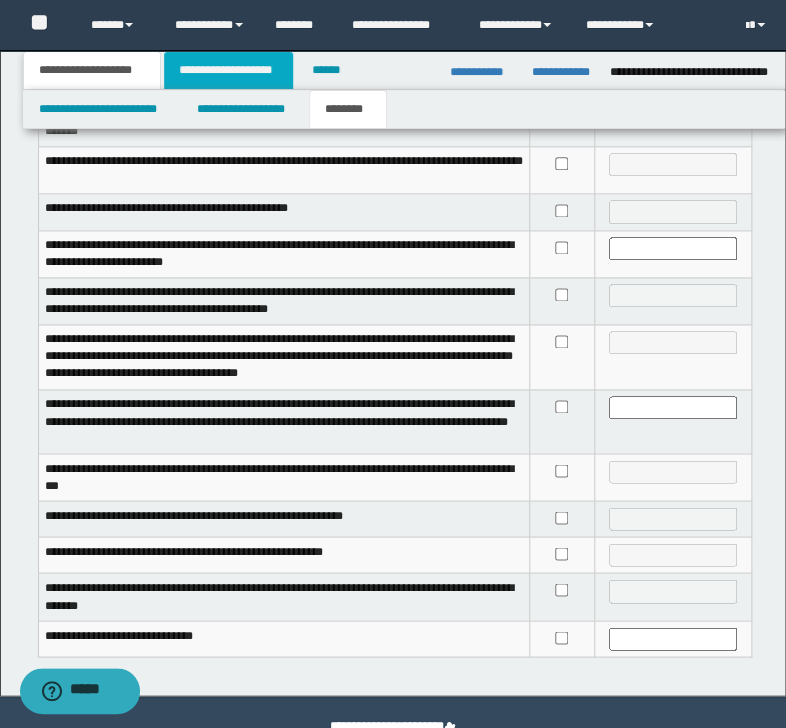 click on "**********" at bounding box center (228, 70) 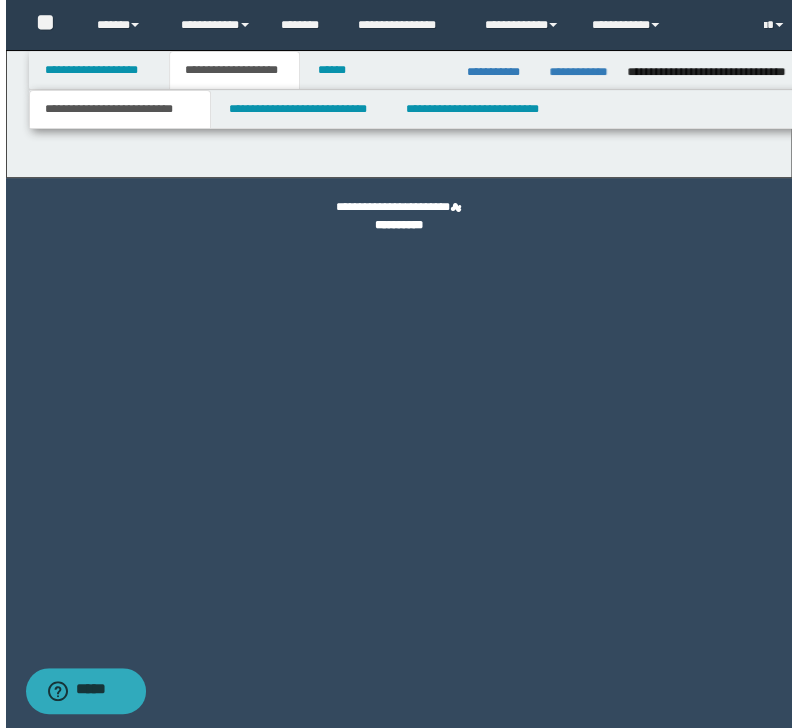 scroll, scrollTop: 0, scrollLeft: 0, axis: both 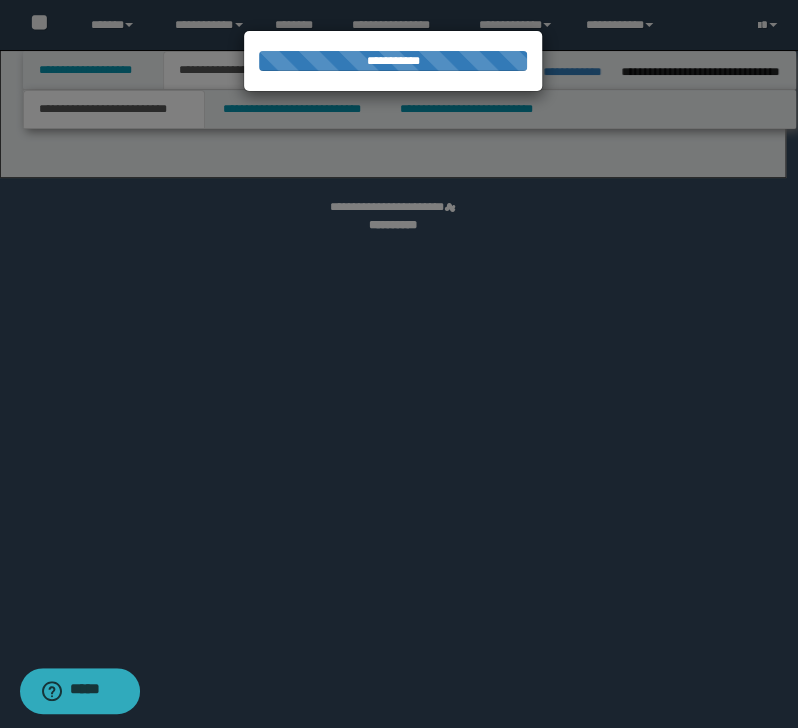 select on "*" 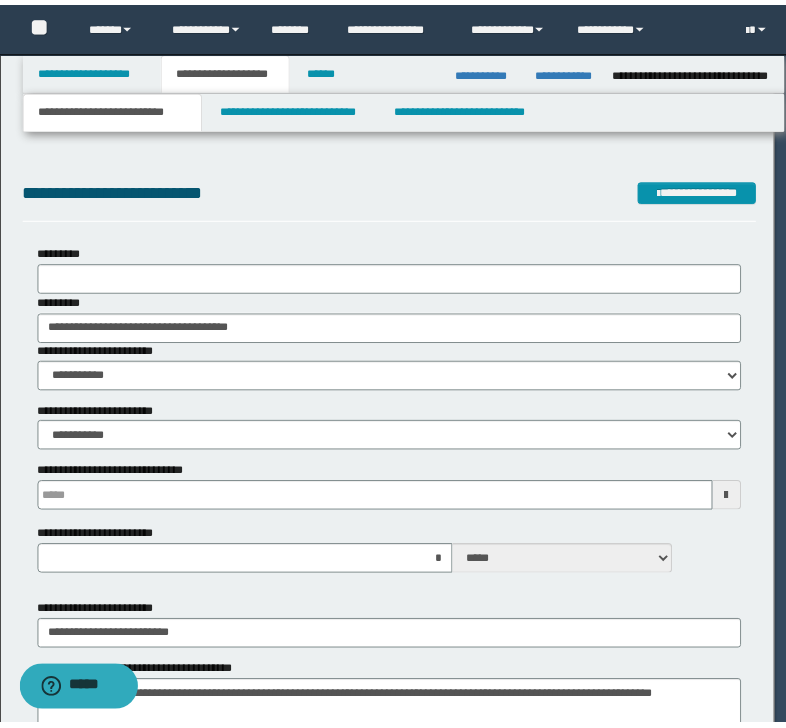 scroll, scrollTop: 0, scrollLeft: 0, axis: both 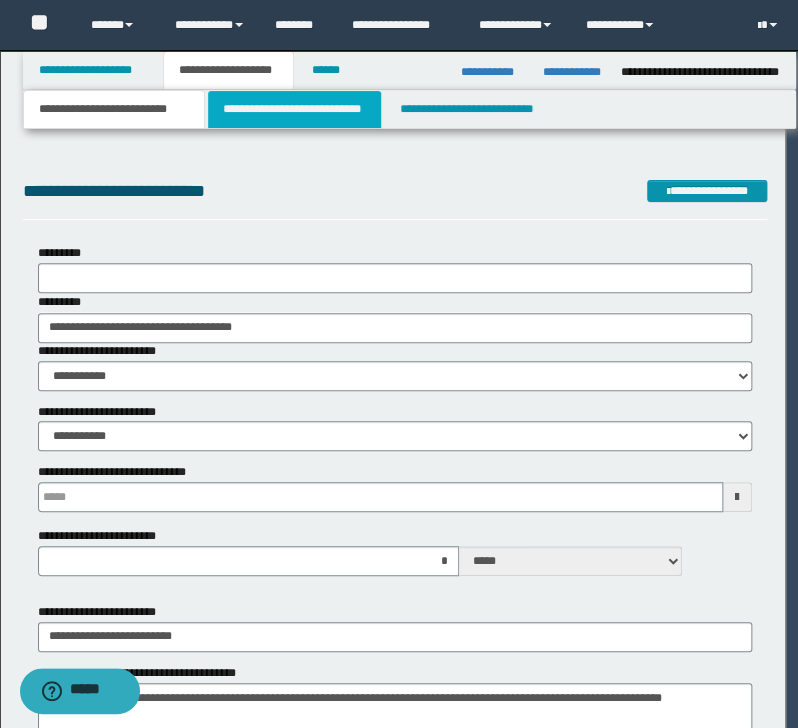 type 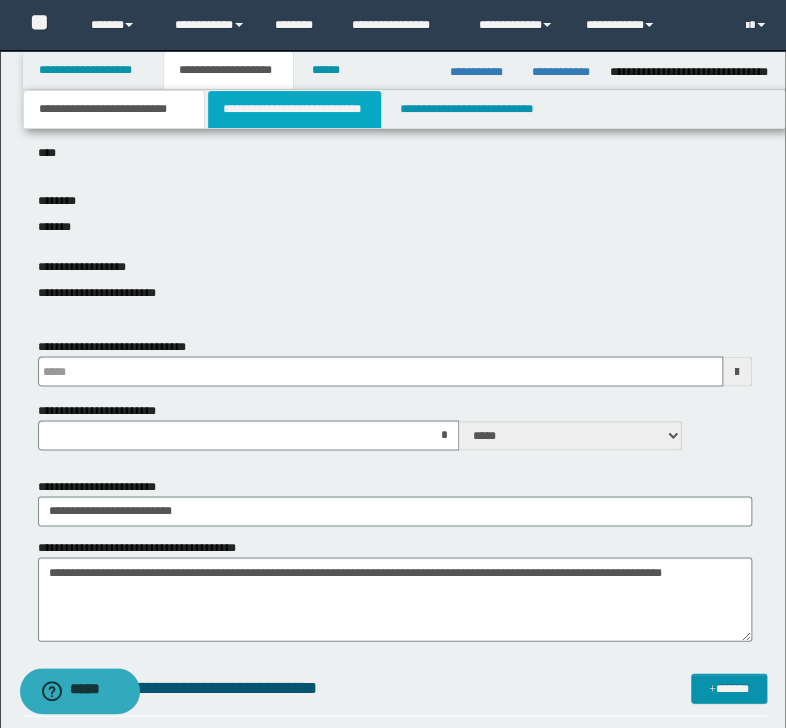 scroll, scrollTop: 720, scrollLeft: 0, axis: vertical 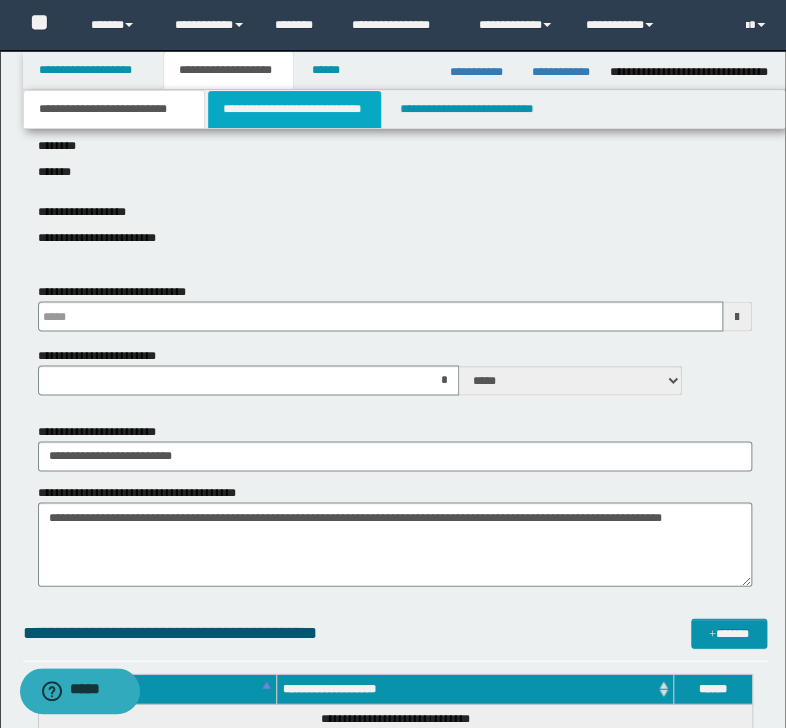 click on "**********" at bounding box center (294, 109) 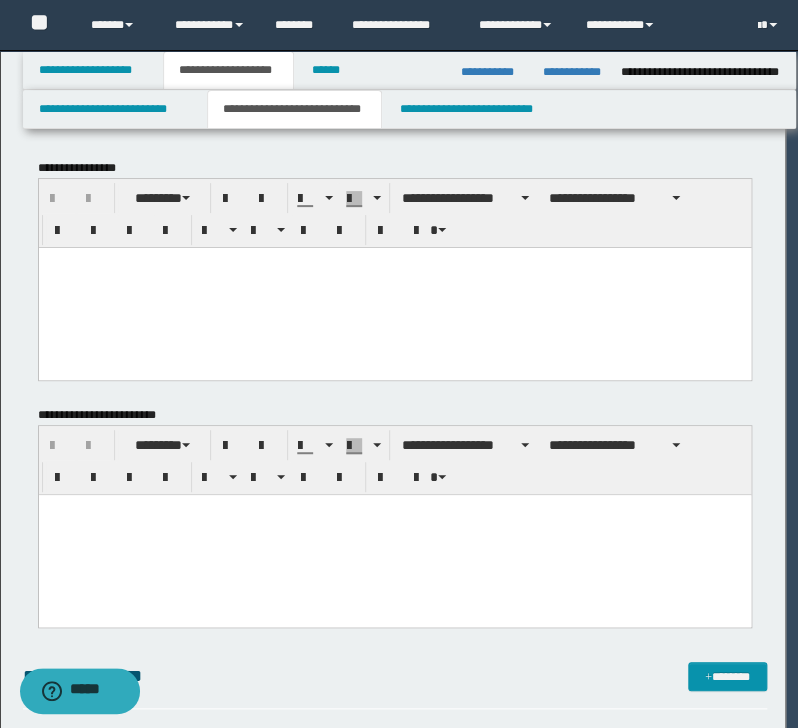 scroll, scrollTop: 0, scrollLeft: 0, axis: both 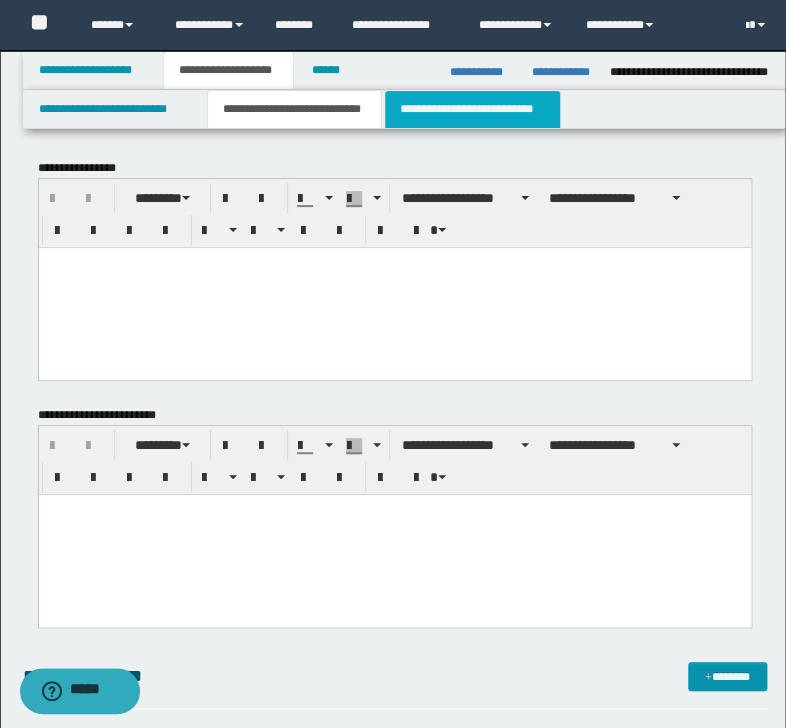 click on "**********" at bounding box center (472, 109) 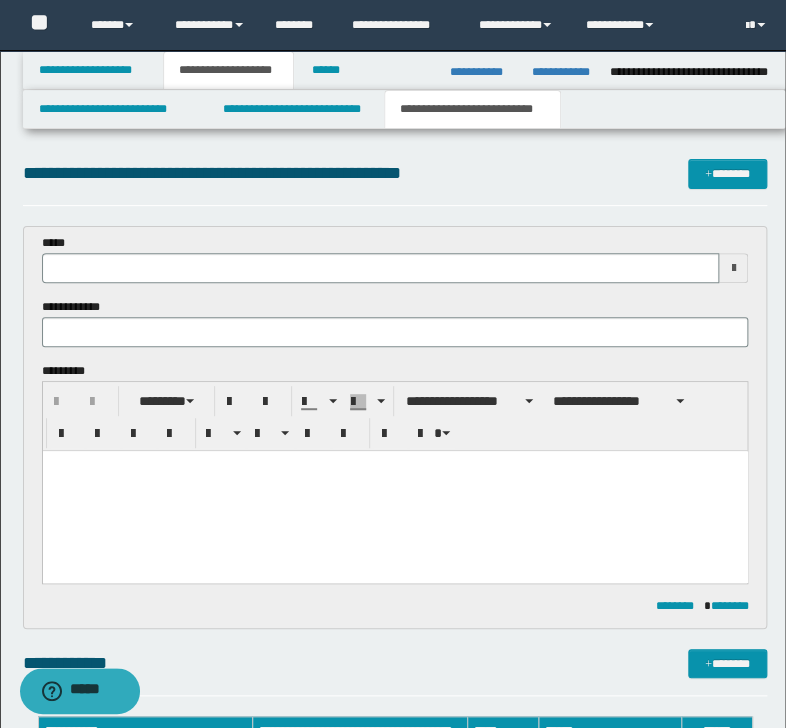 scroll, scrollTop: 0, scrollLeft: 0, axis: both 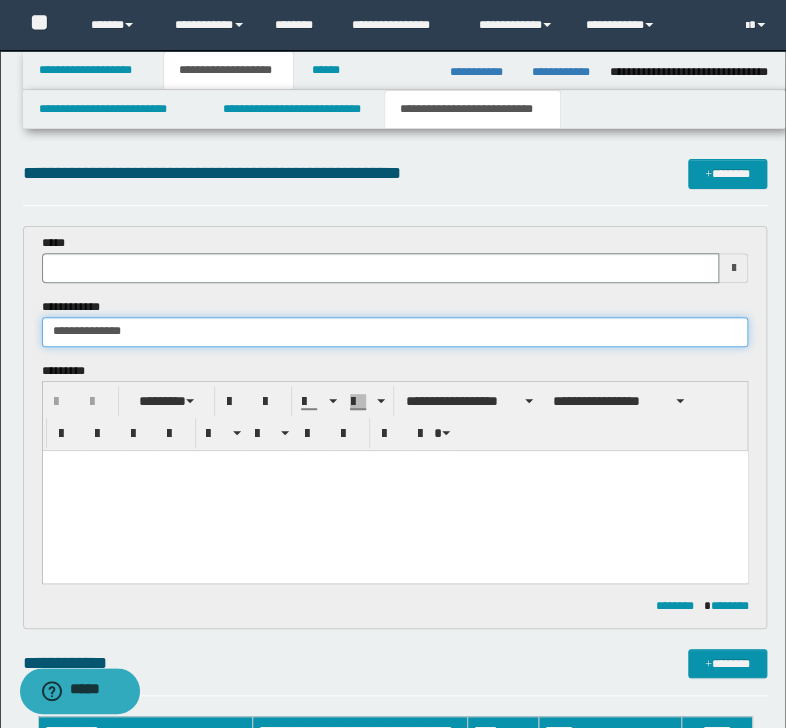 type on "**********" 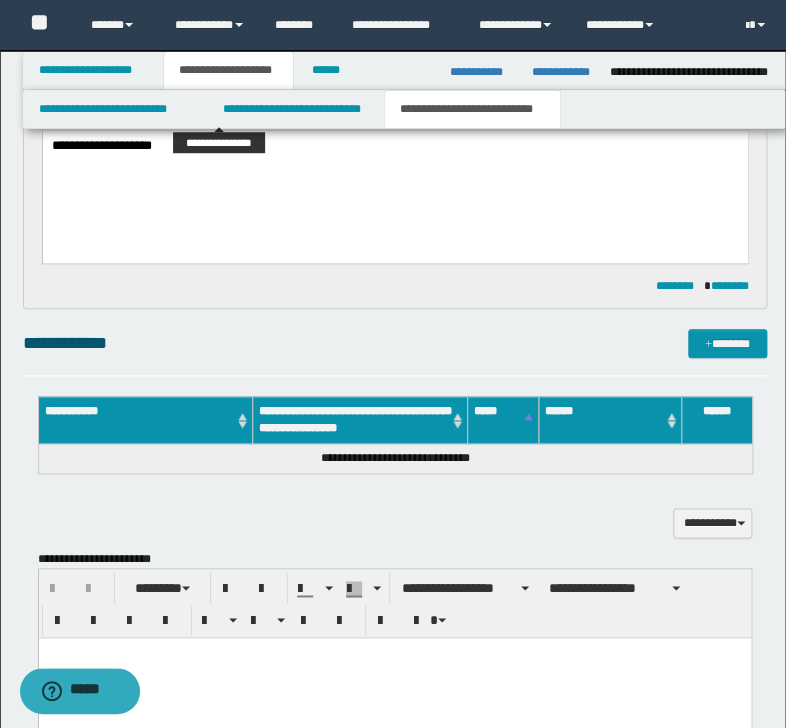 scroll, scrollTop: 480, scrollLeft: 0, axis: vertical 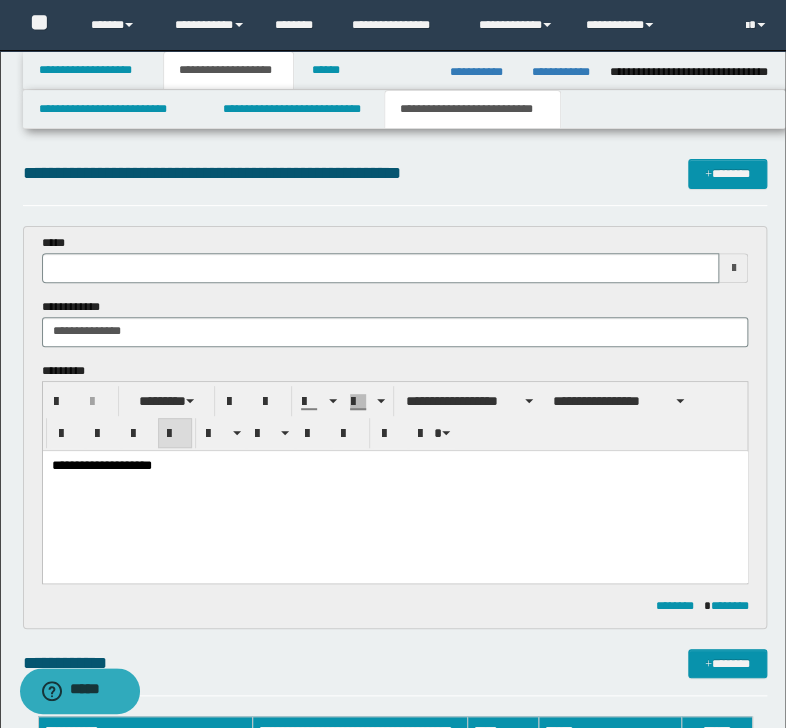 type 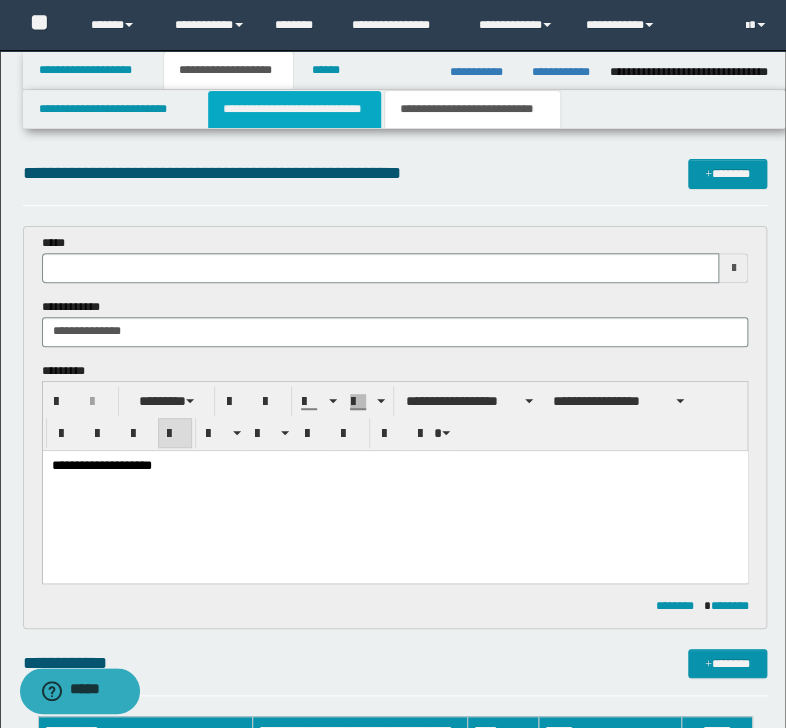 click on "**********" at bounding box center [294, 109] 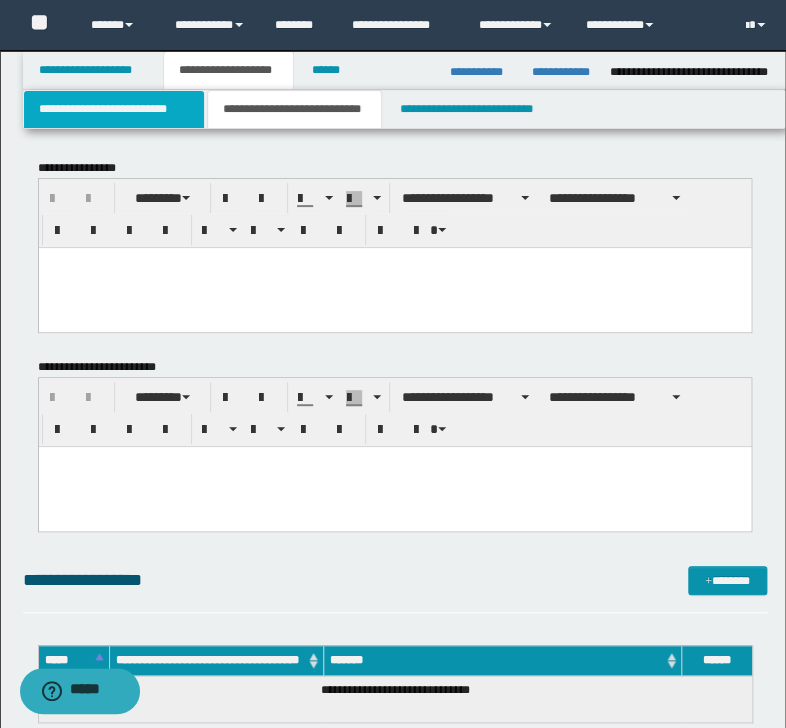 click on "**********" at bounding box center (114, 109) 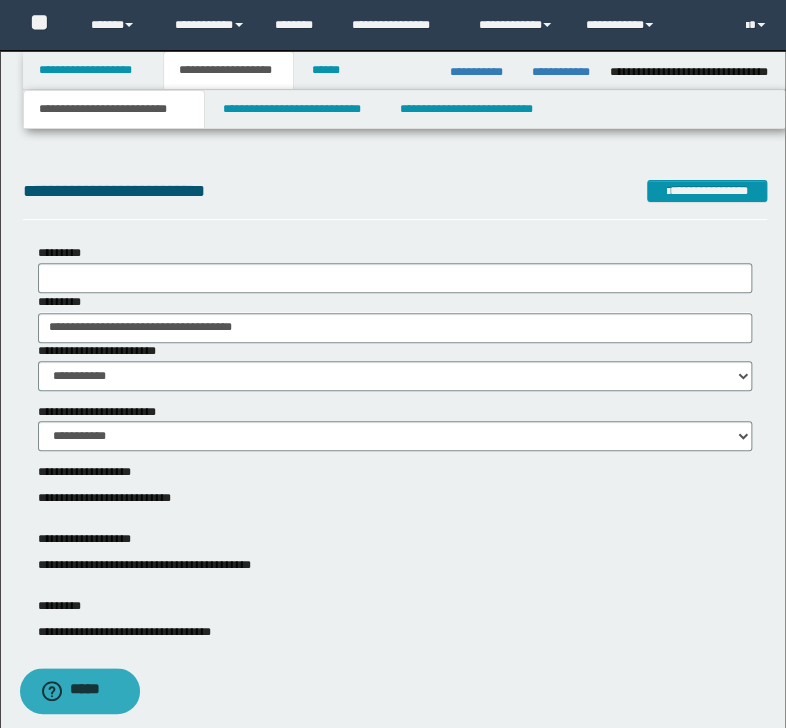 click on "**********" at bounding box center [393, 1363] 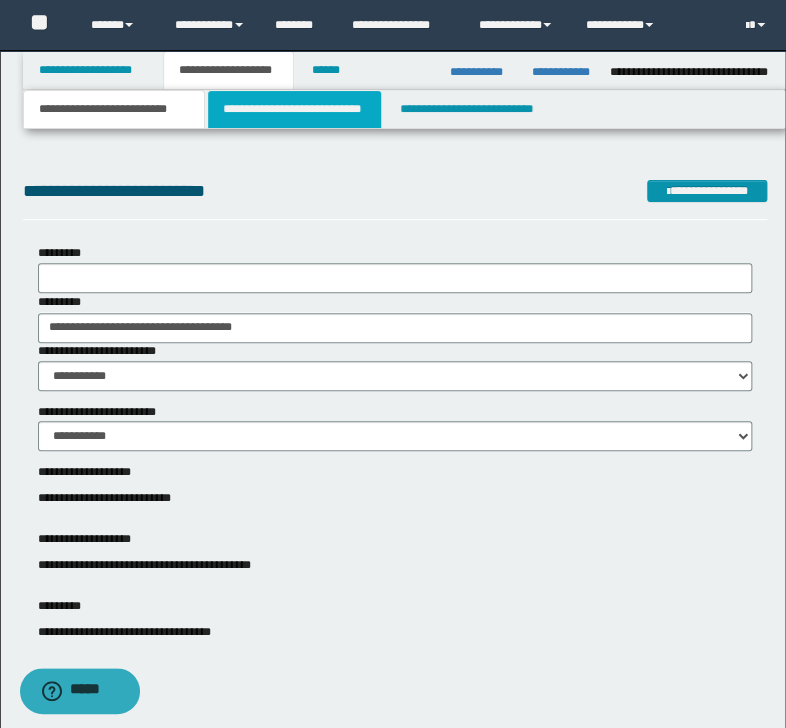 click on "**********" at bounding box center (294, 109) 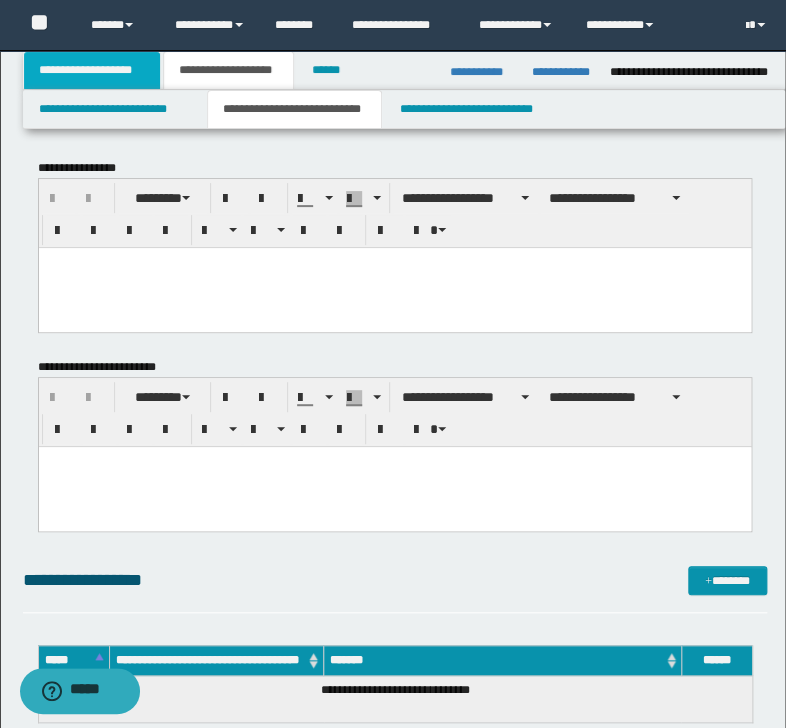click on "**********" at bounding box center (92, 70) 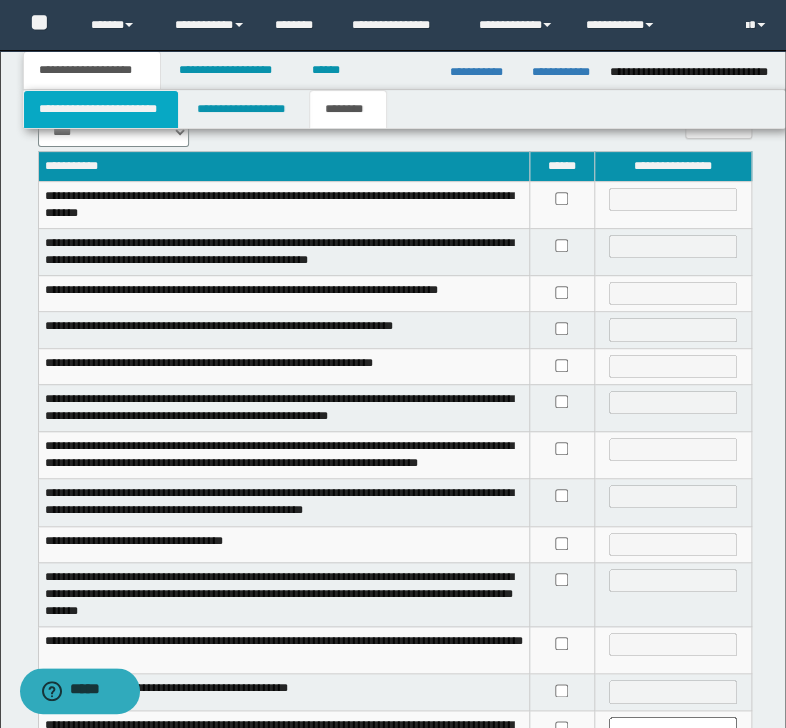 click on "**********" at bounding box center [101, 109] 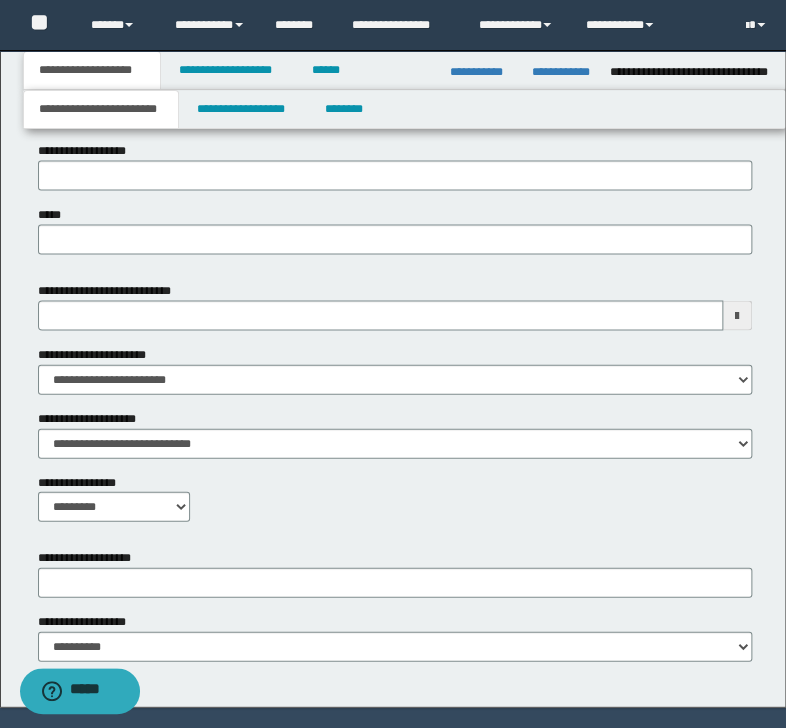 scroll, scrollTop: 880, scrollLeft: 0, axis: vertical 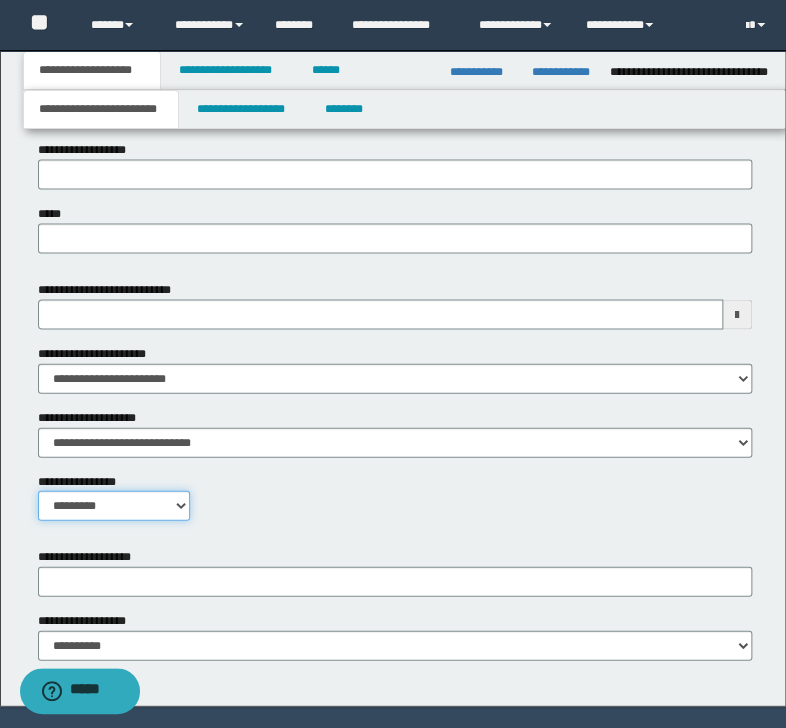 click on "**********" at bounding box center [114, 505] 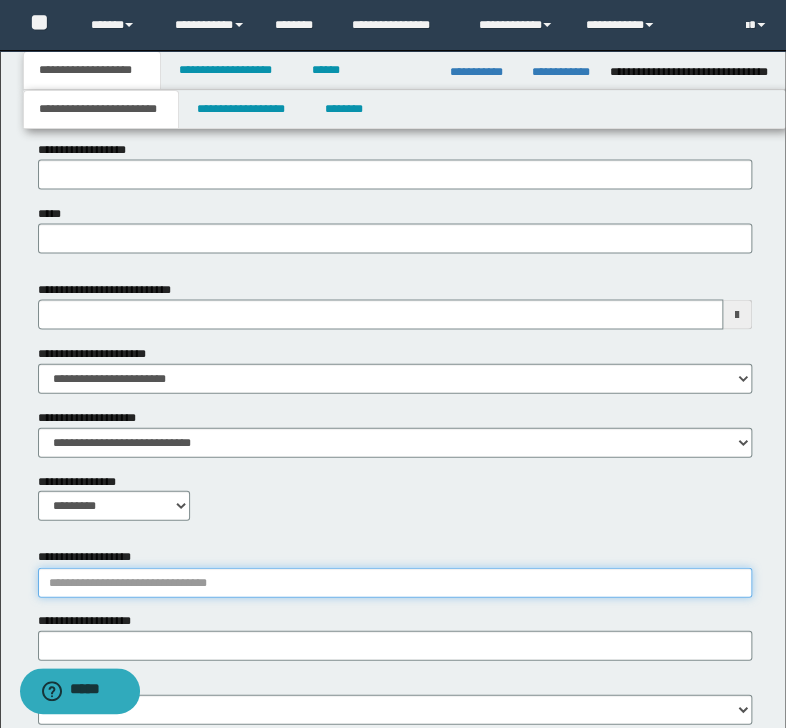 click on "**********" at bounding box center (395, 582) 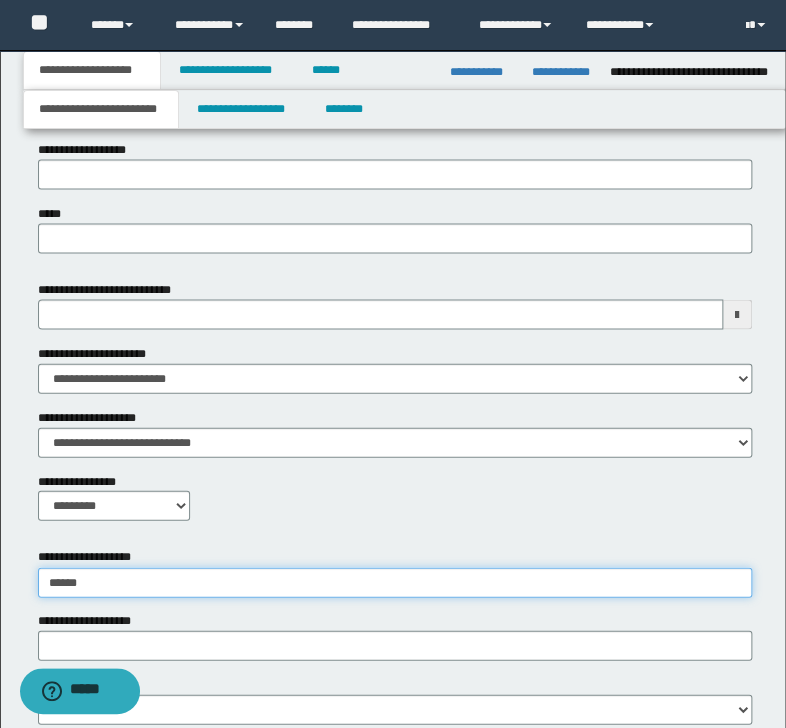 type on "*******" 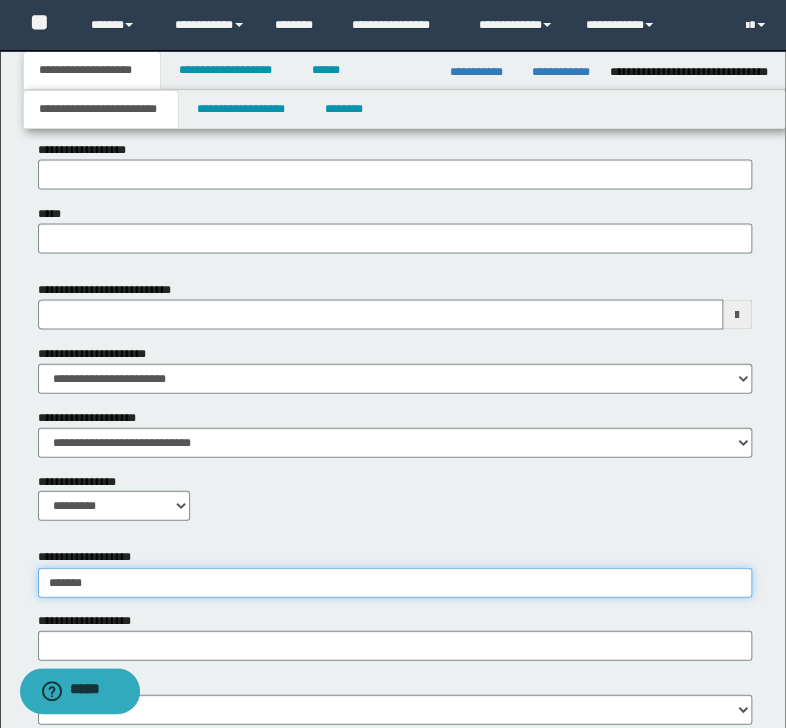 type on "**********" 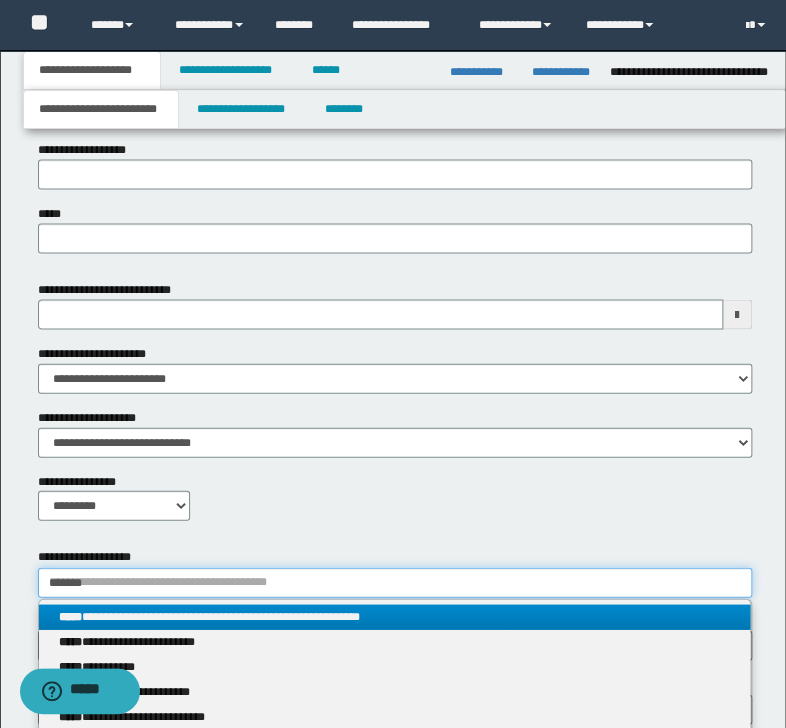type on "*******" 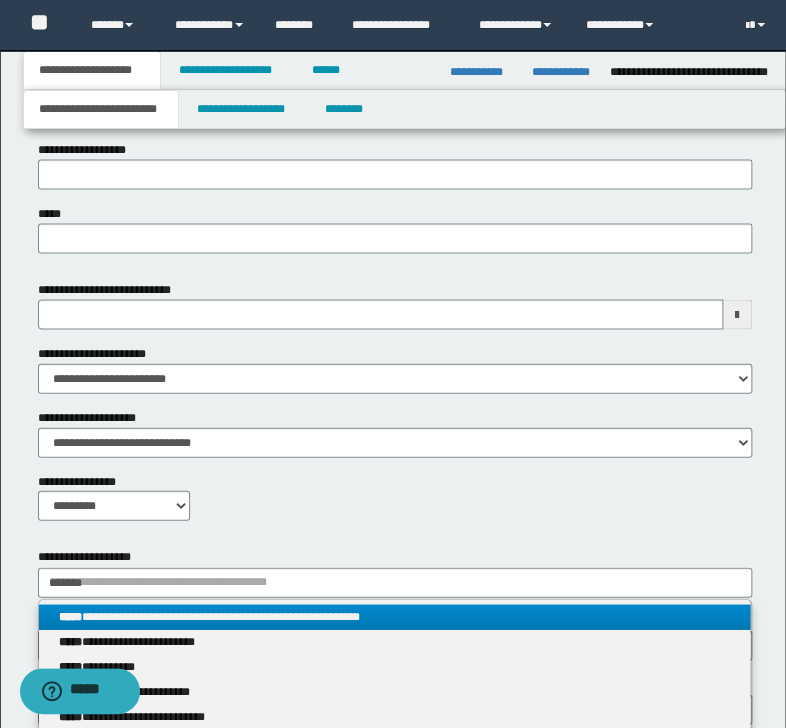 click on "**********" at bounding box center [395, 616] 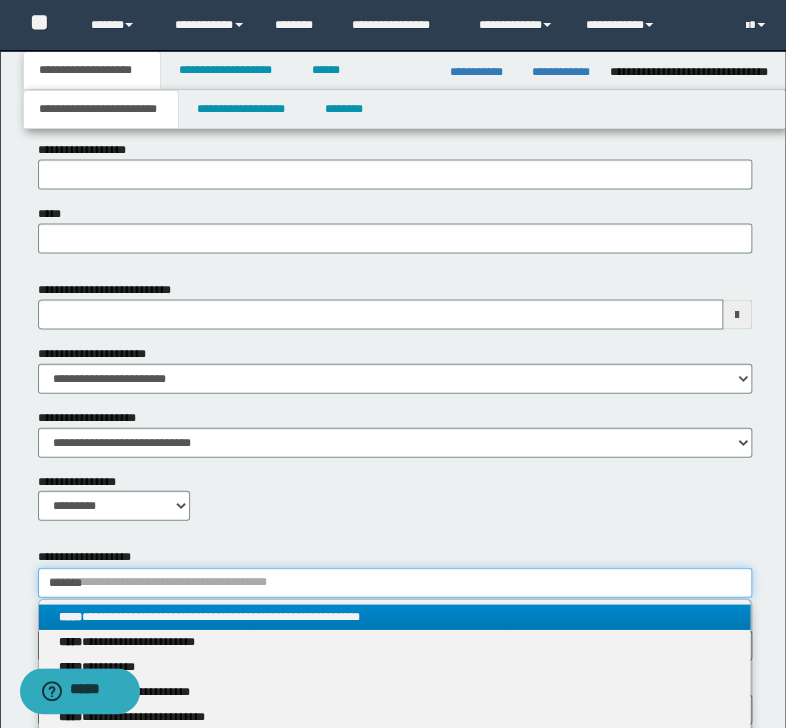 type 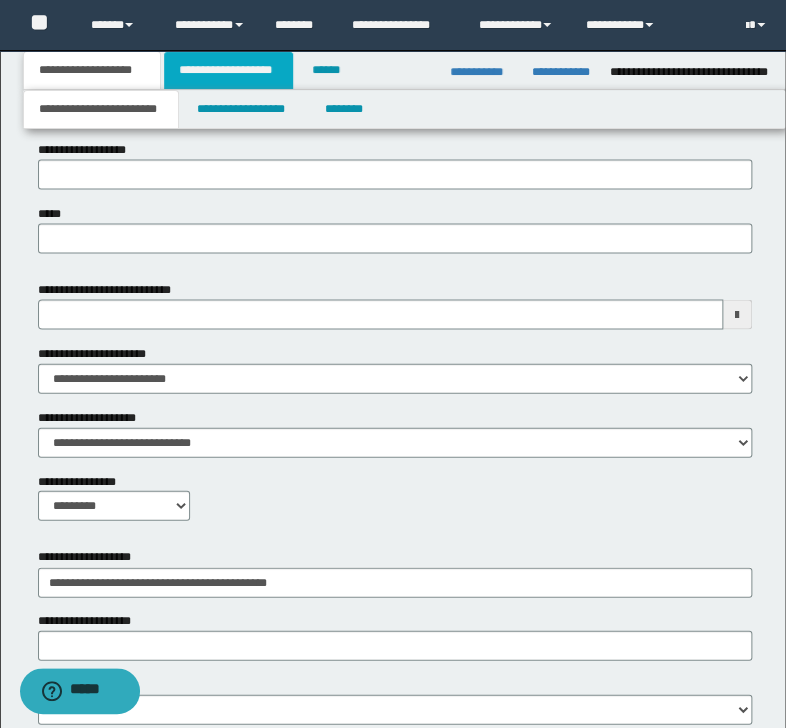 click on "**********" at bounding box center (228, 70) 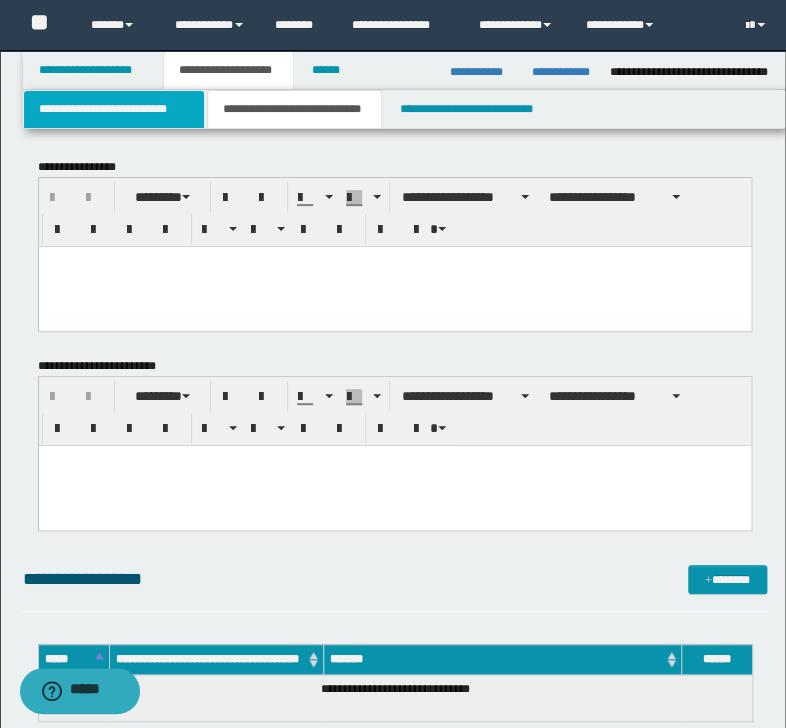 scroll, scrollTop: 0, scrollLeft: 0, axis: both 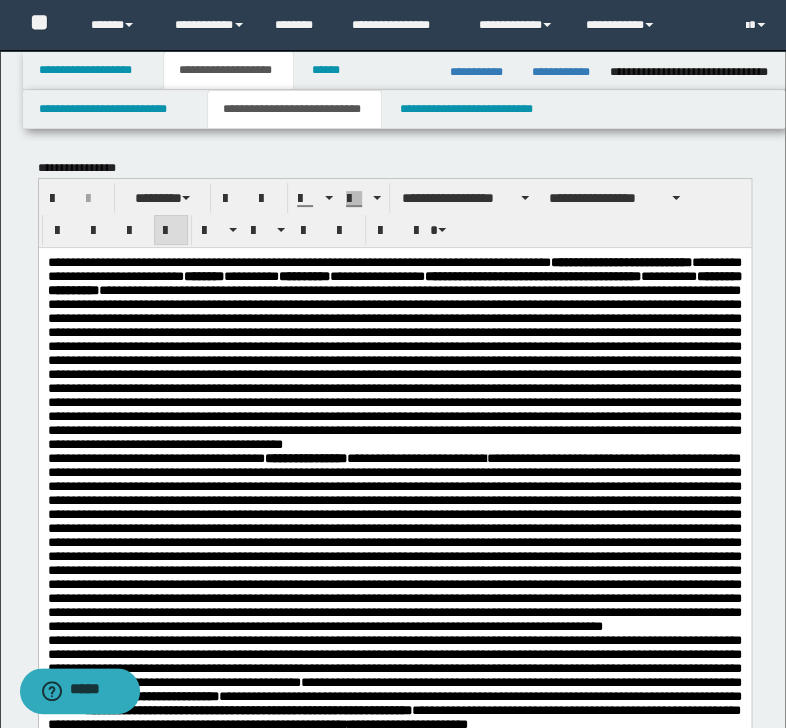 click on "**********" at bounding box center [394, 353] 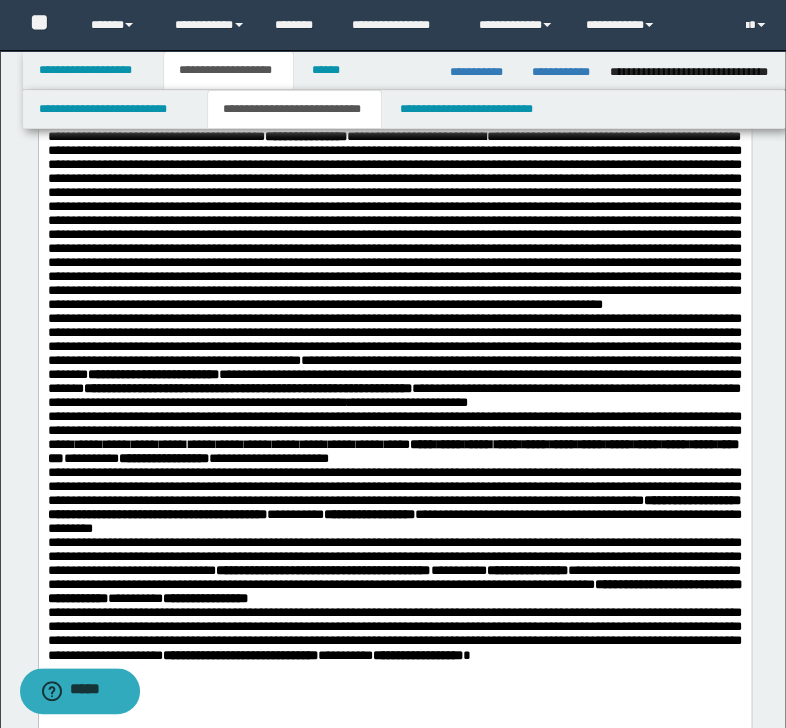 scroll, scrollTop: 400, scrollLeft: 0, axis: vertical 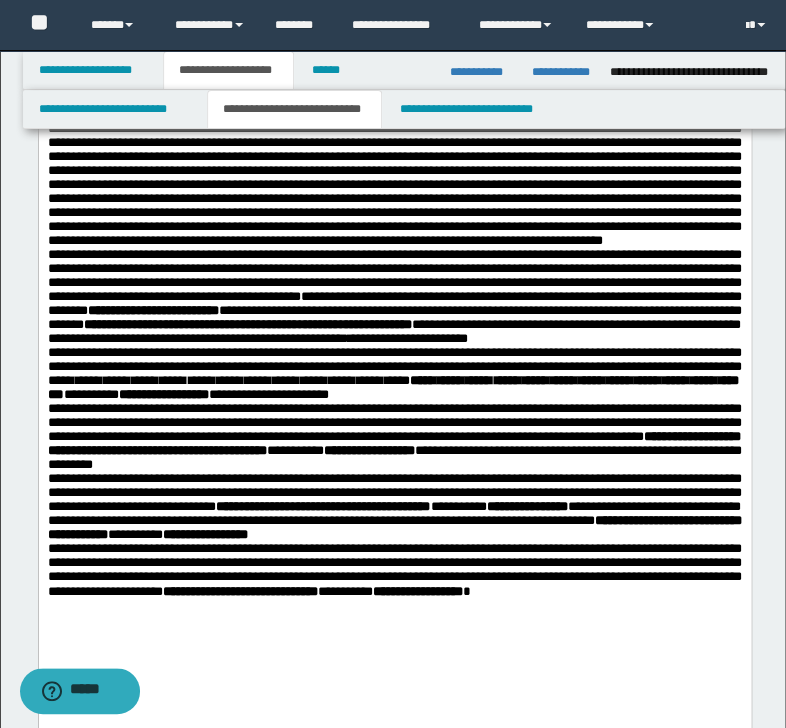 click on "**********" at bounding box center (394, 297) 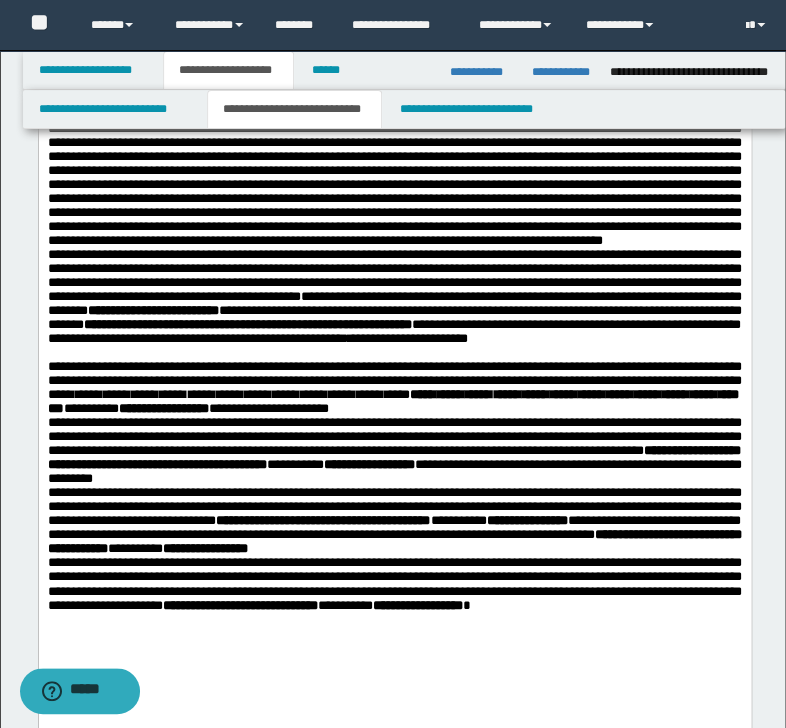 click on "**********" at bounding box center [394, 157] 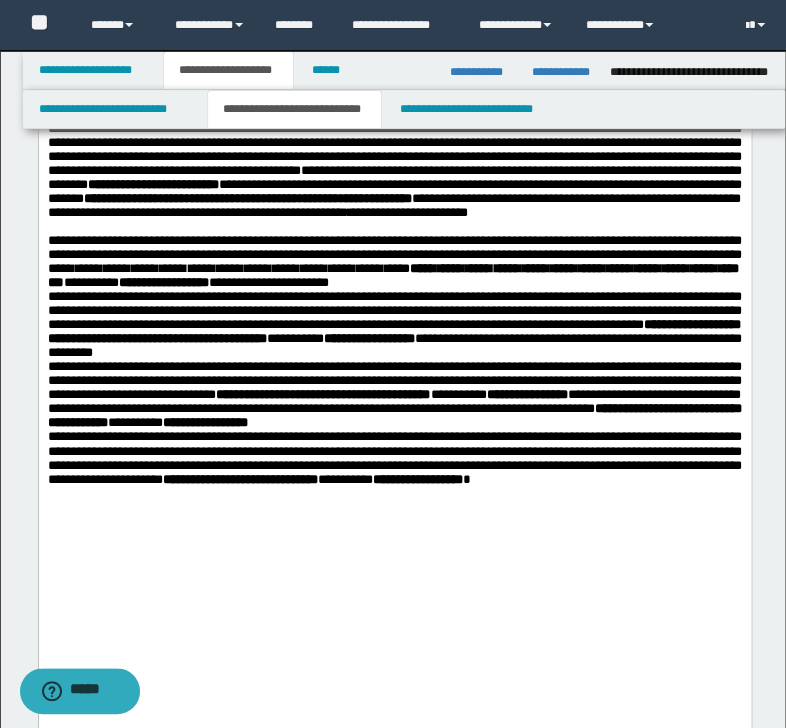 scroll, scrollTop: 560, scrollLeft: 0, axis: vertical 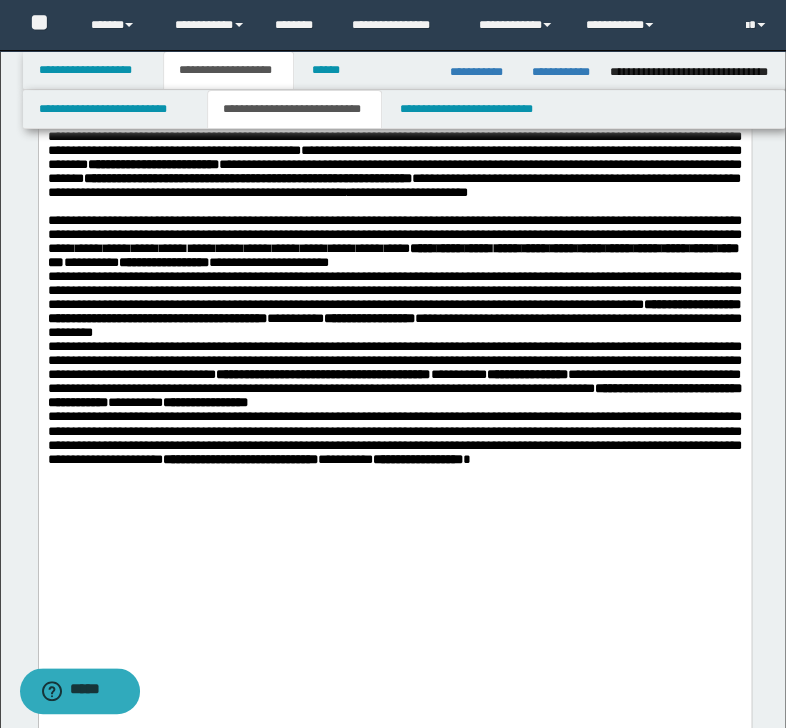 click on "**********" at bounding box center [394, 242] 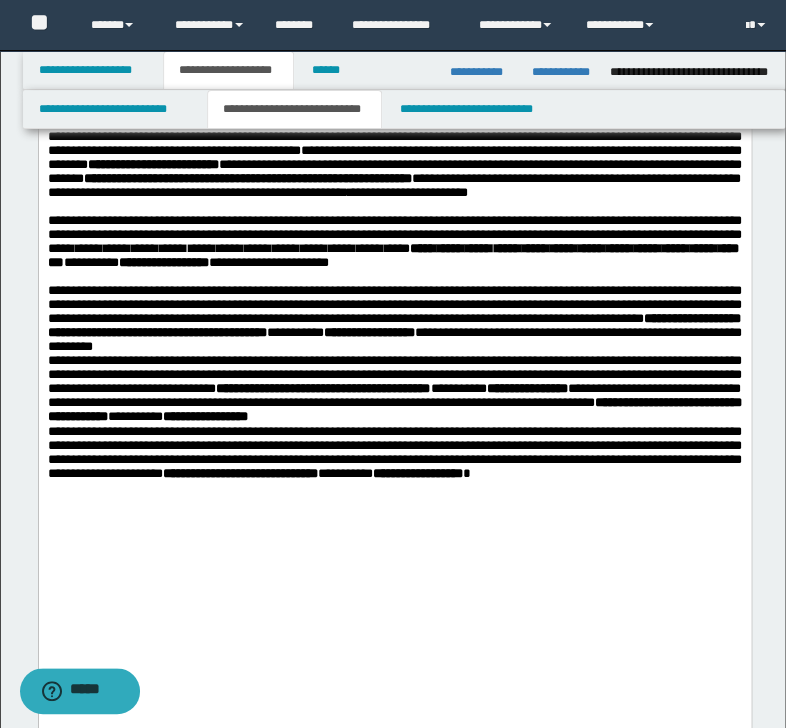 click on "**********" at bounding box center (394, 319) 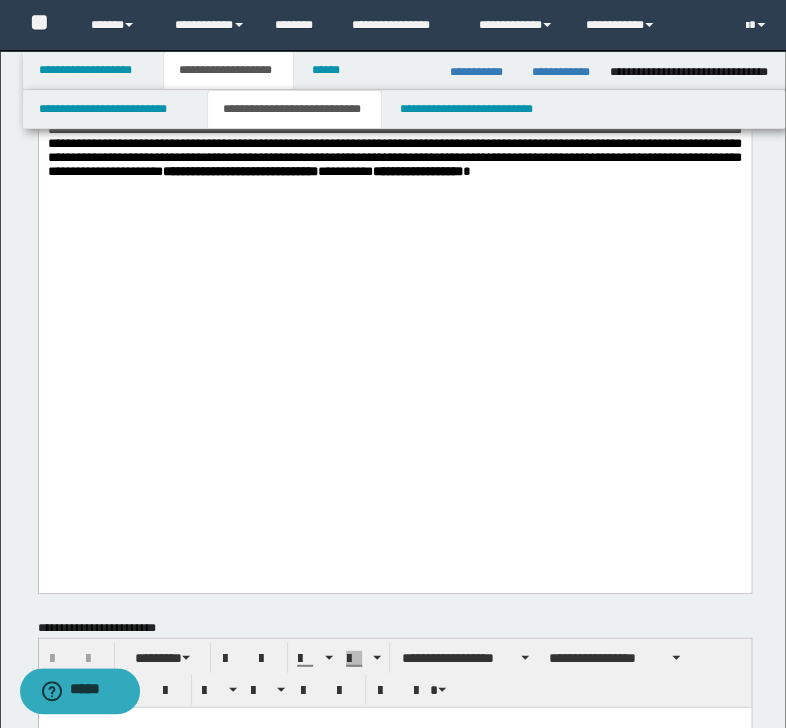 scroll, scrollTop: 880, scrollLeft: 0, axis: vertical 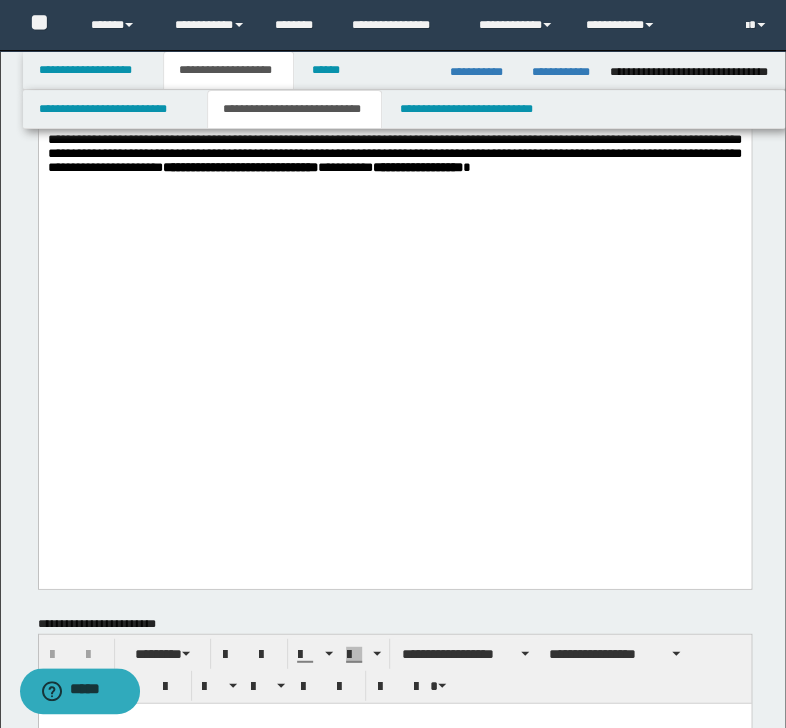 click on "**********" at bounding box center (394, 83) 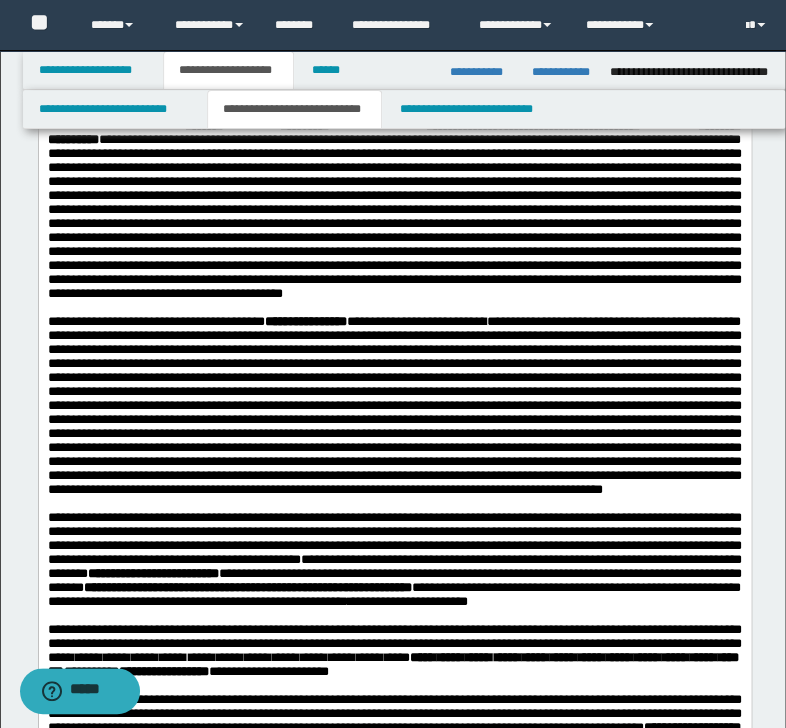 scroll, scrollTop: 0, scrollLeft: 0, axis: both 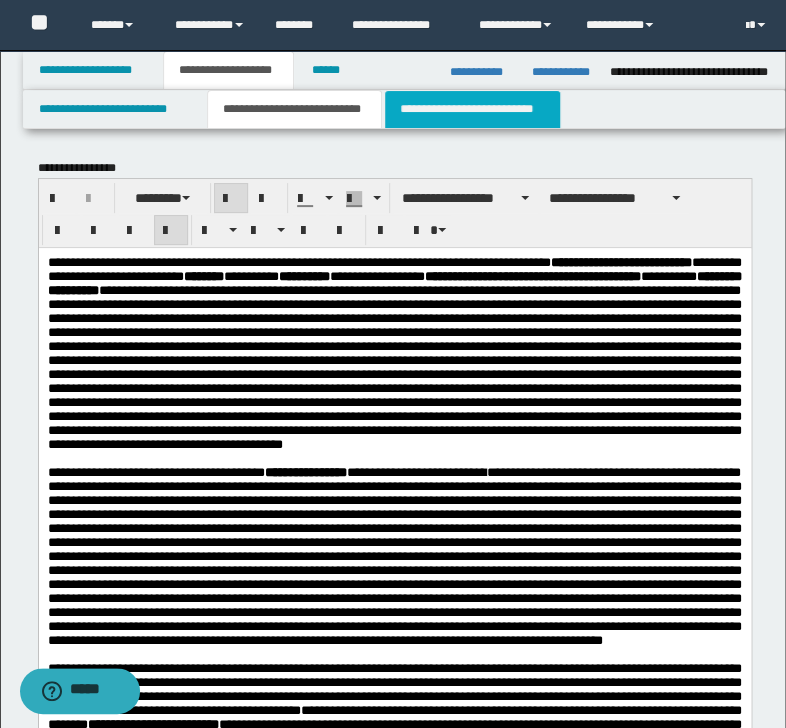 click on "**********" at bounding box center (472, 109) 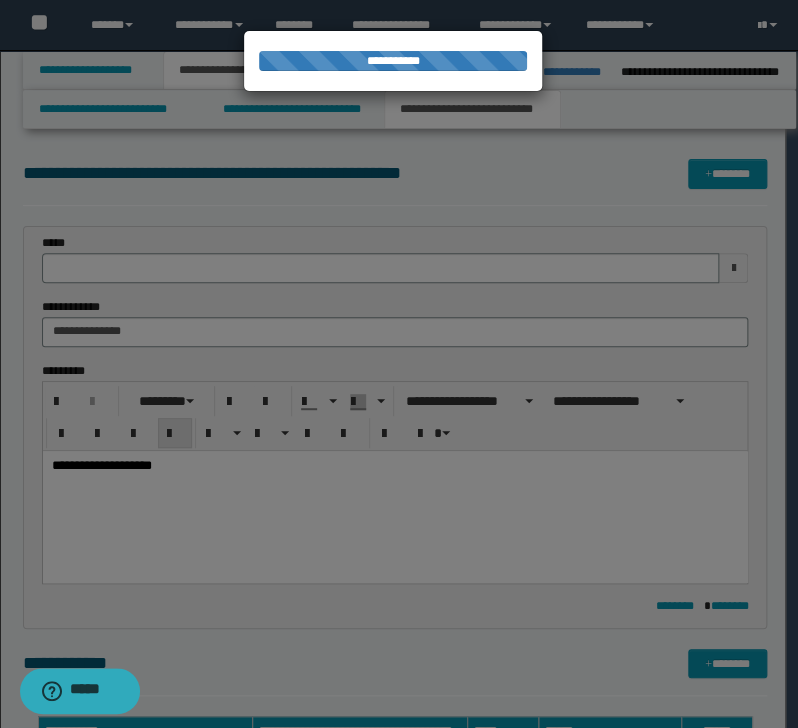 type 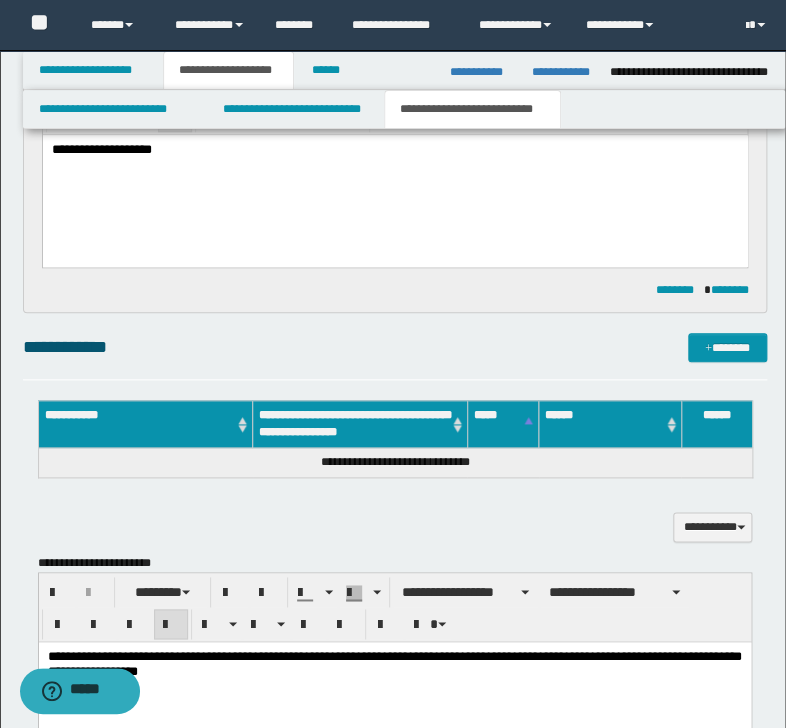 scroll, scrollTop: 320, scrollLeft: 0, axis: vertical 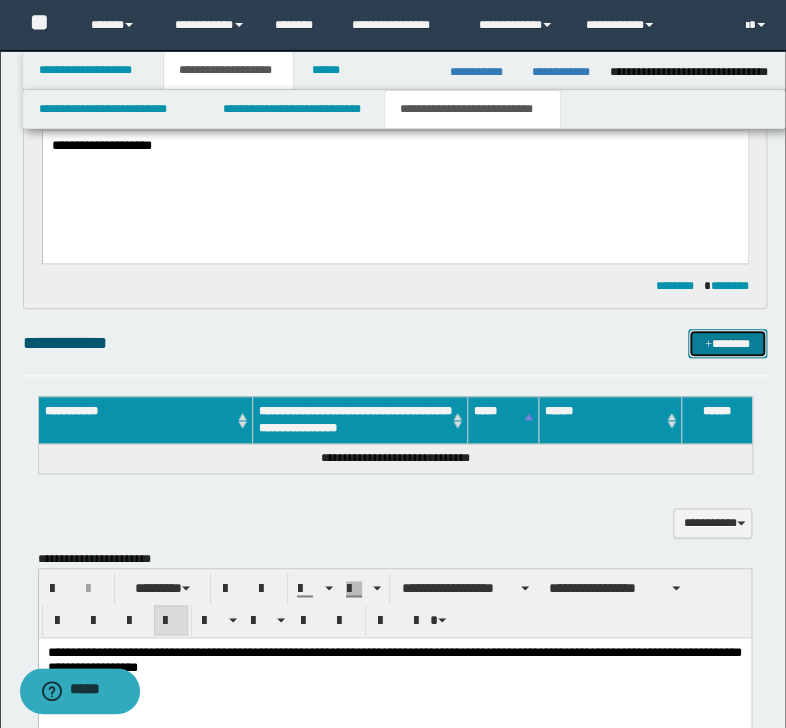 click on "*******" at bounding box center [727, 344] 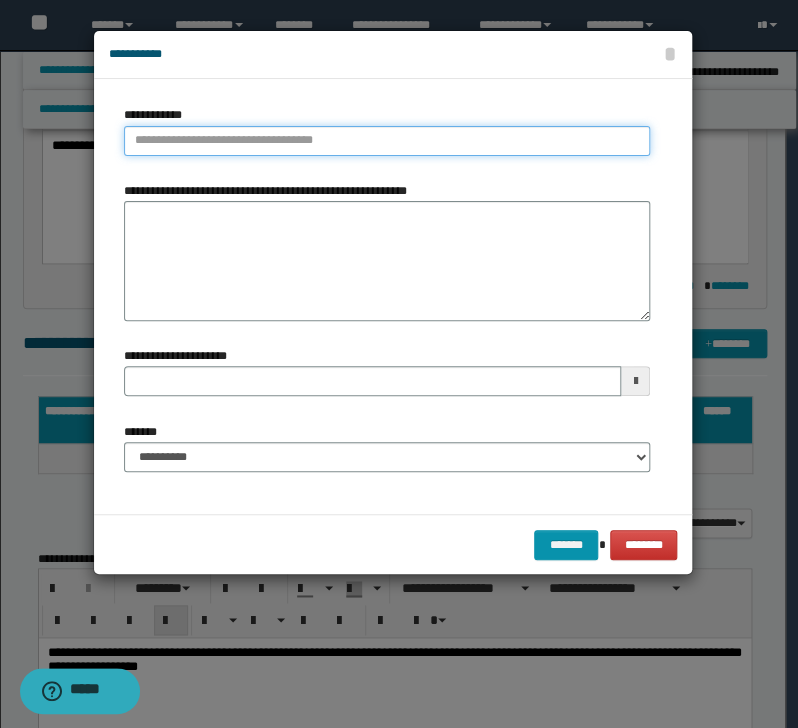 click on "**********" at bounding box center [387, 141] 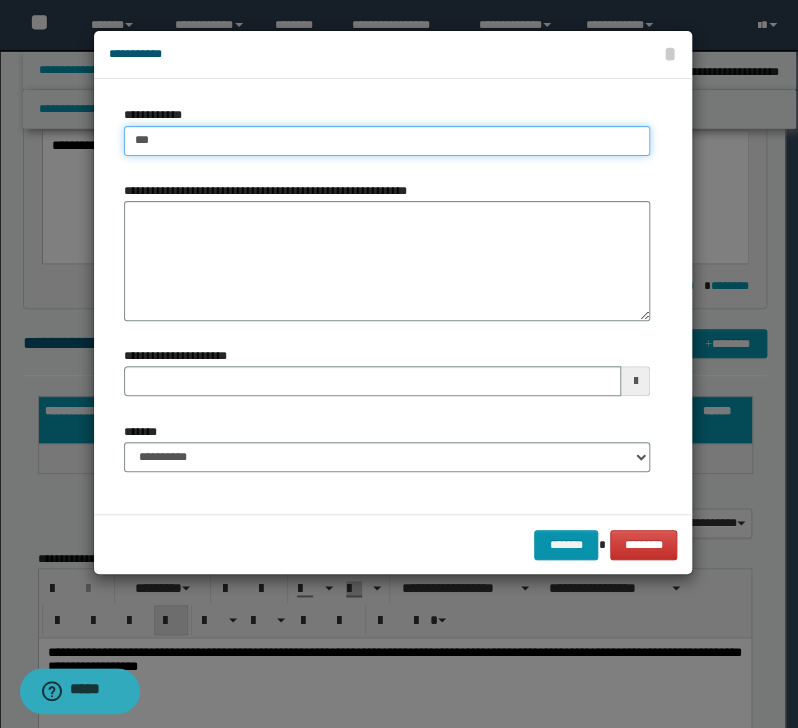 type on "****" 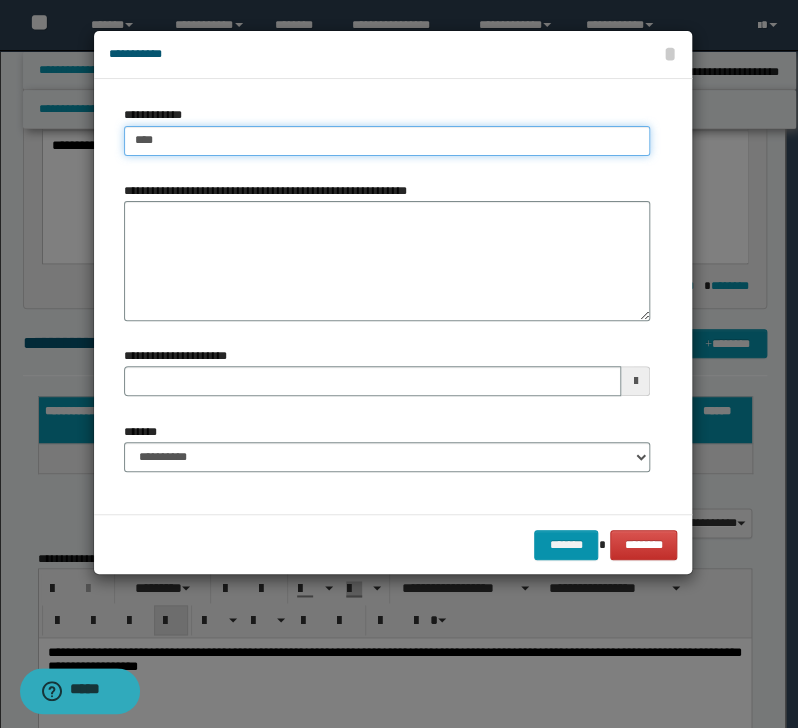 type on "****" 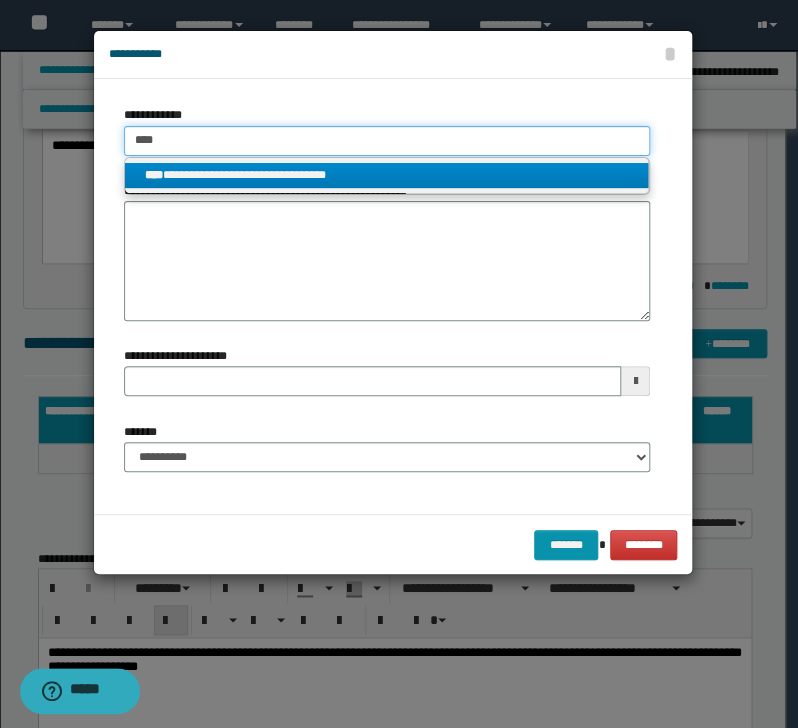 type on "****" 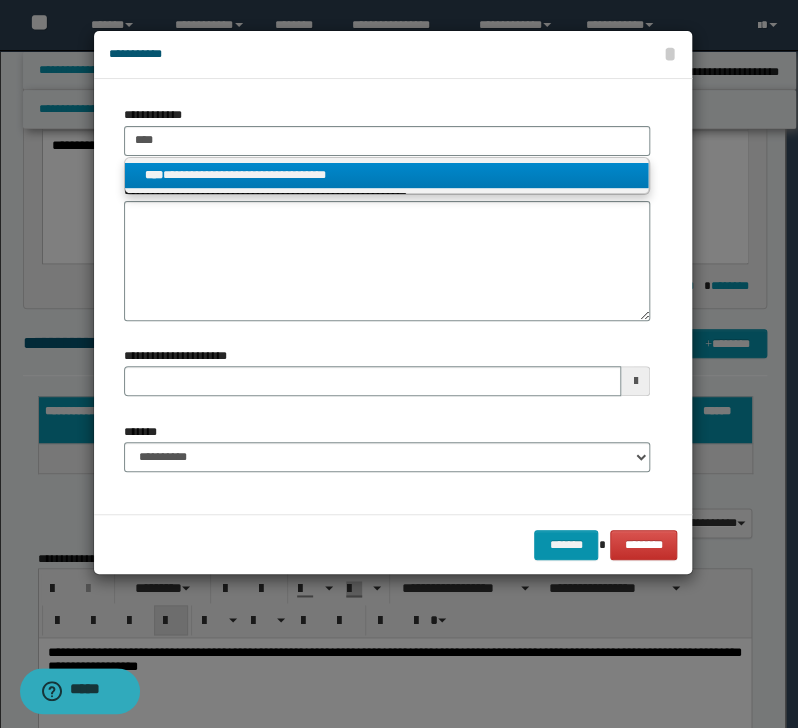click on "**********" at bounding box center [386, 175] 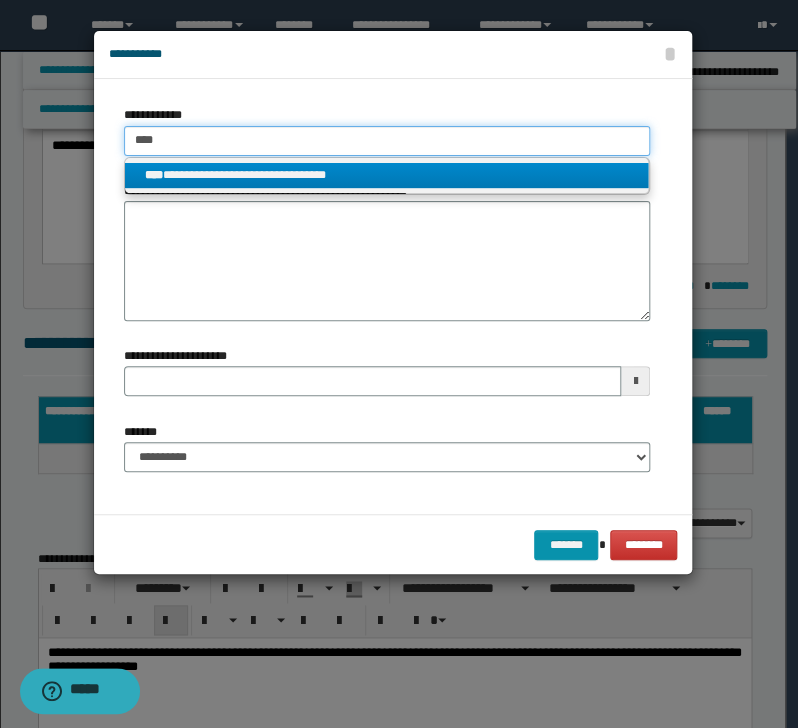 type 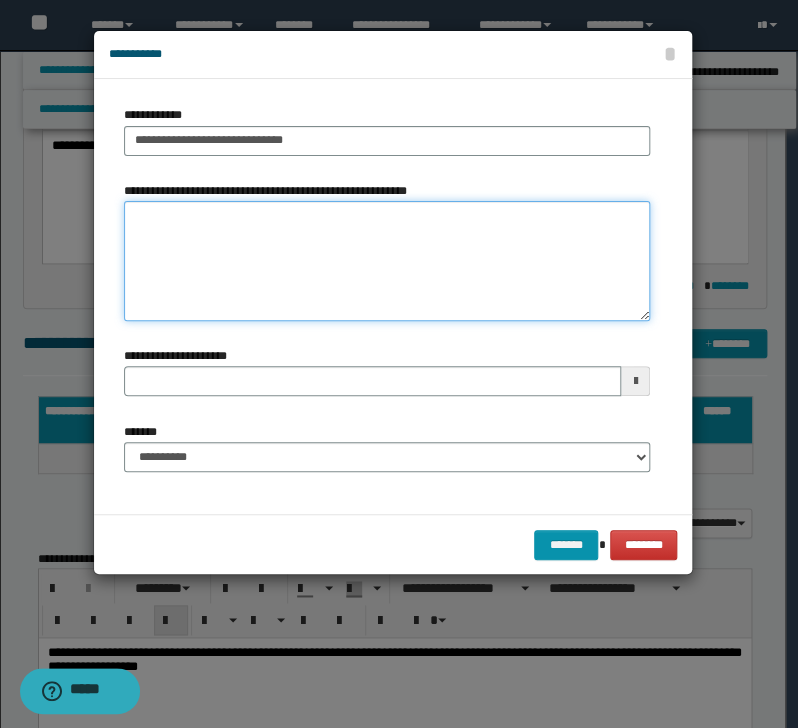 click on "**********" at bounding box center (387, 261) 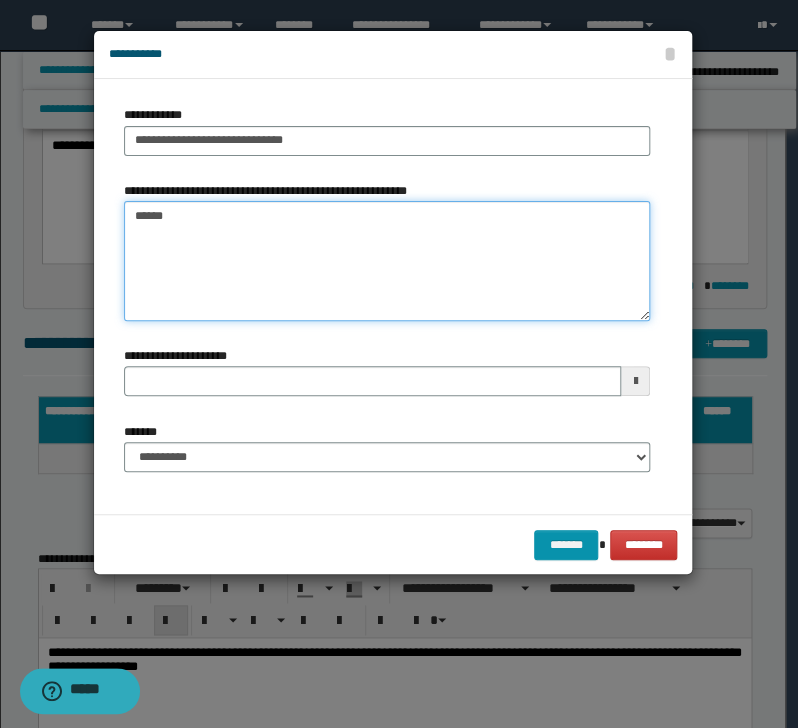 type on "*******" 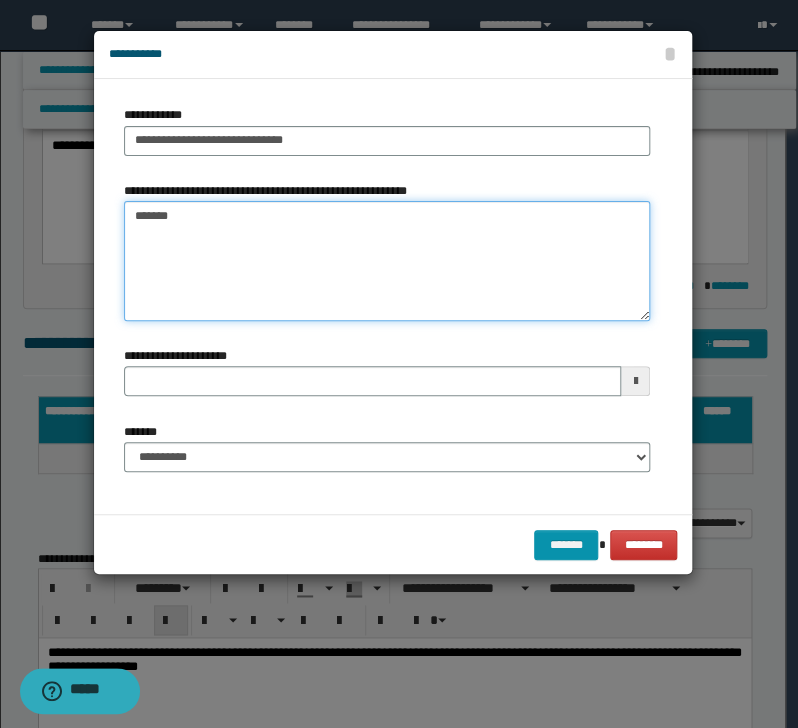 type 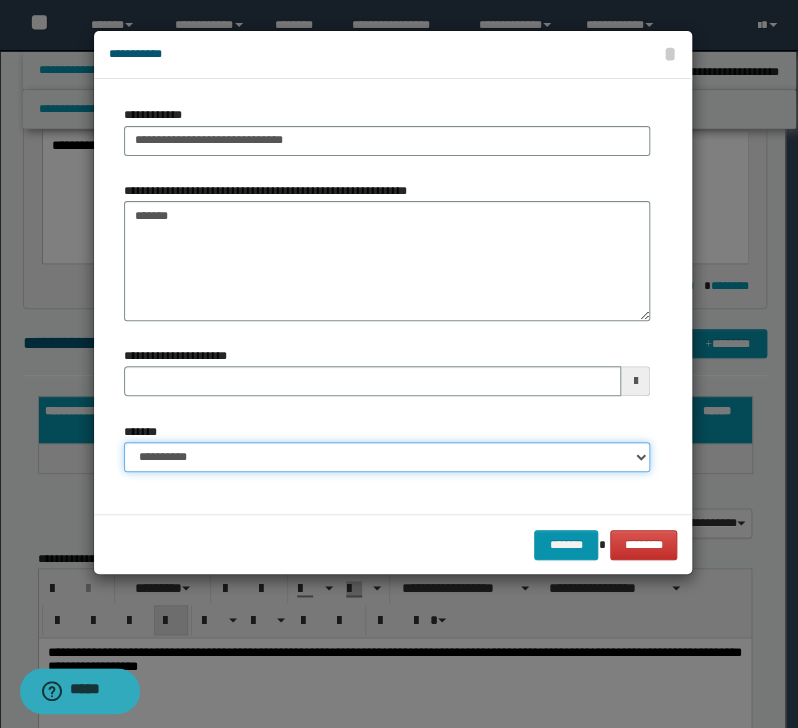 drag, startPoint x: 180, startPoint y: 460, endPoint x: 172, endPoint y: 450, distance: 12.806249 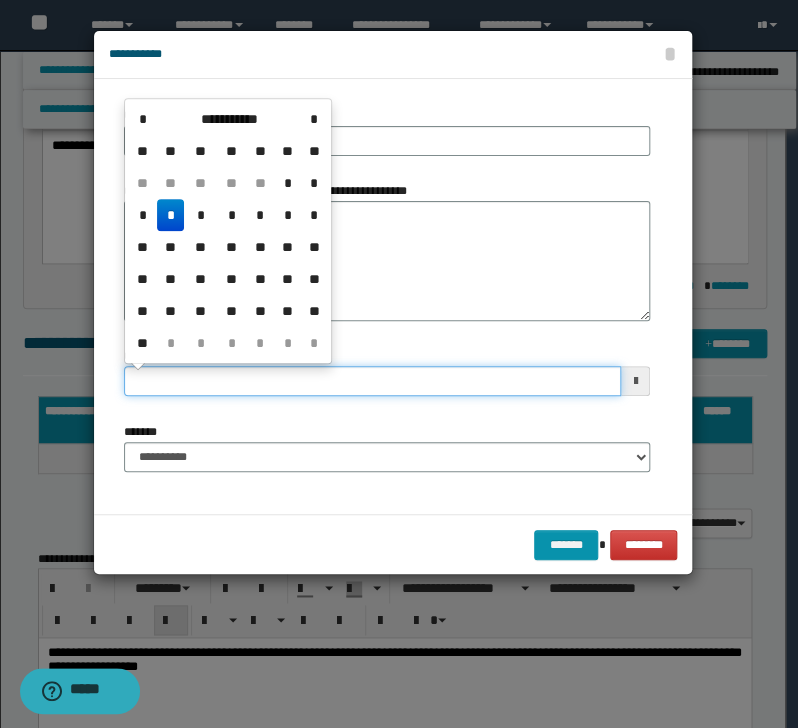 drag, startPoint x: 297, startPoint y: 391, endPoint x: 436, endPoint y: 492, distance: 171.81967 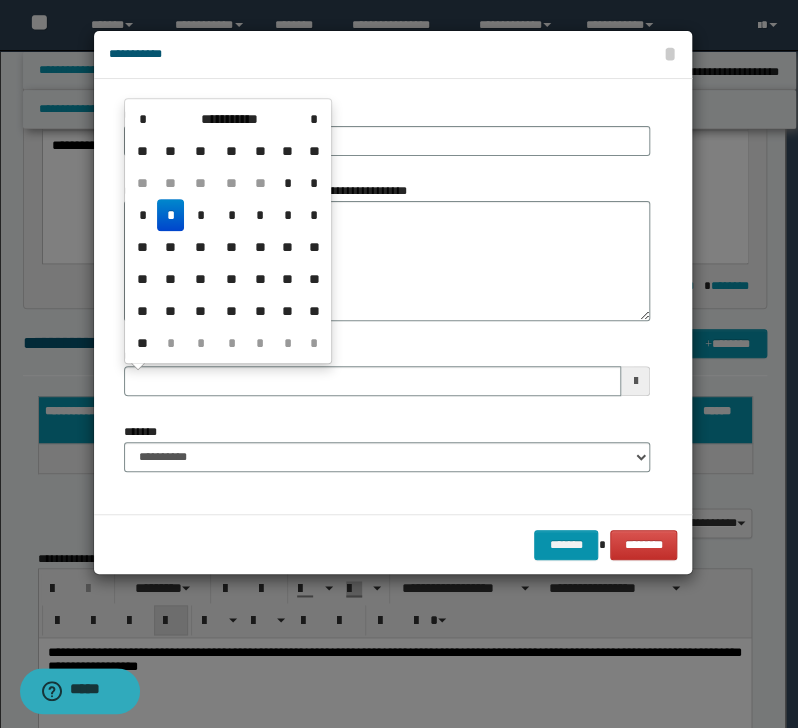 type 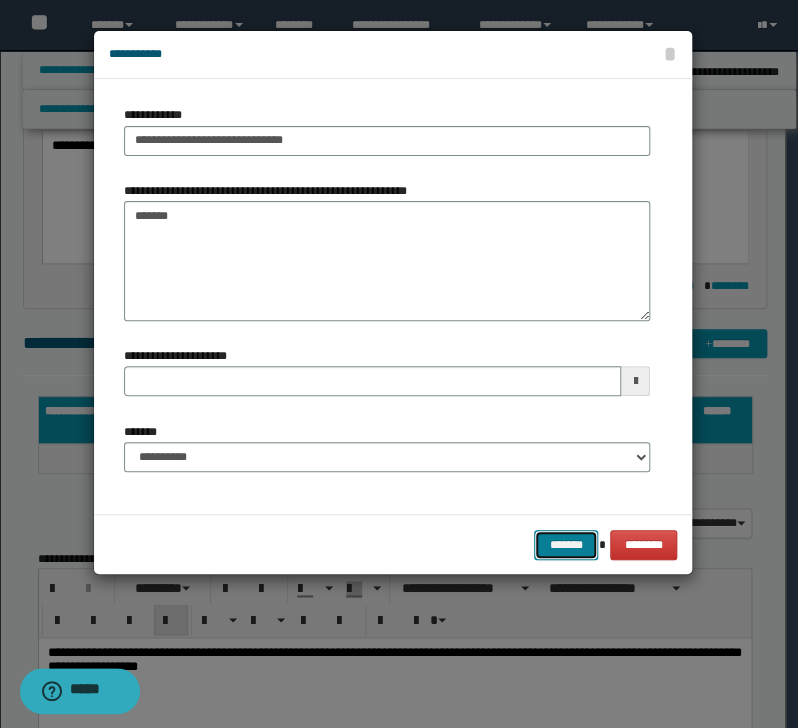 click on "*******" at bounding box center (566, 545) 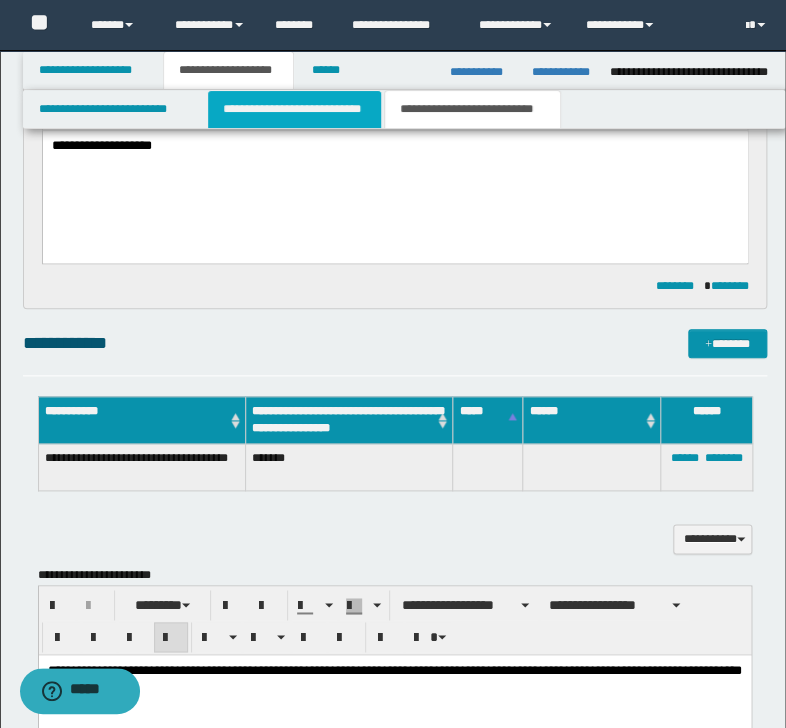 drag, startPoint x: 271, startPoint y: 106, endPoint x: 302, endPoint y: 123, distance: 35.35534 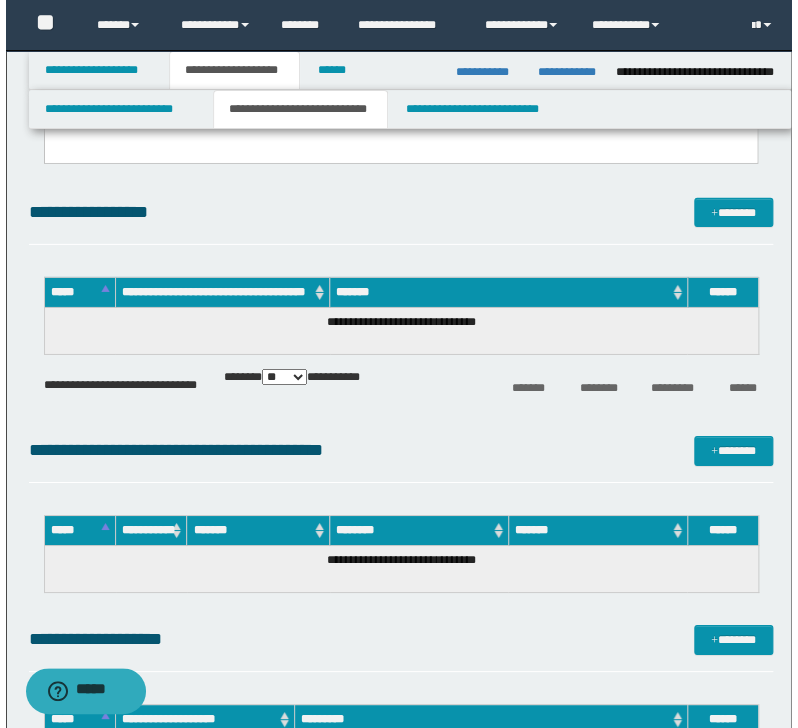 scroll, scrollTop: 1520, scrollLeft: 0, axis: vertical 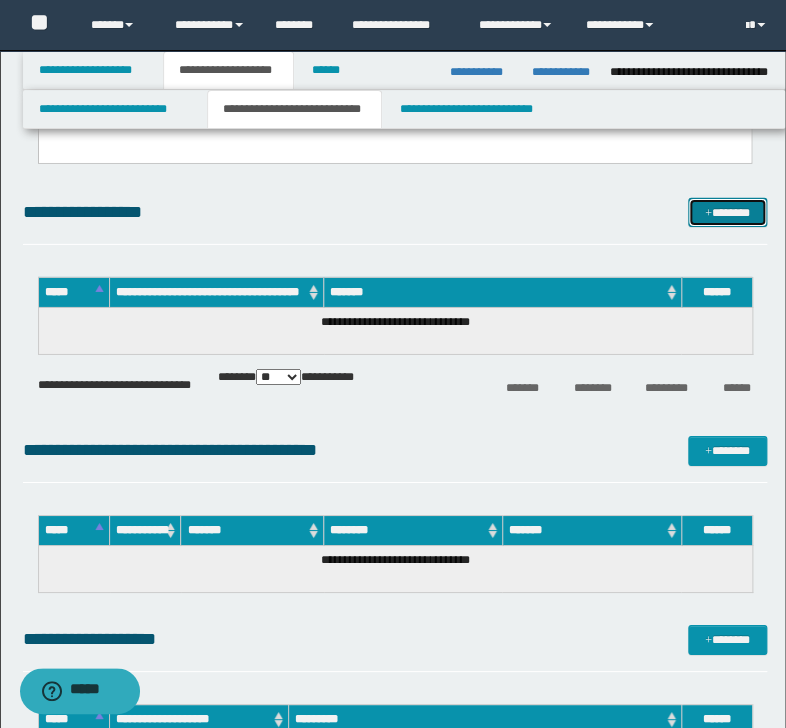click on "*******" at bounding box center [727, 213] 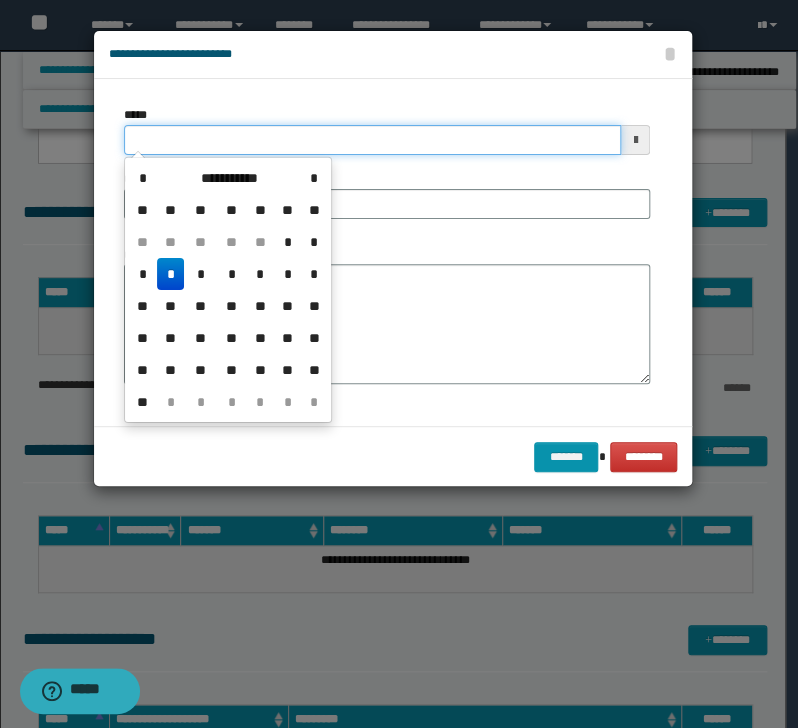 click on "*****" at bounding box center (372, 140) 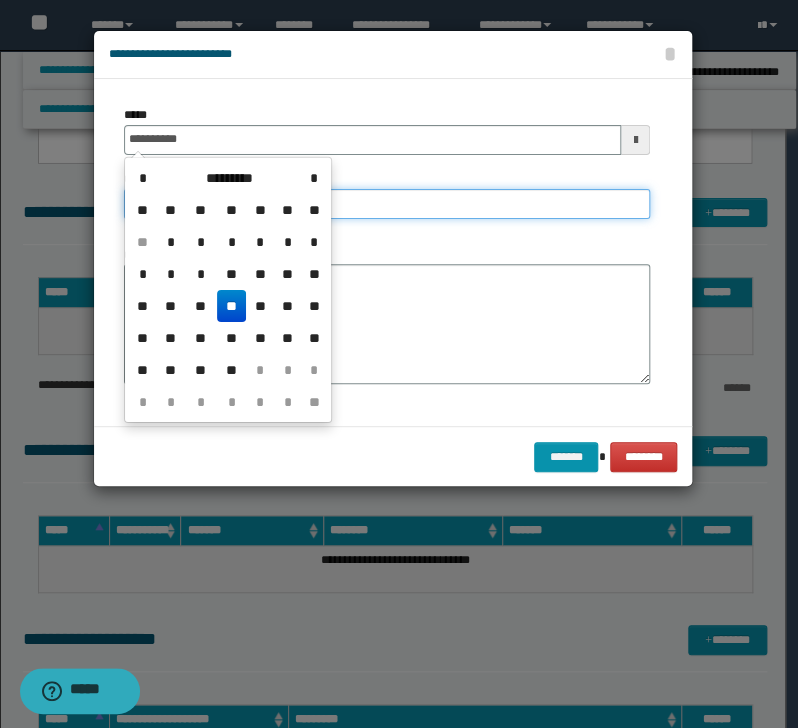 type on "**********" 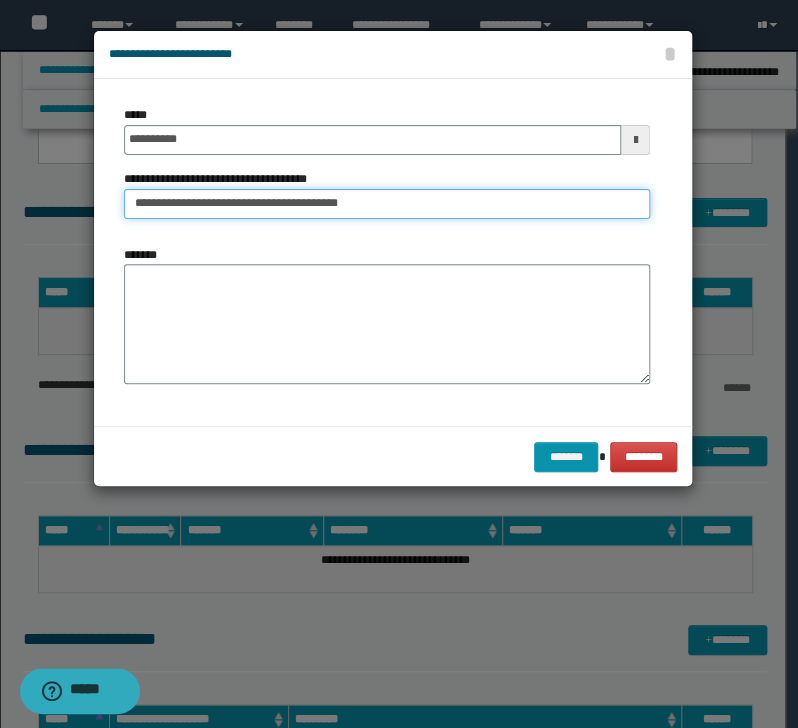 type on "**********" 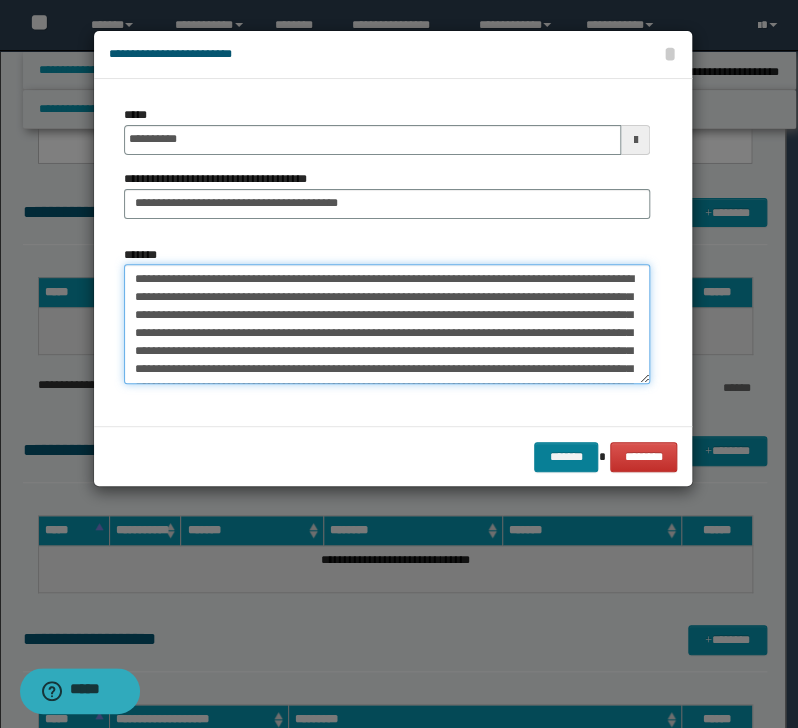 type on "**********" 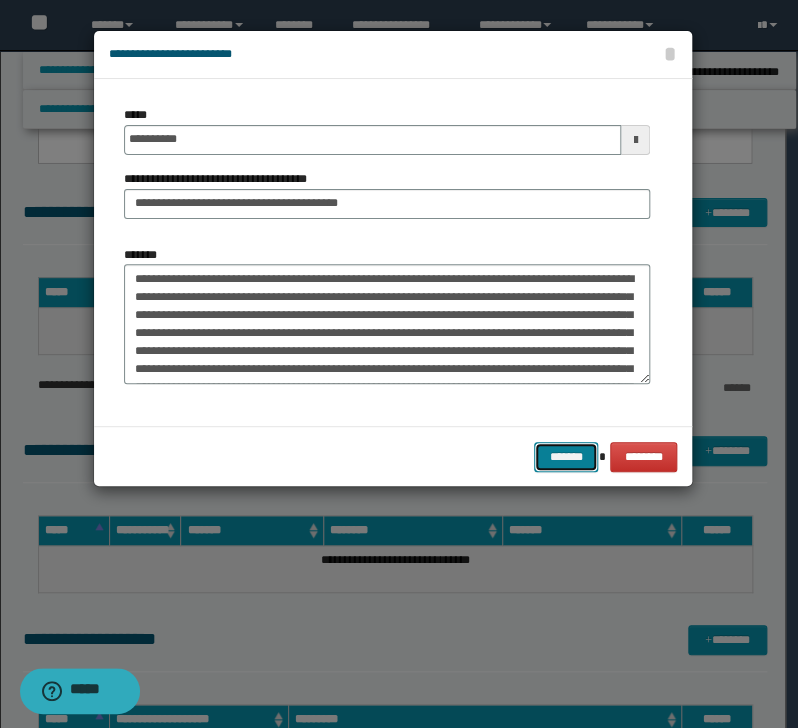 click on "*******" at bounding box center (566, 457) 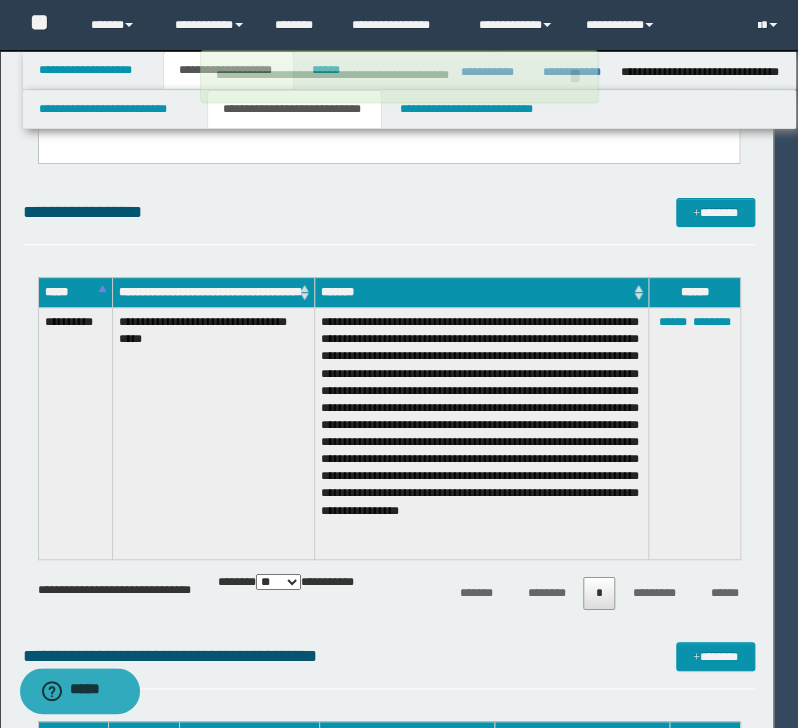 type 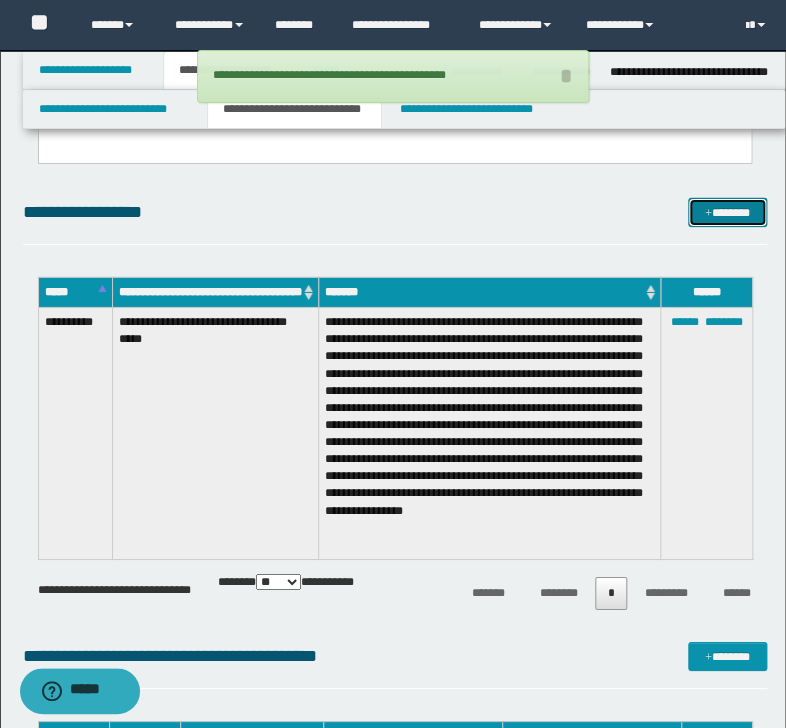 drag, startPoint x: 732, startPoint y: 214, endPoint x: 720, endPoint y: 203, distance: 16.27882 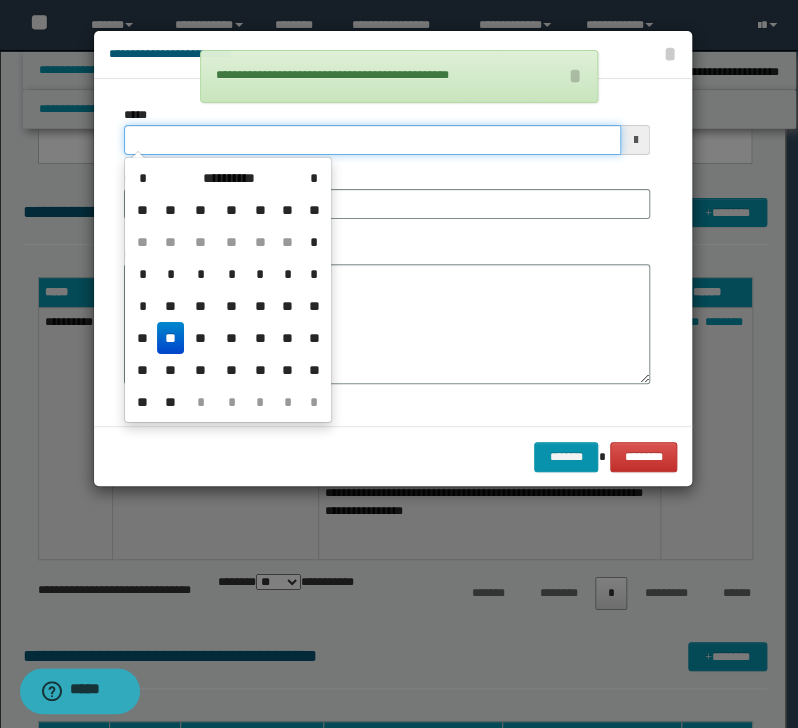 click on "*****" at bounding box center [372, 140] 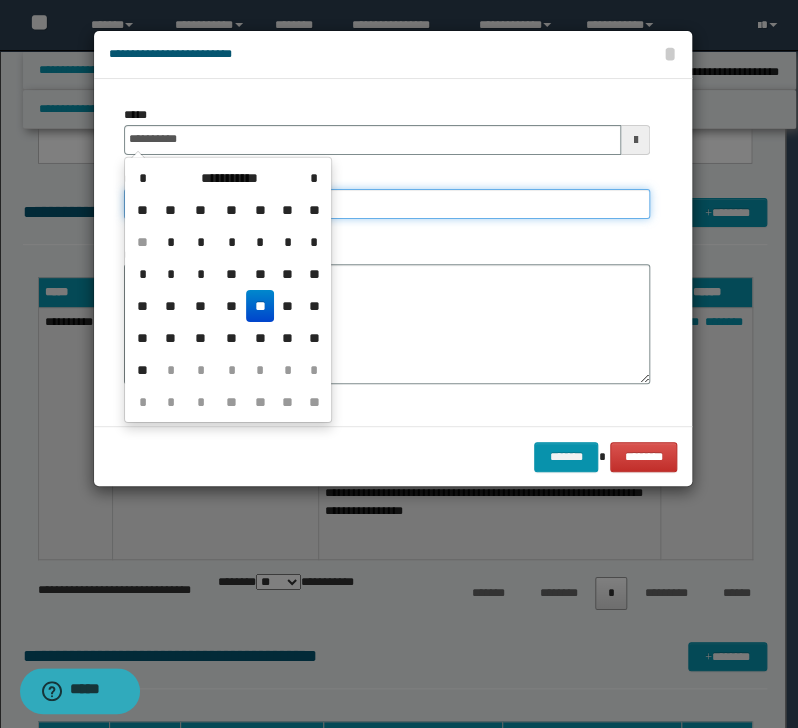 type on "**********" 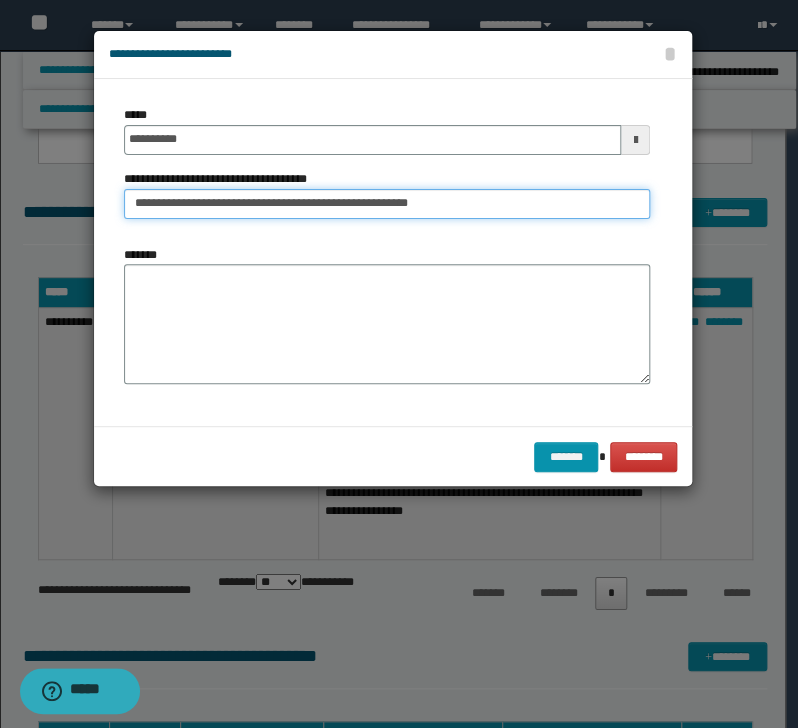 type on "**********" 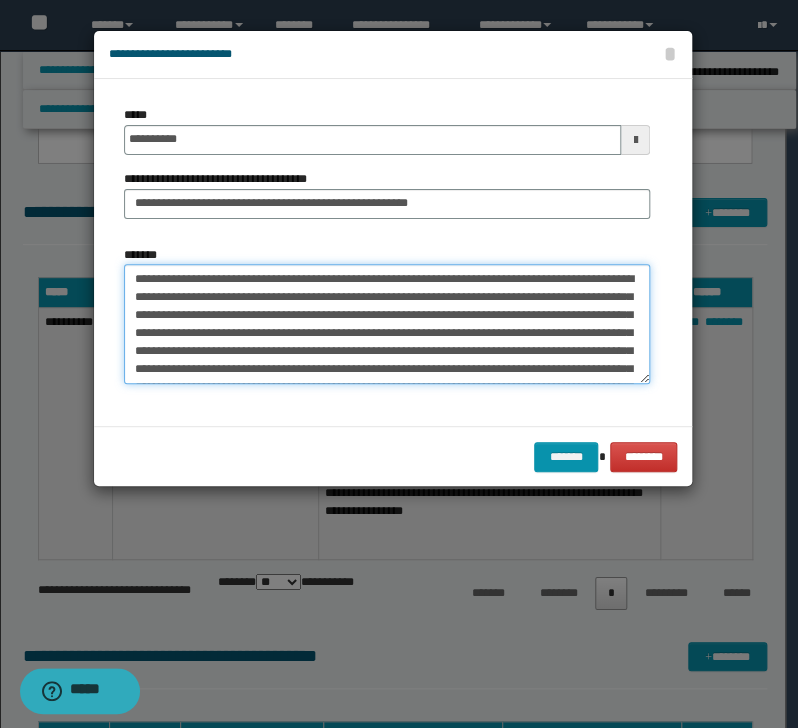 type on "**********" 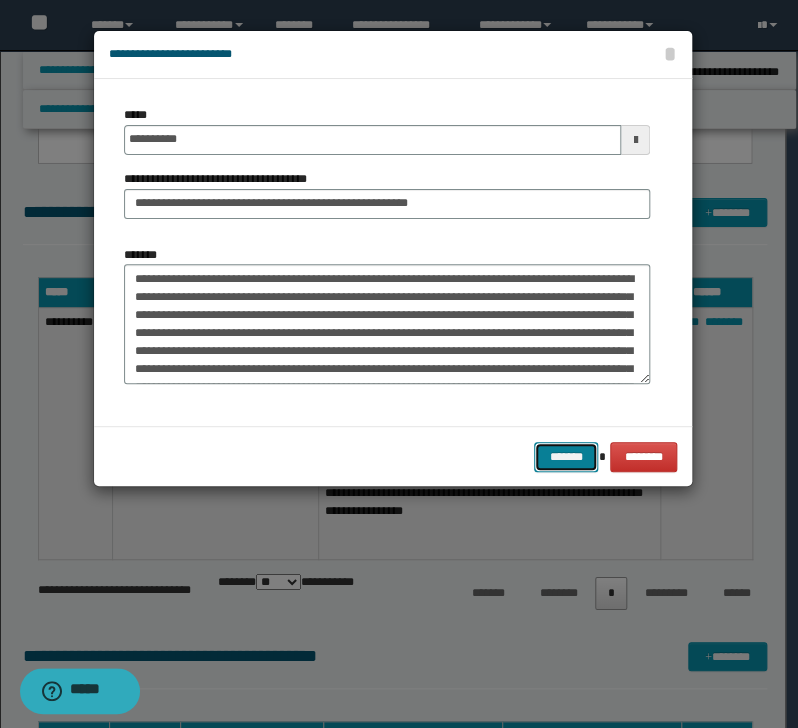 click on "*******" at bounding box center [566, 457] 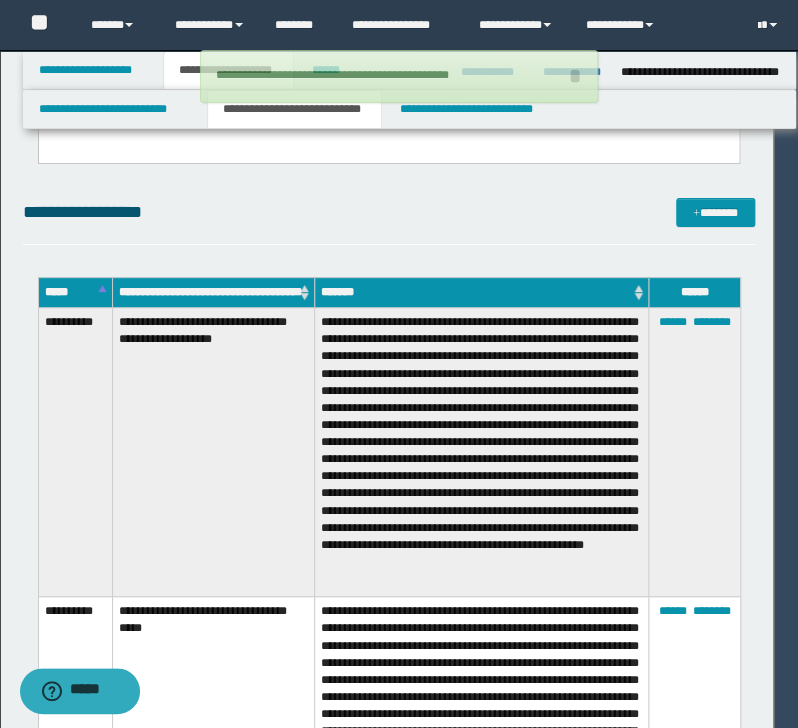 type 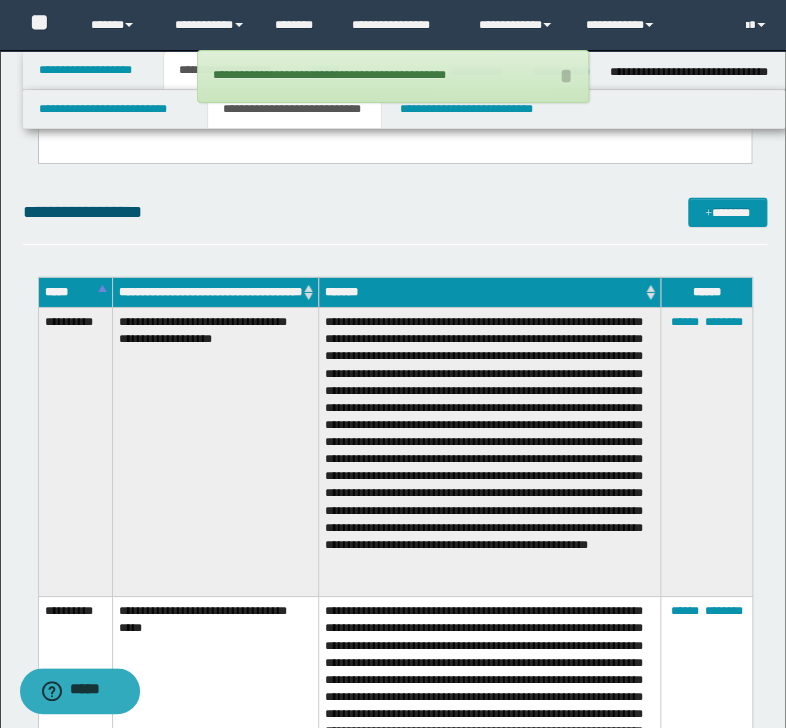 click on "**********" at bounding box center [395, 221] 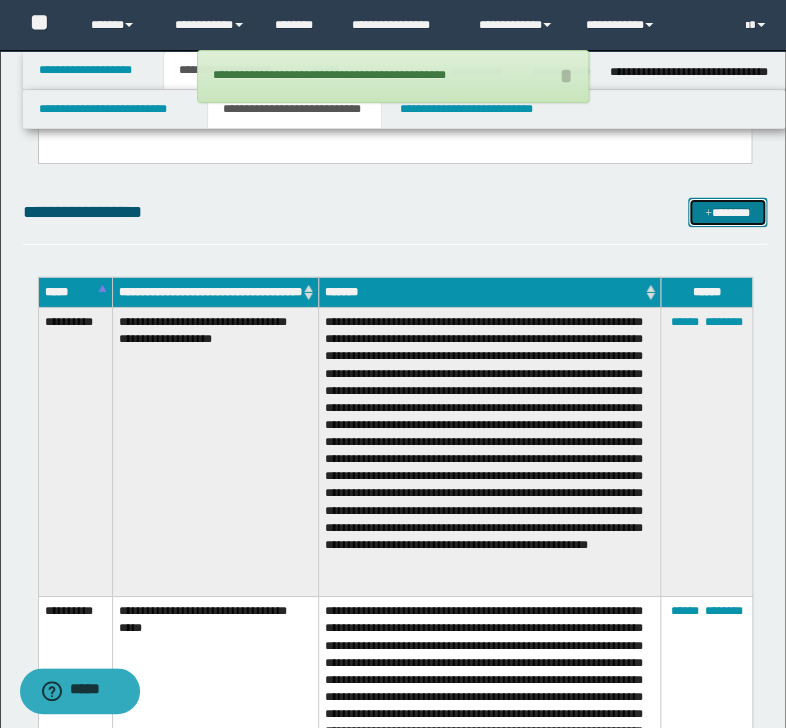 click on "*******" at bounding box center [727, 213] 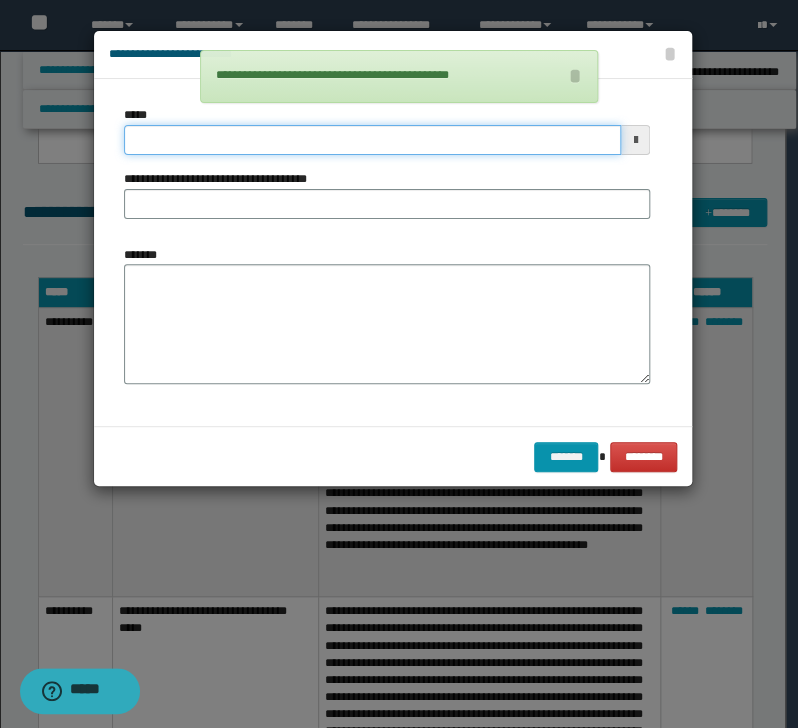 click on "*****" at bounding box center (372, 140) 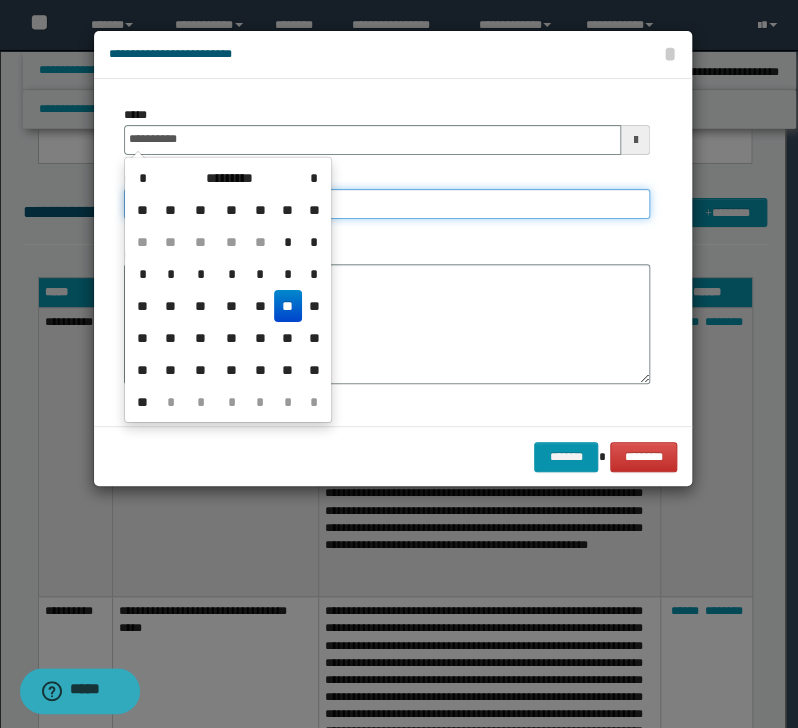 type on "**********" 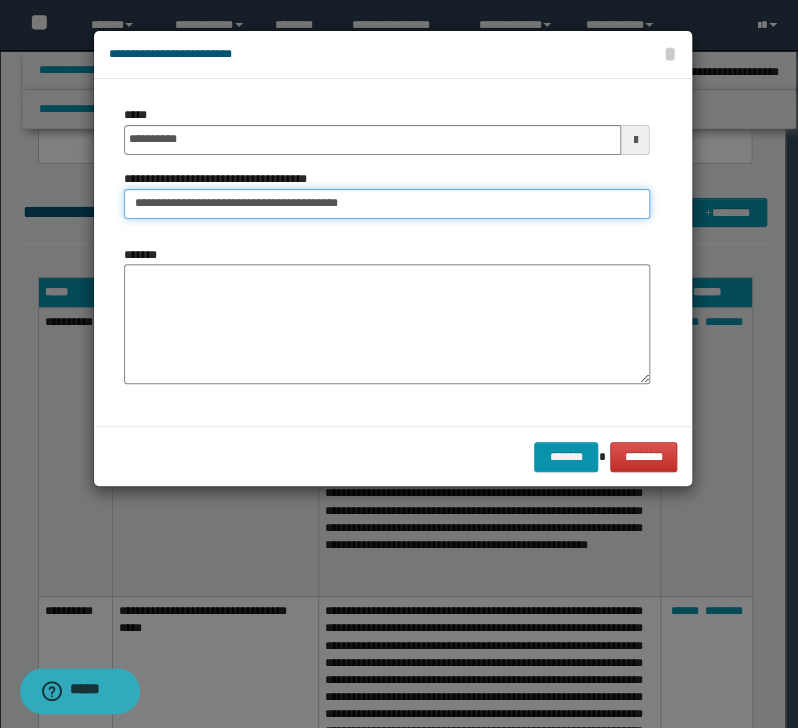 type on "**********" 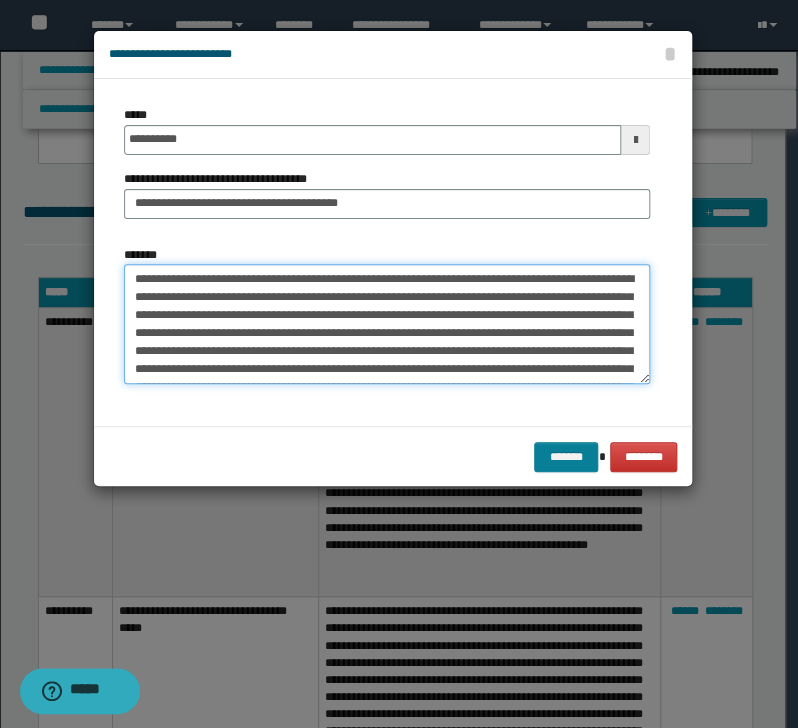 type on "**********" 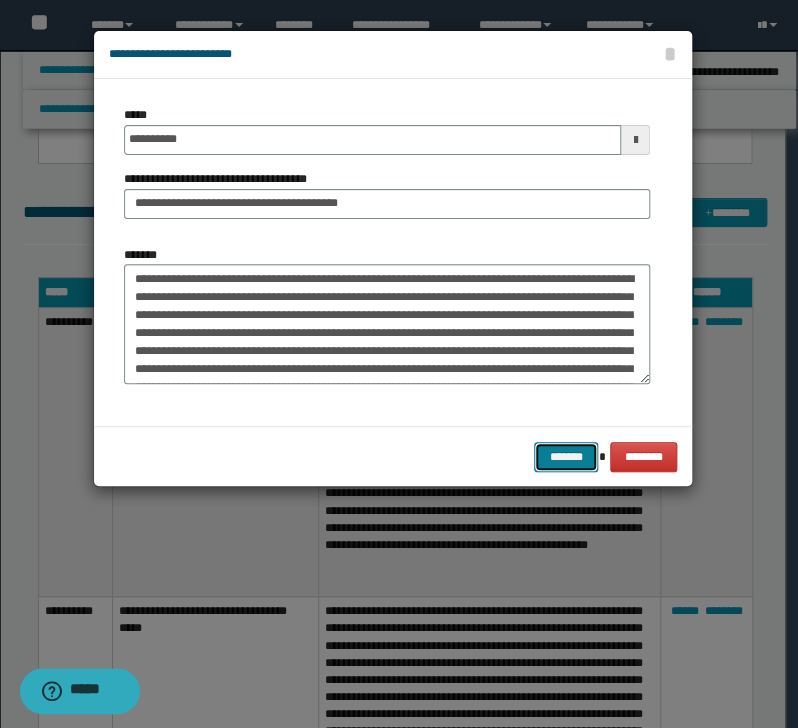 drag, startPoint x: 577, startPoint y: 460, endPoint x: 436, endPoint y: 453, distance: 141.17365 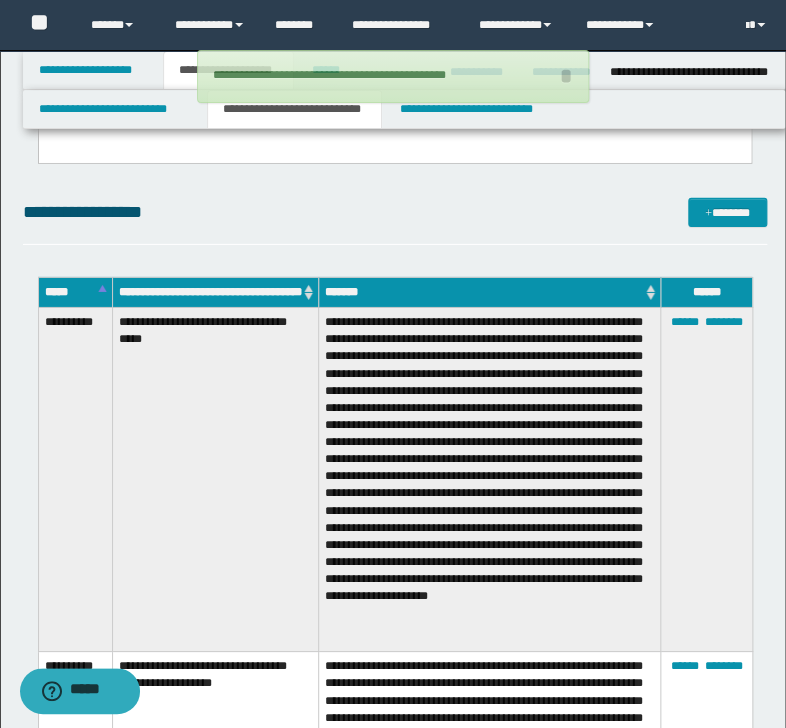 type 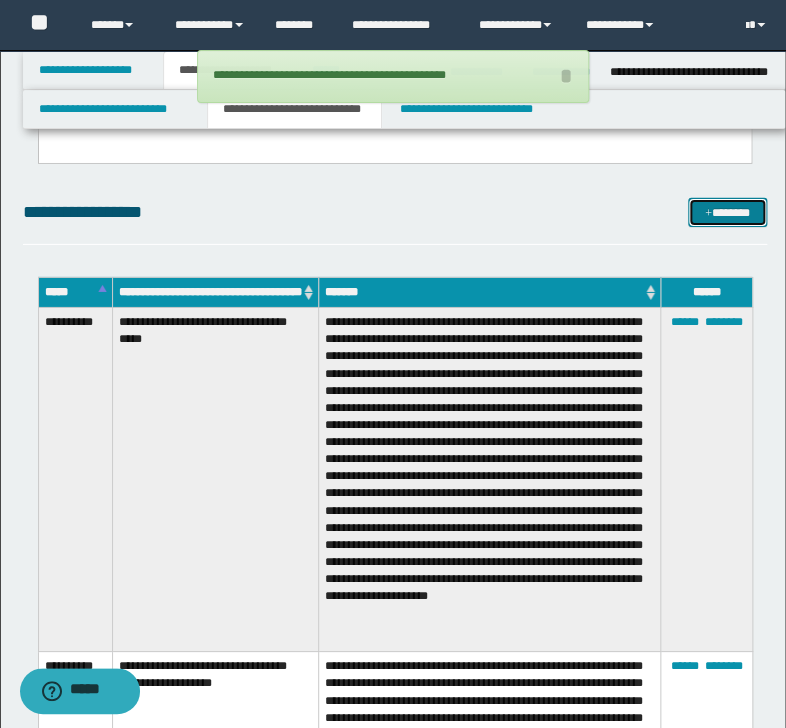 click on "*******" at bounding box center [727, 213] 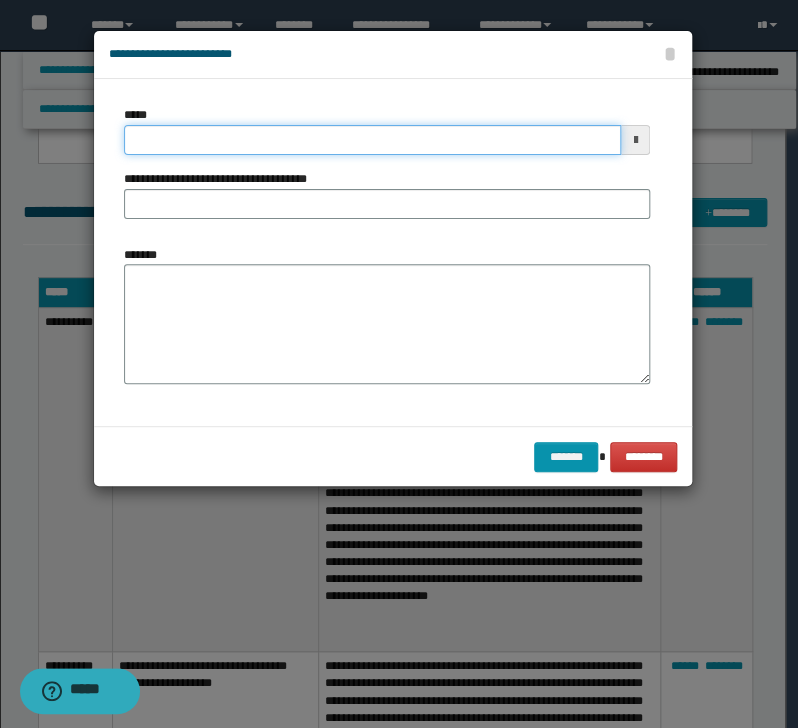 click on "*****" at bounding box center (372, 140) 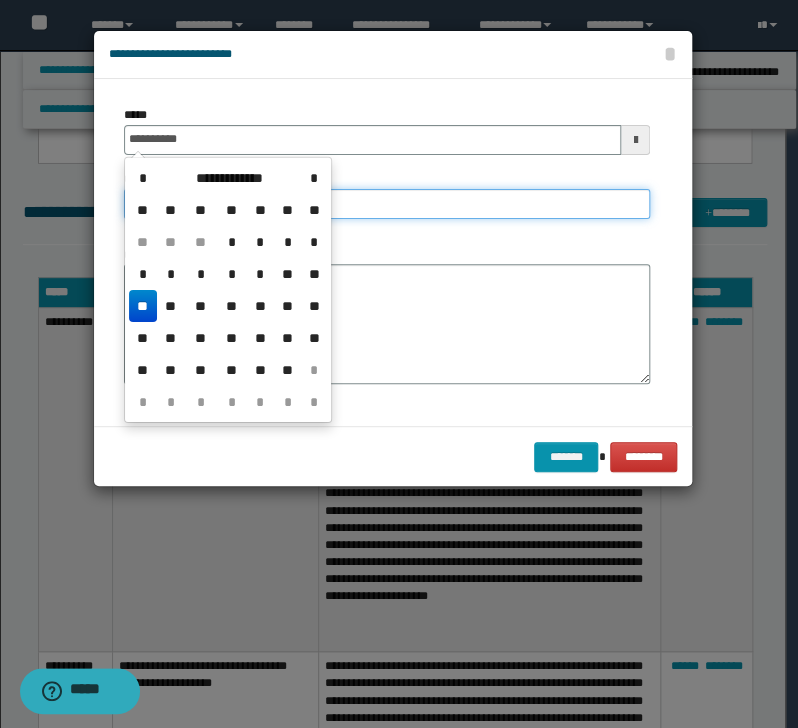 type on "**********" 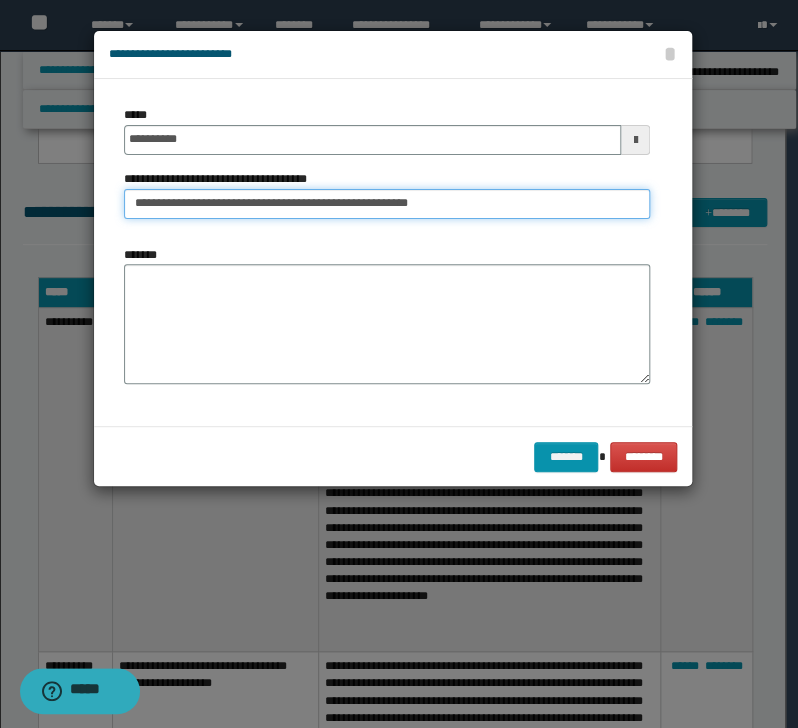 type on "**********" 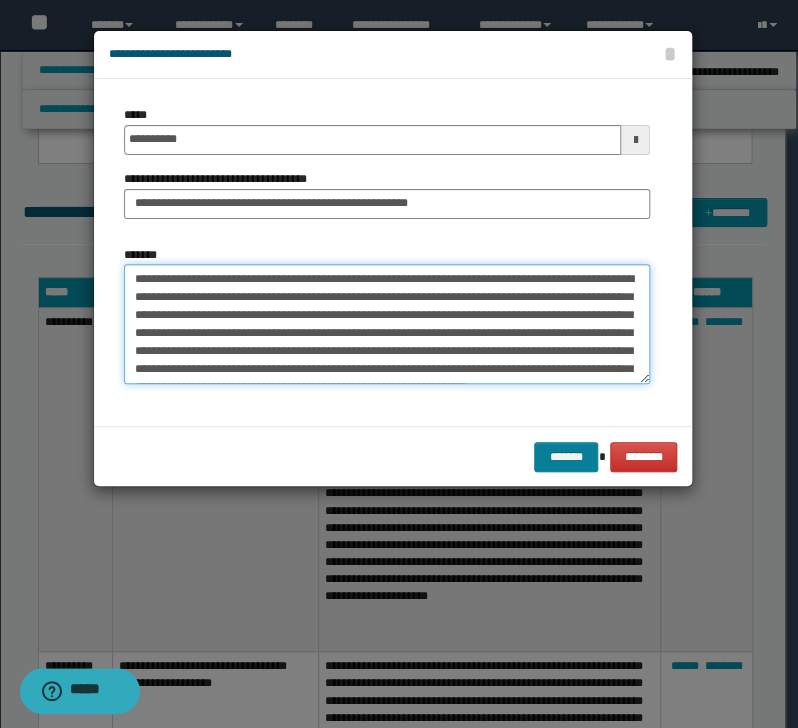 type on "**********" 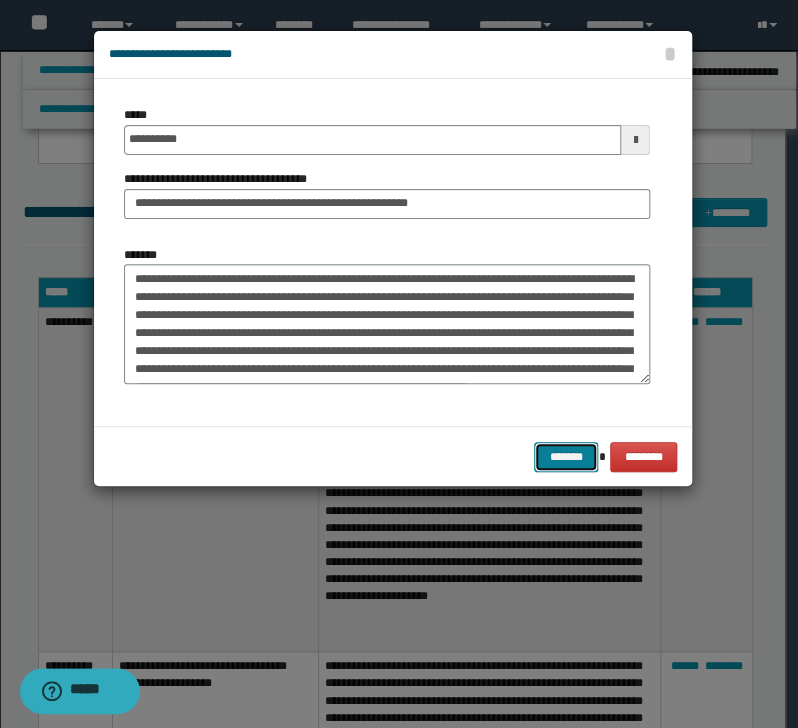 click on "*******" at bounding box center (566, 457) 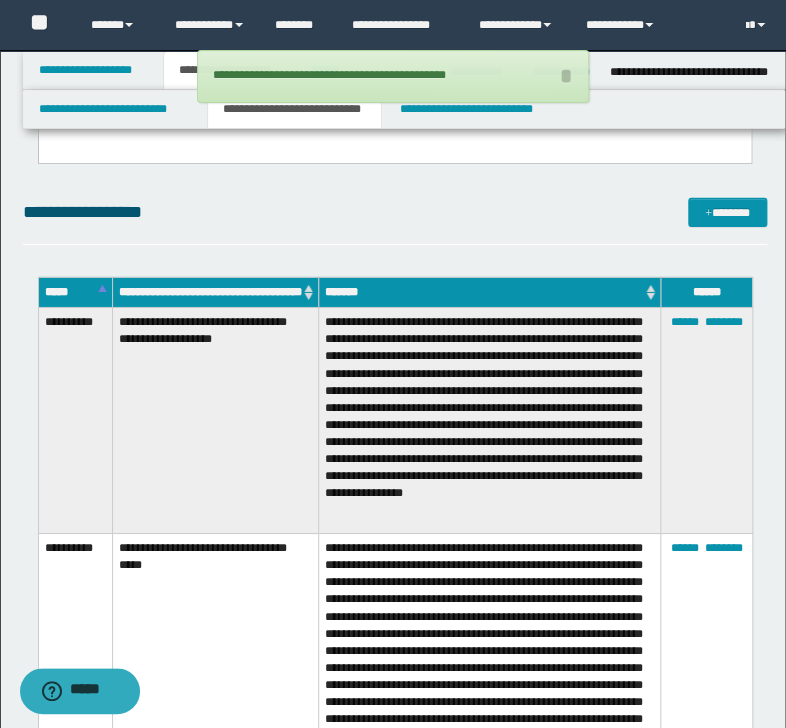 click on "**********" at bounding box center (393, 469) 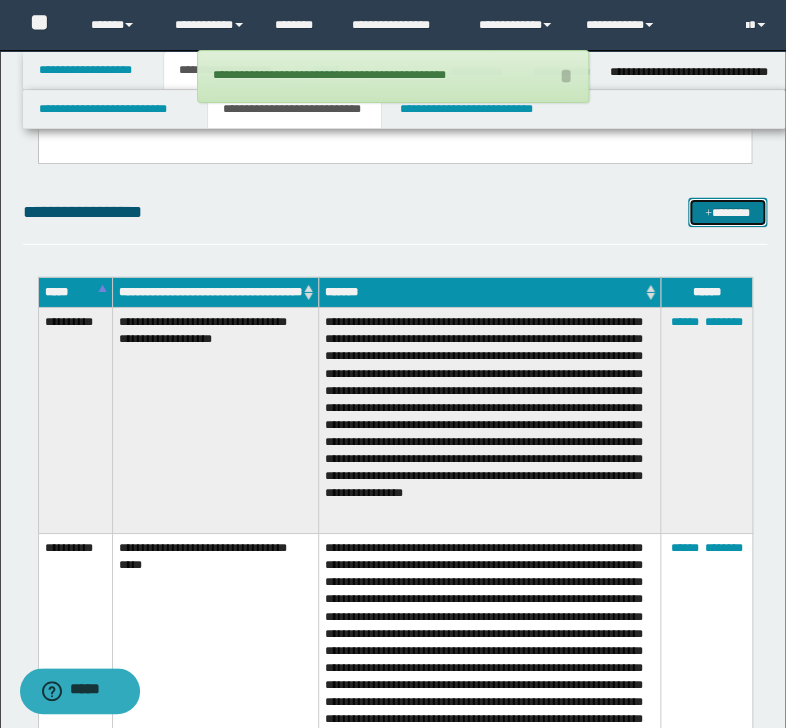 click on "*******" at bounding box center (727, 213) 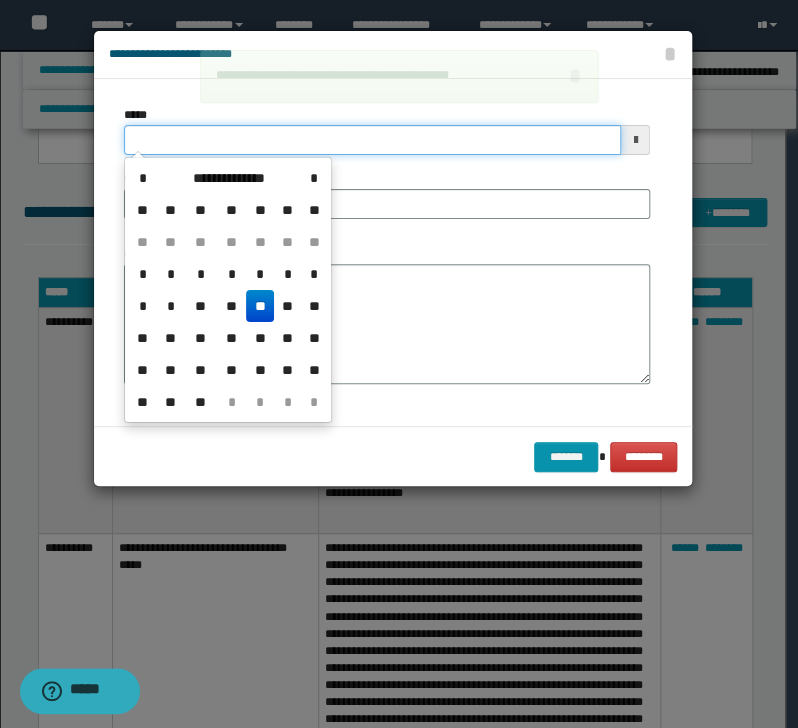 click on "*****" at bounding box center (372, 140) 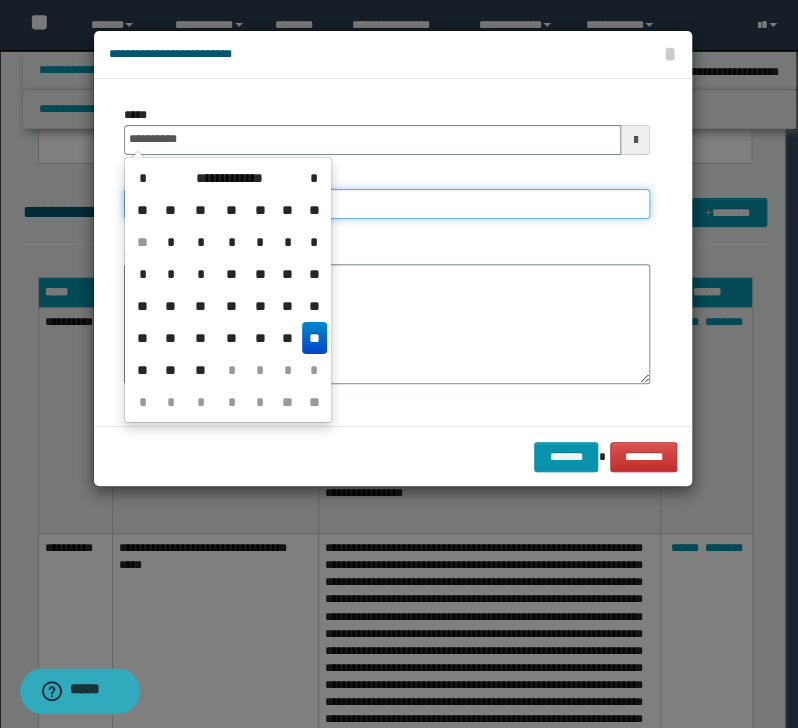 type on "**********" 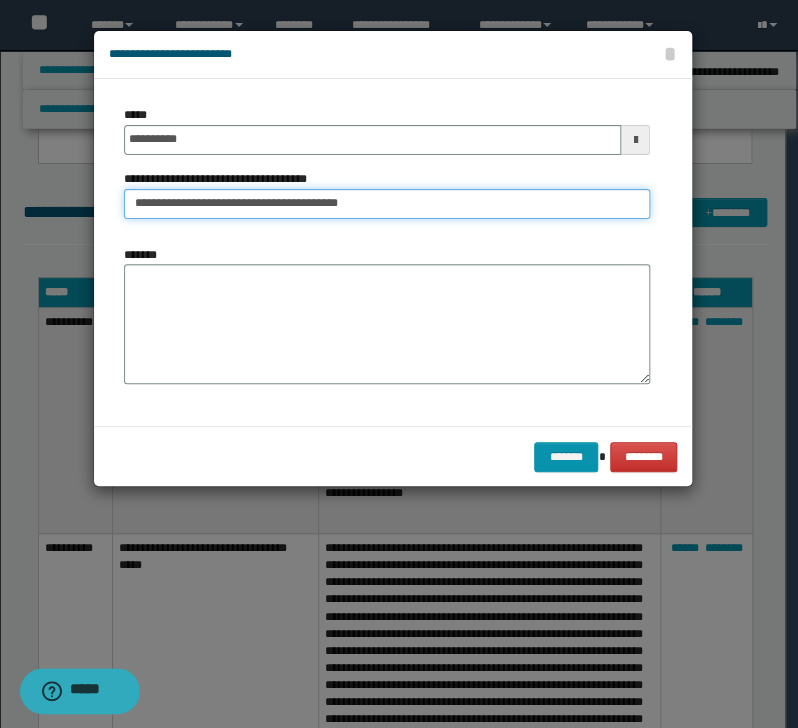 type on "**********" 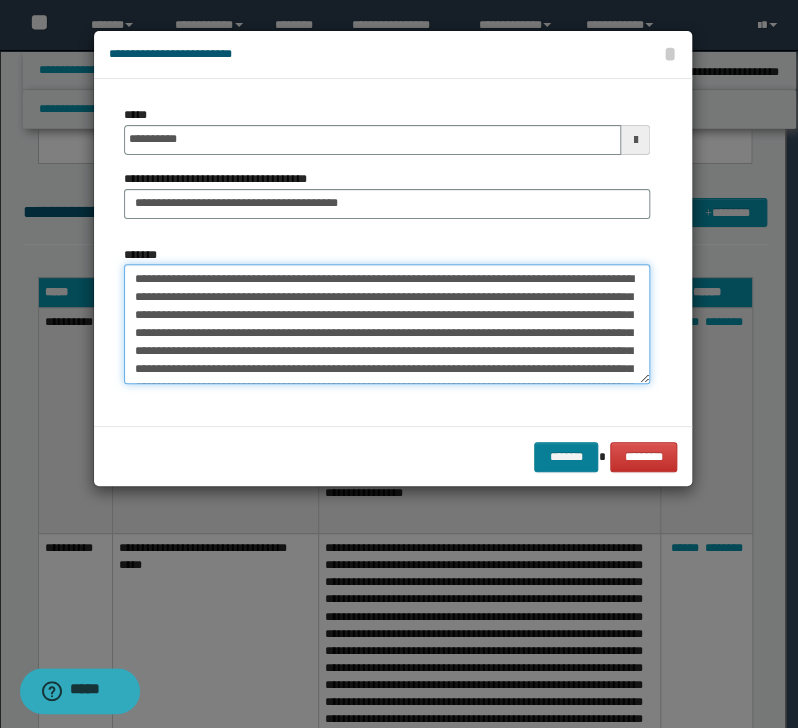 type on "**********" 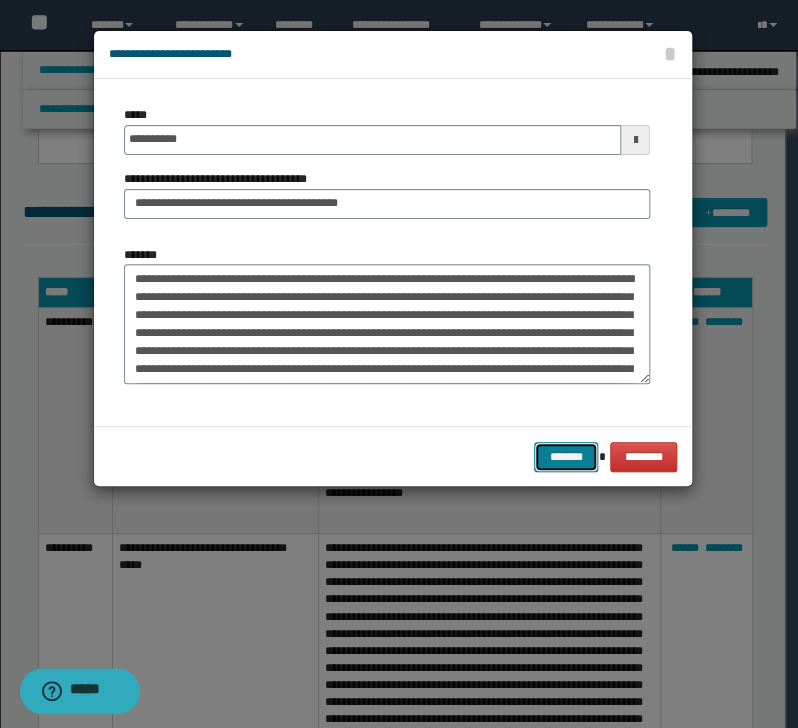 click on "*******" at bounding box center [566, 457] 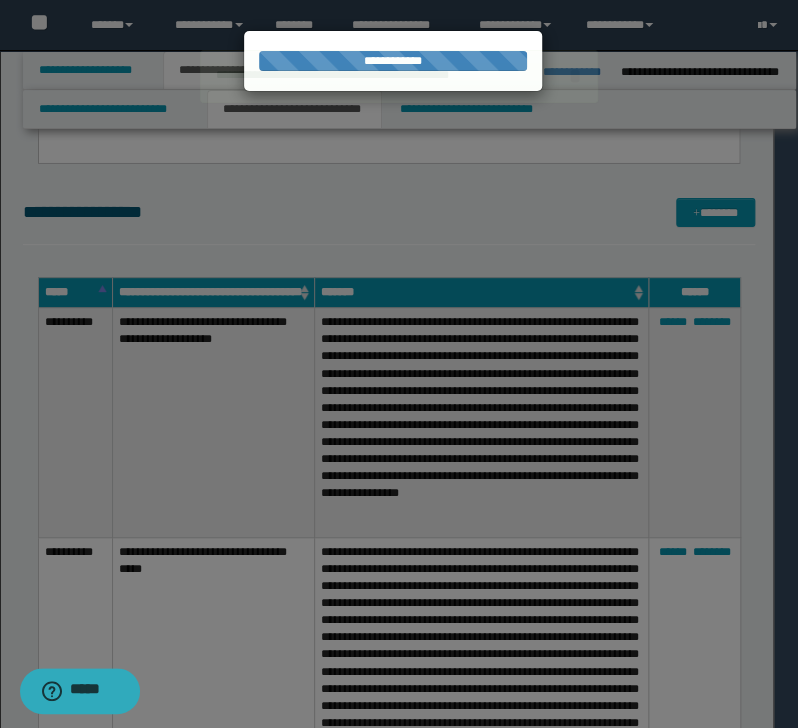 type 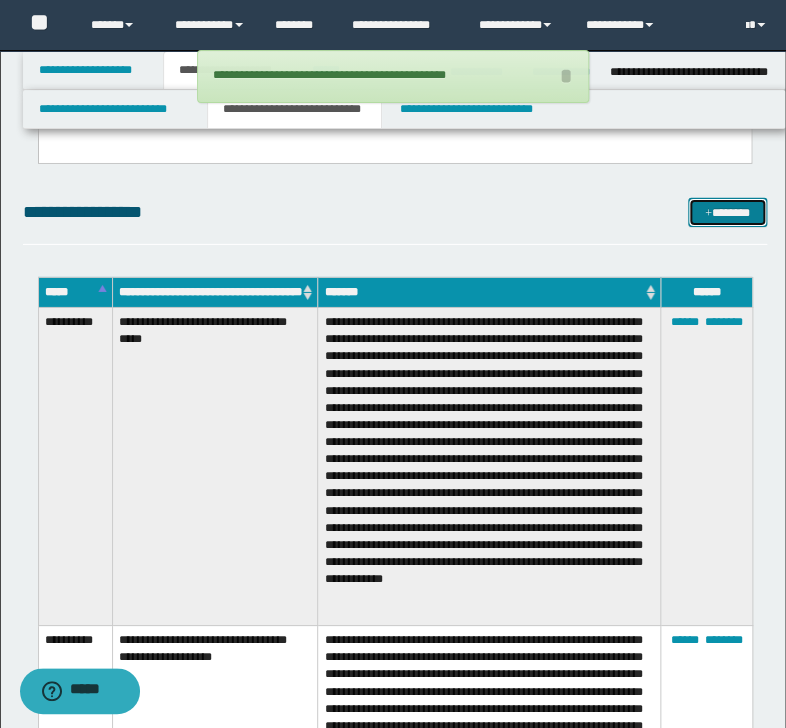 click on "*******" at bounding box center [727, 213] 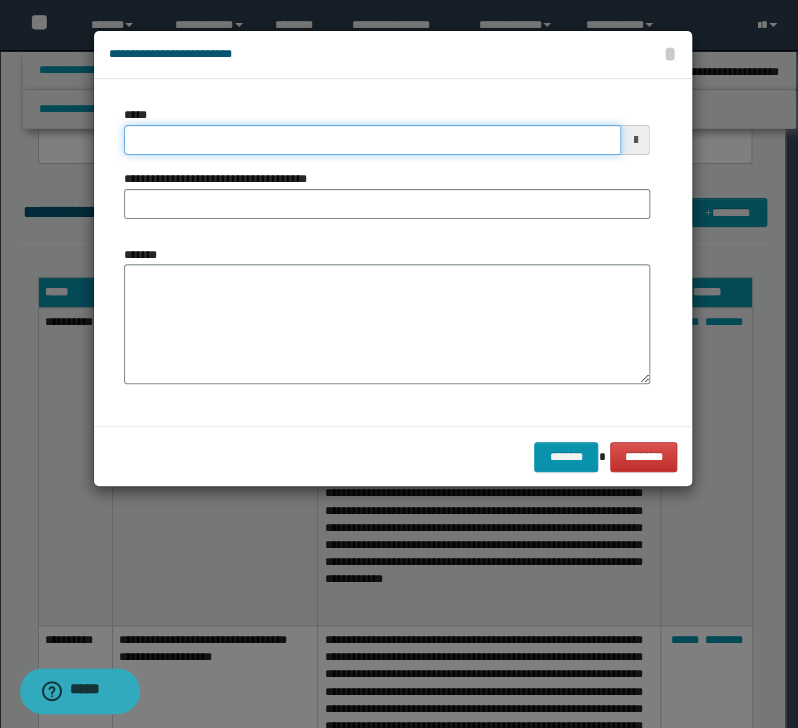 click on "*****" at bounding box center (372, 140) 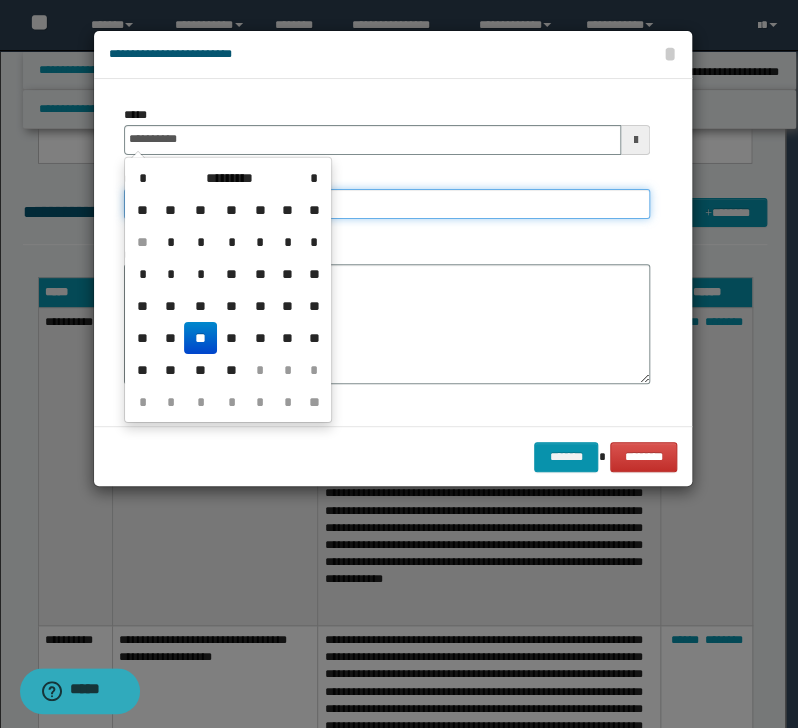 type on "**********" 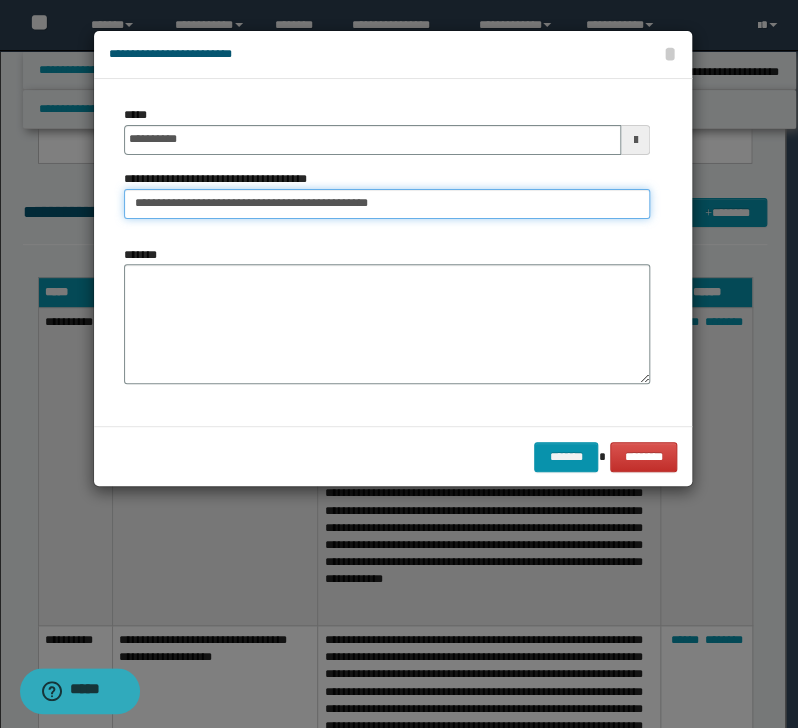 type on "**********" 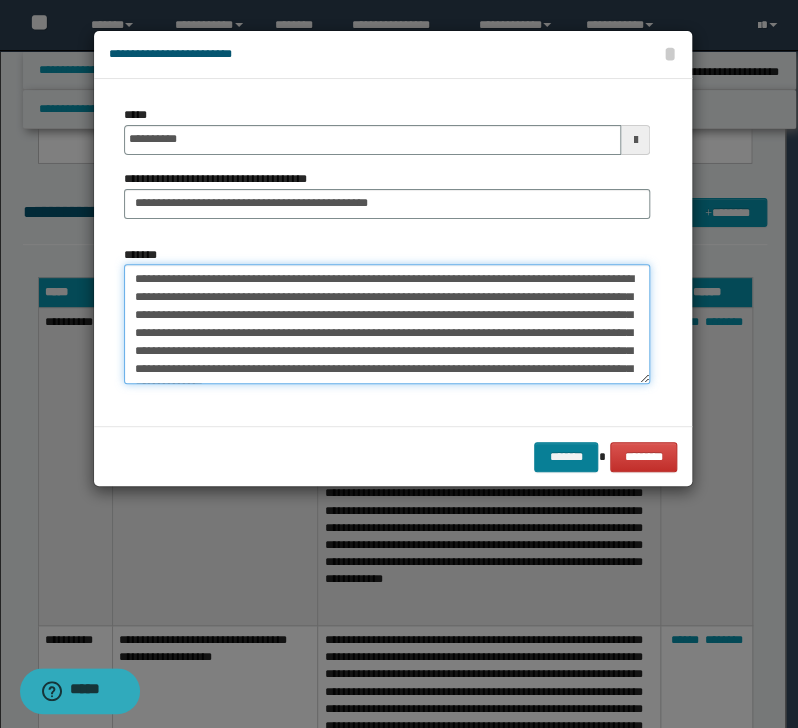 type on "**********" 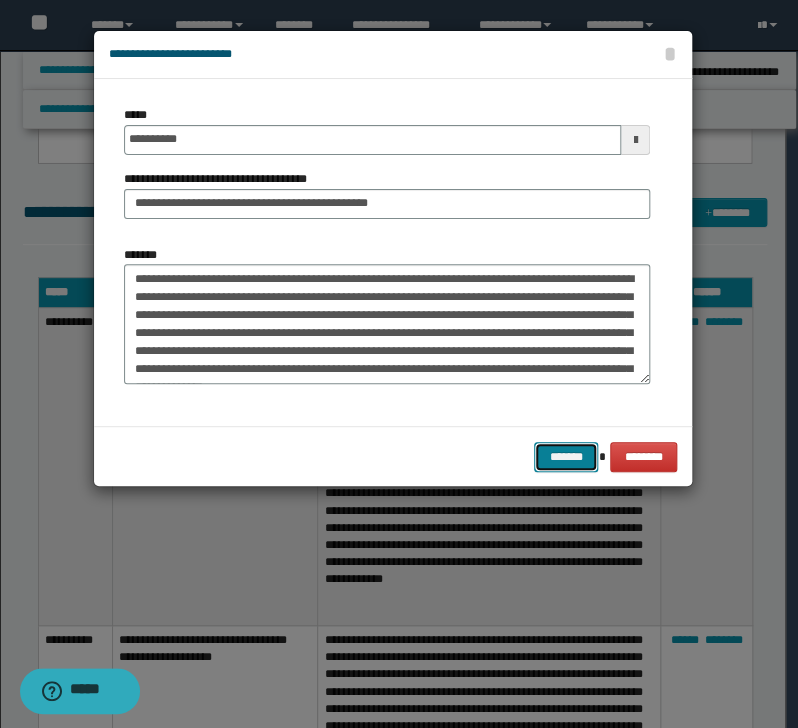 click on "*******" at bounding box center (566, 457) 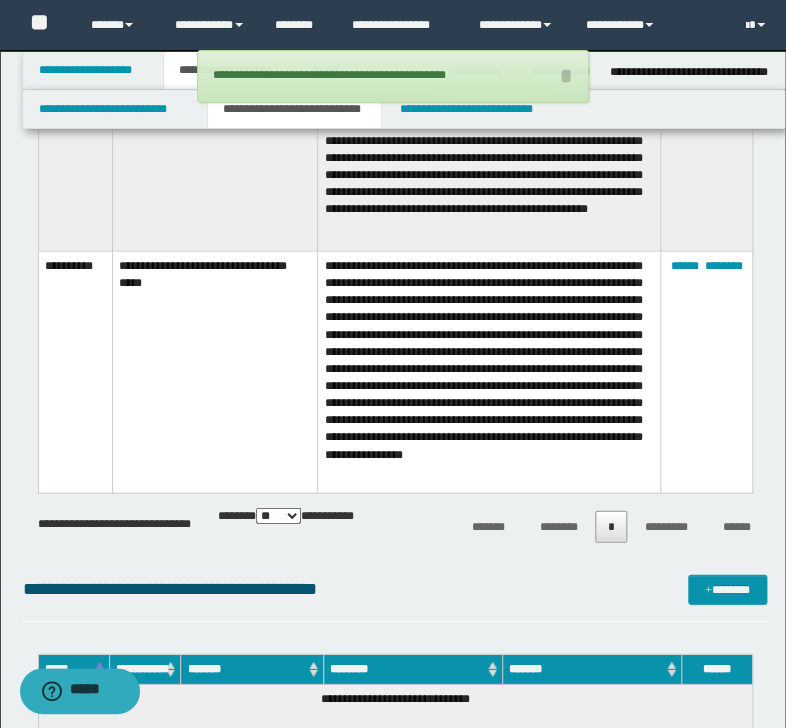 scroll, scrollTop: 3360, scrollLeft: 0, axis: vertical 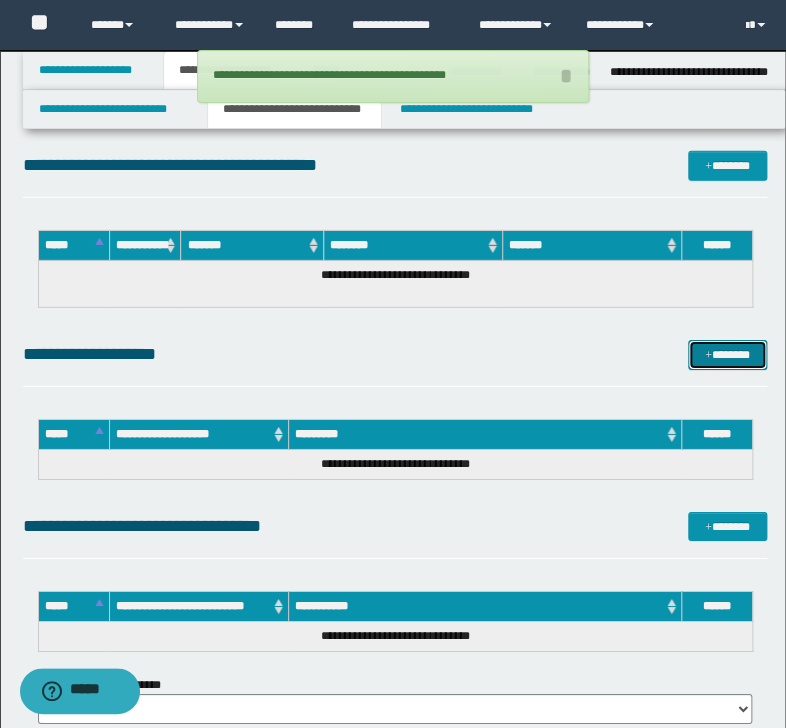 click on "*******" at bounding box center [727, 355] 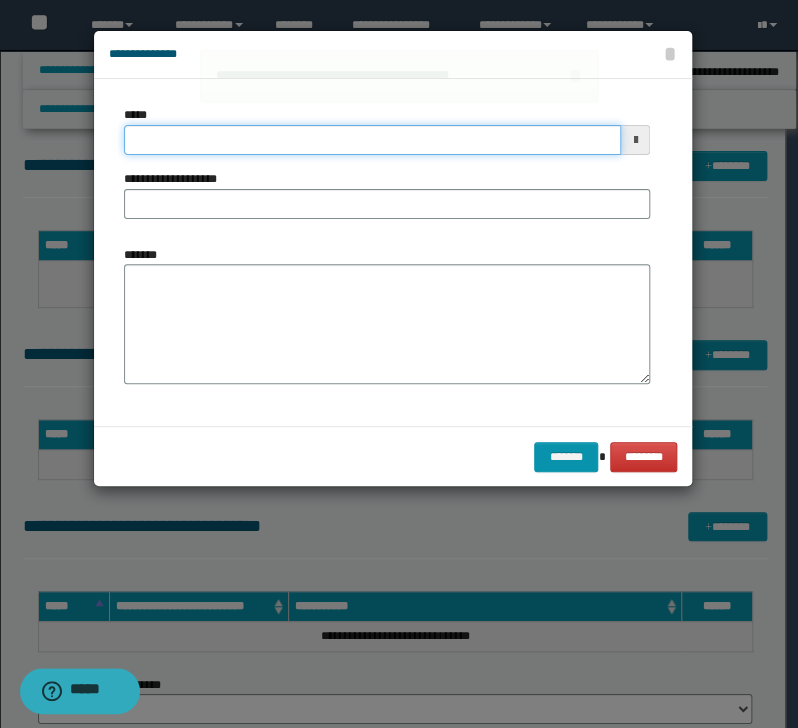 click on "*****" at bounding box center [372, 140] 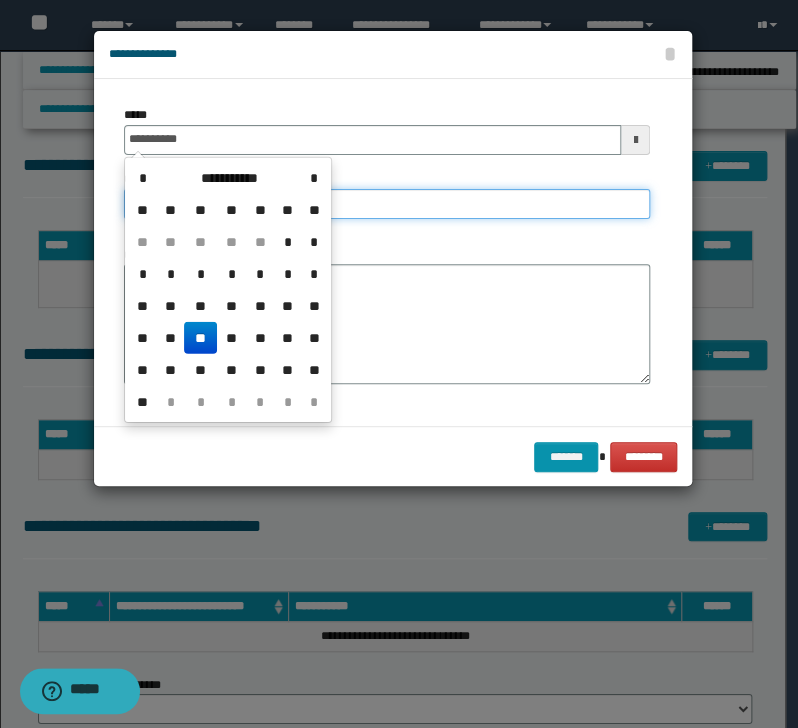 type on "**********" 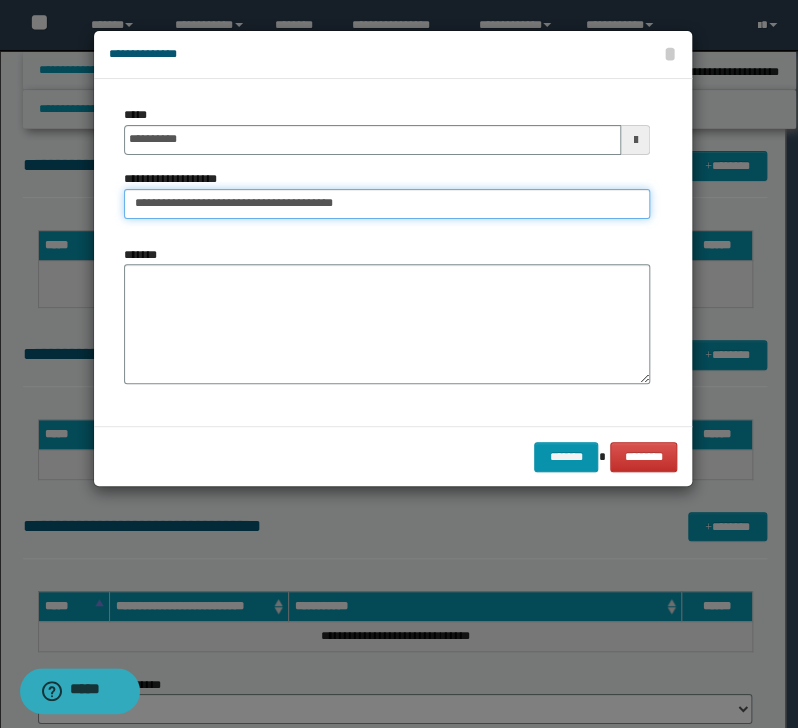 type on "**********" 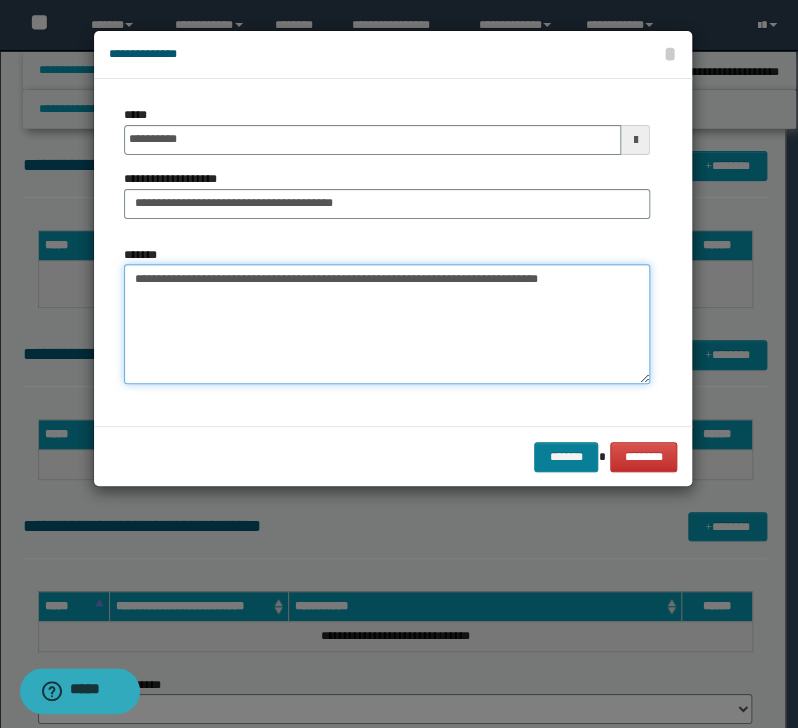 type on "**********" 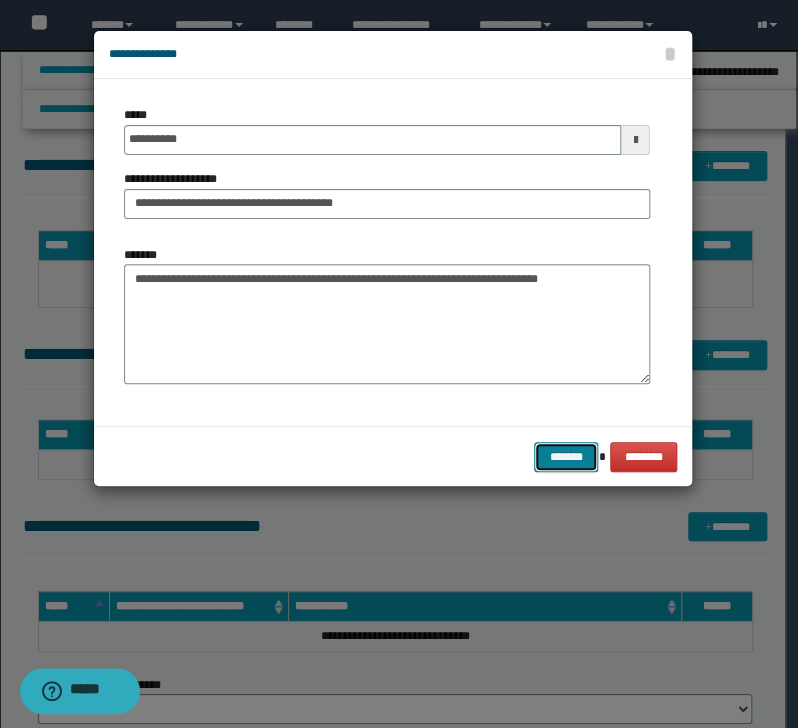 click on "*******" at bounding box center [566, 457] 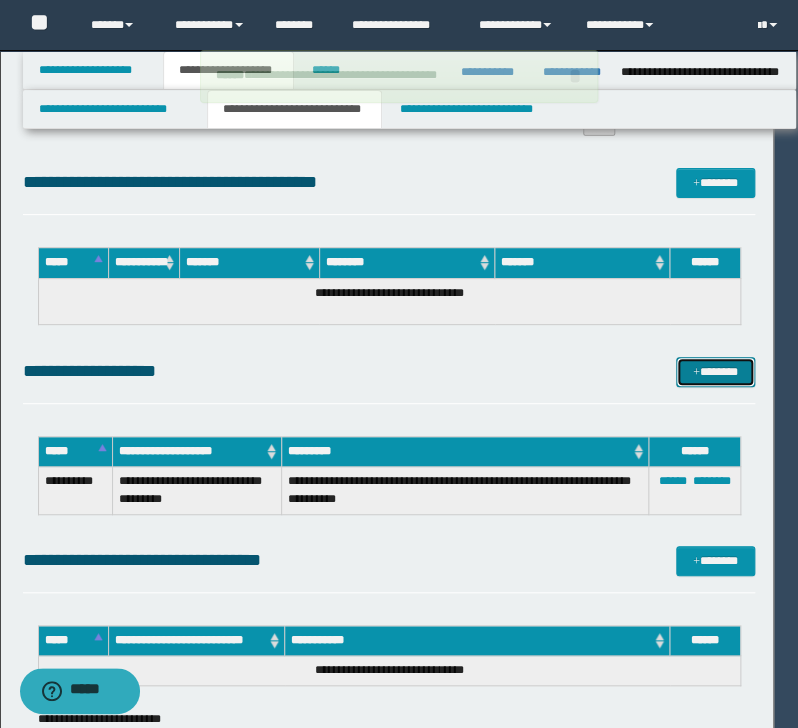 type 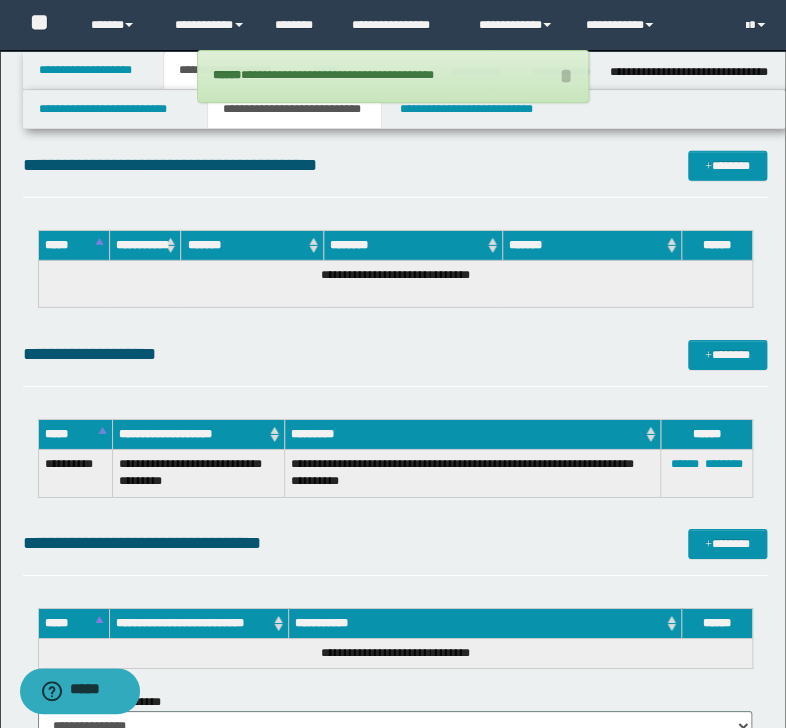 click on "**********" at bounding box center (395, -1071) 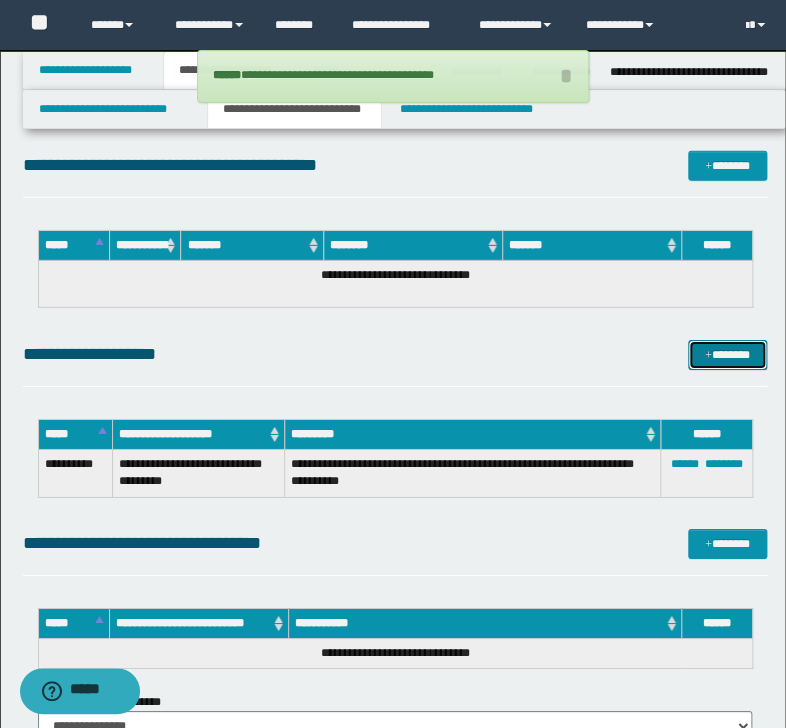 click on "*******" at bounding box center [727, 355] 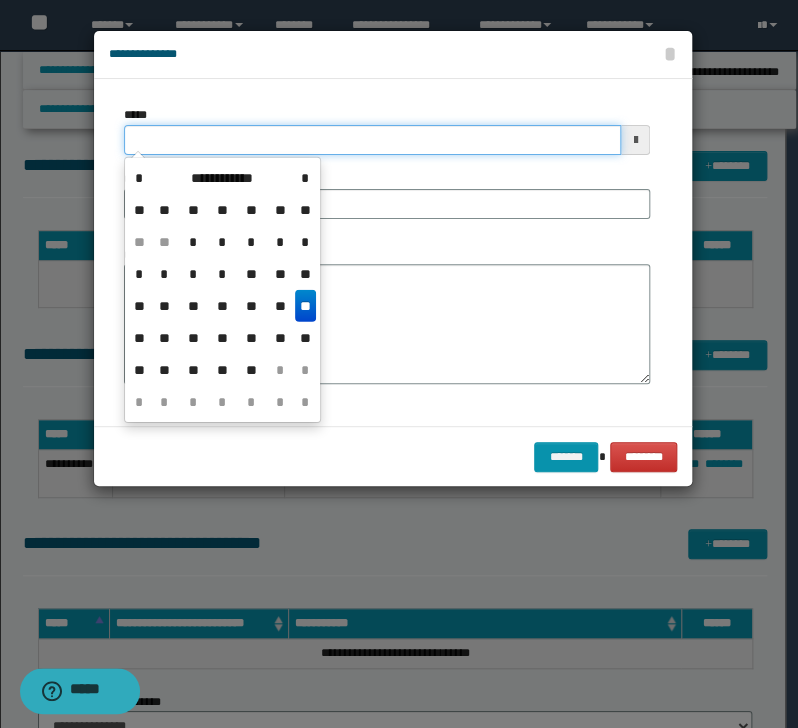 click on "*****" at bounding box center [372, 140] 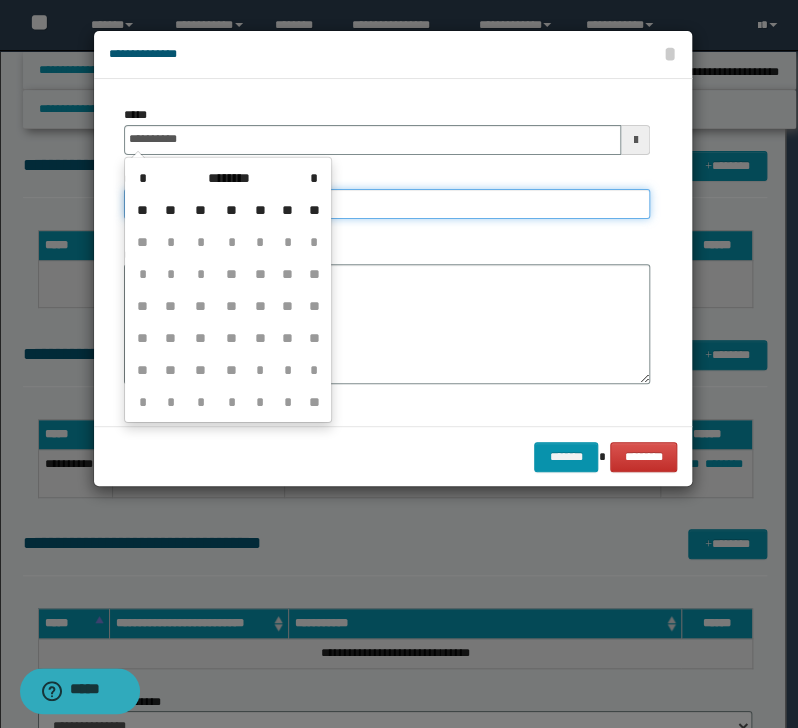 type on "**********" 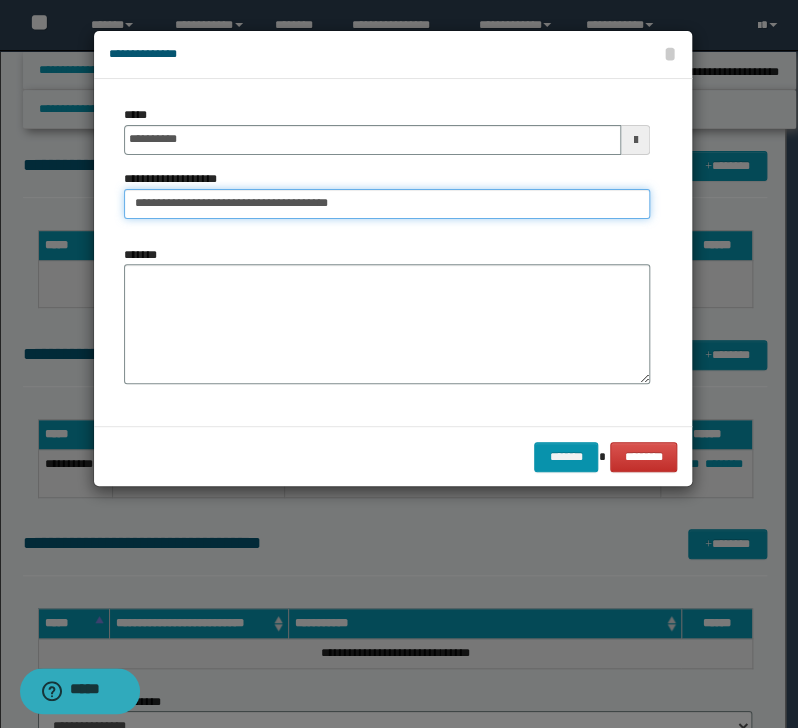 type on "**********" 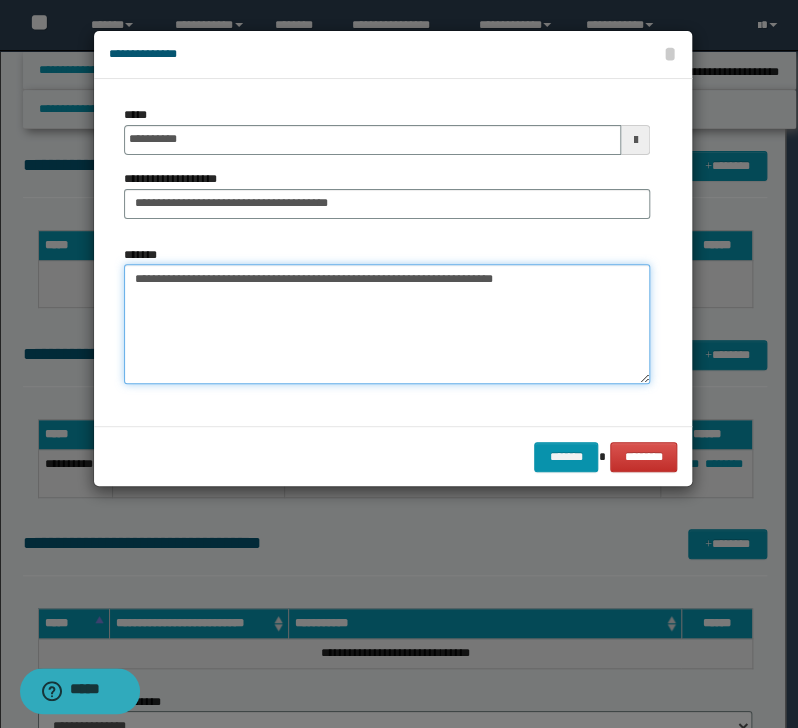 type on "**********" 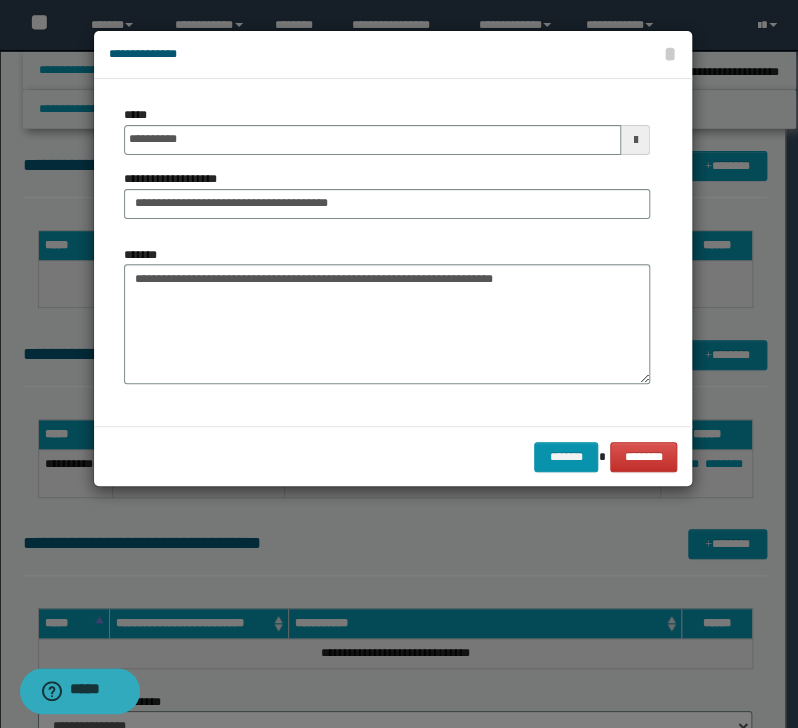 click on "*******
********" at bounding box center (393, 456) 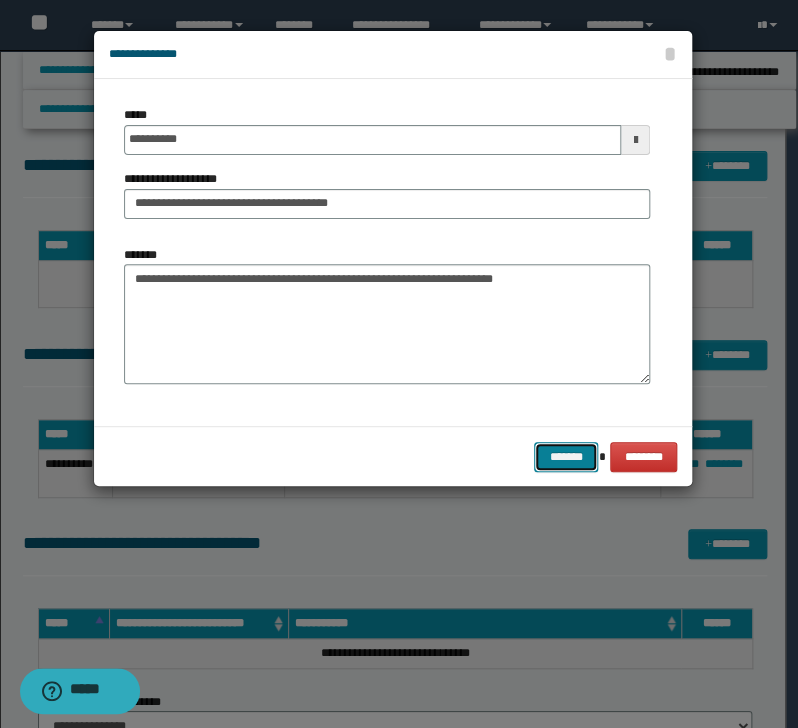 click on "*******" at bounding box center (566, 457) 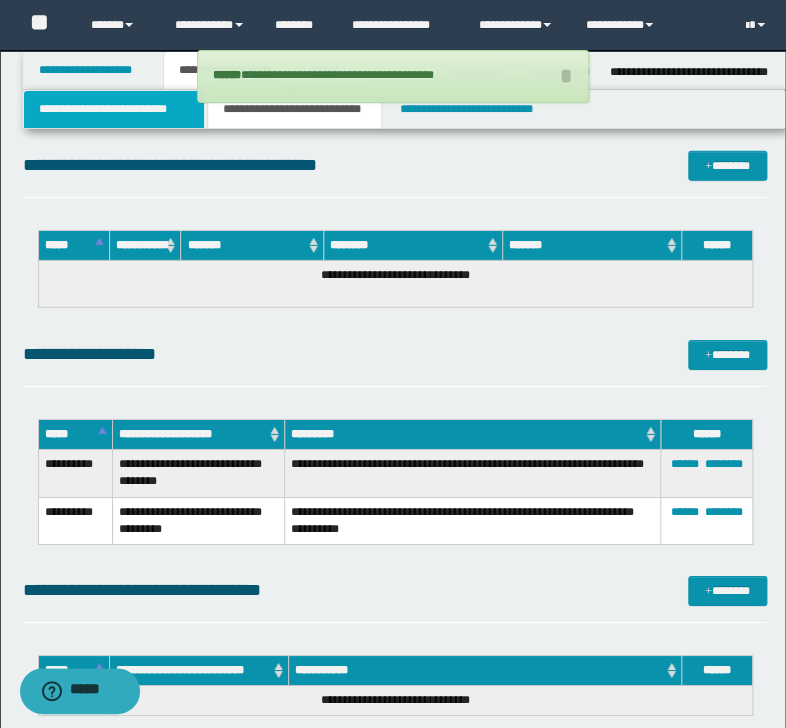 click on "**********" at bounding box center [114, 109] 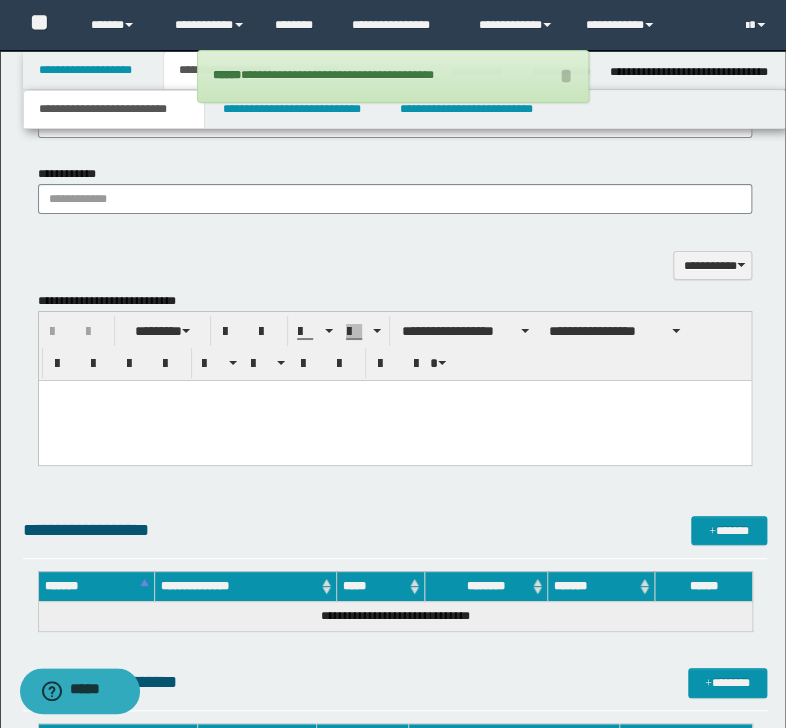 scroll, scrollTop: 1706, scrollLeft: 0, axis: vertical 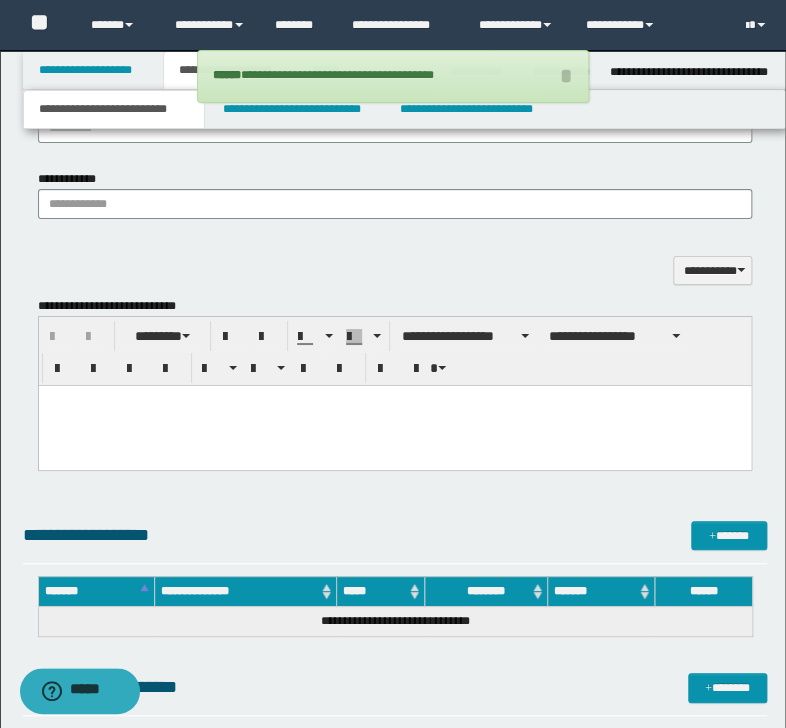 click at bounding box center [394, 426] 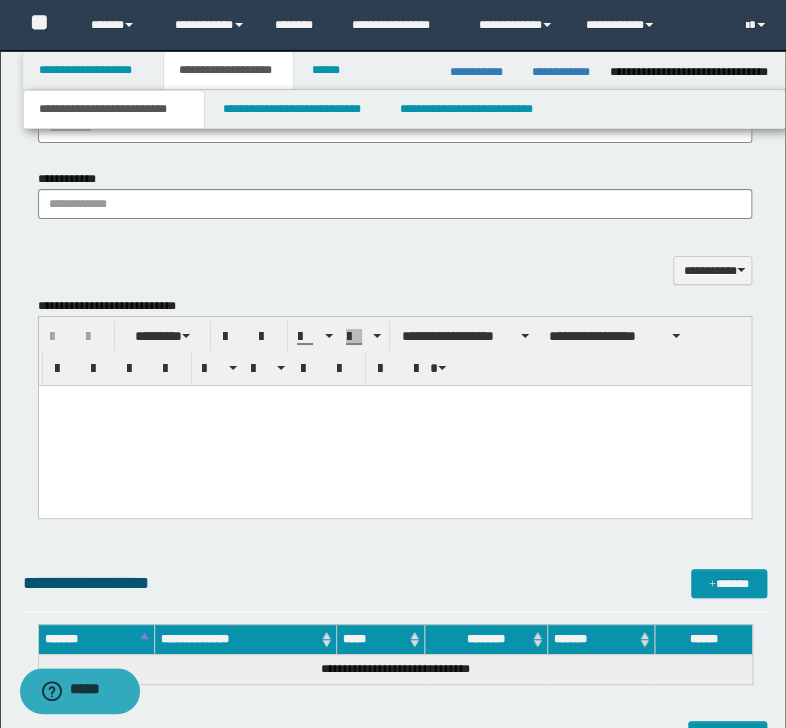 click at bounding box center (394, 401) 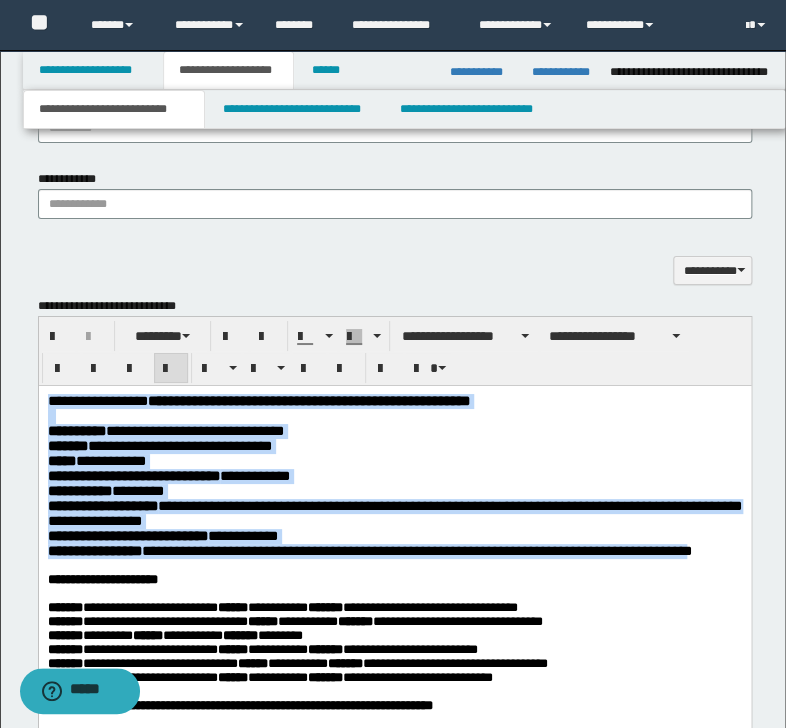 drag, startPoint x: 95, startPoint y: 599, endPoint x: 534, endPoint y: 726, distance: 457.0011 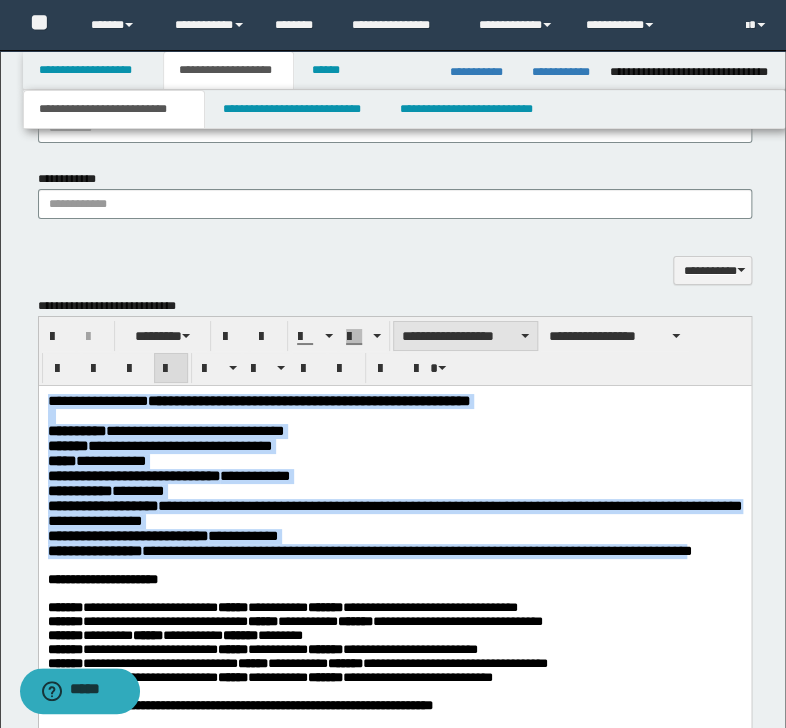 click on "**********" at bounding box center [465, 336] 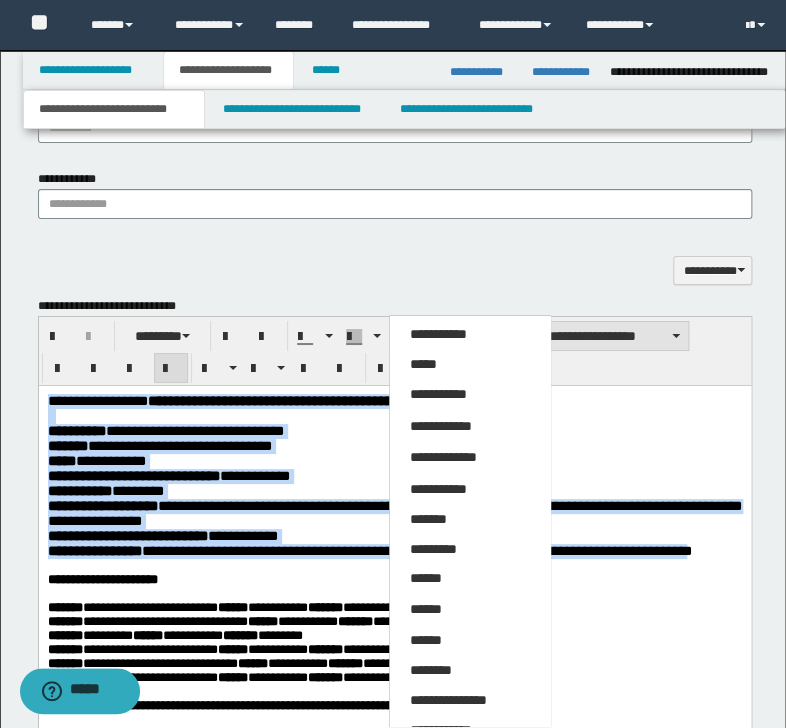 drag, startPoint x: 445, startPoint y: 361, endPoint x: 495, endPoint y: 348, distance: 51.662365 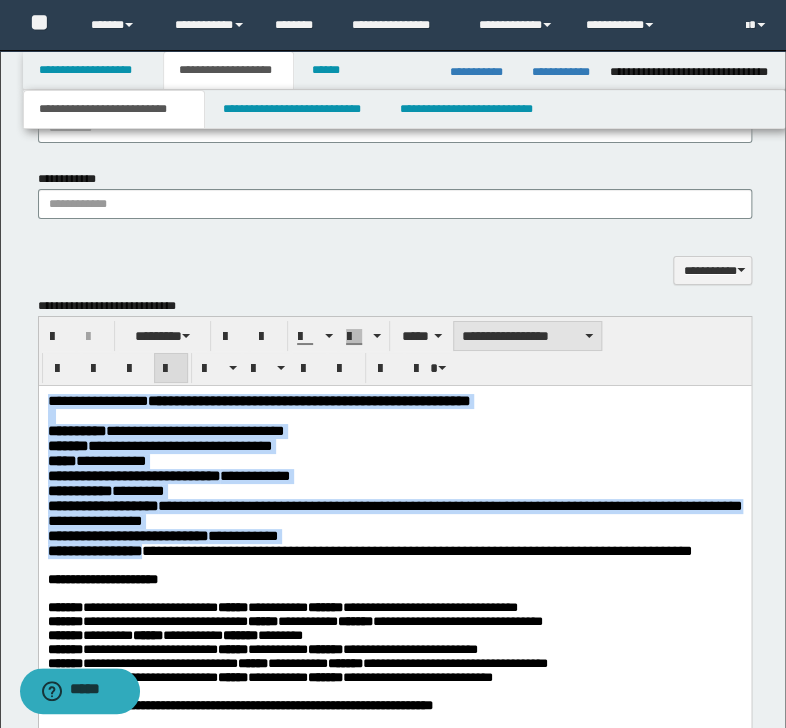 click on "**********" at bounding box center (527, 336) 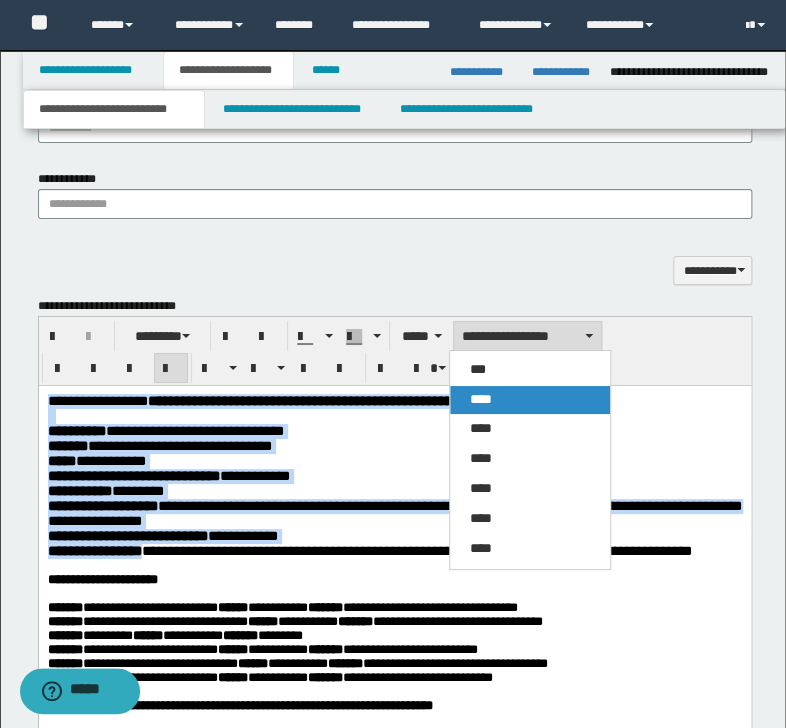click on "****" at bounding box center (530, 400) 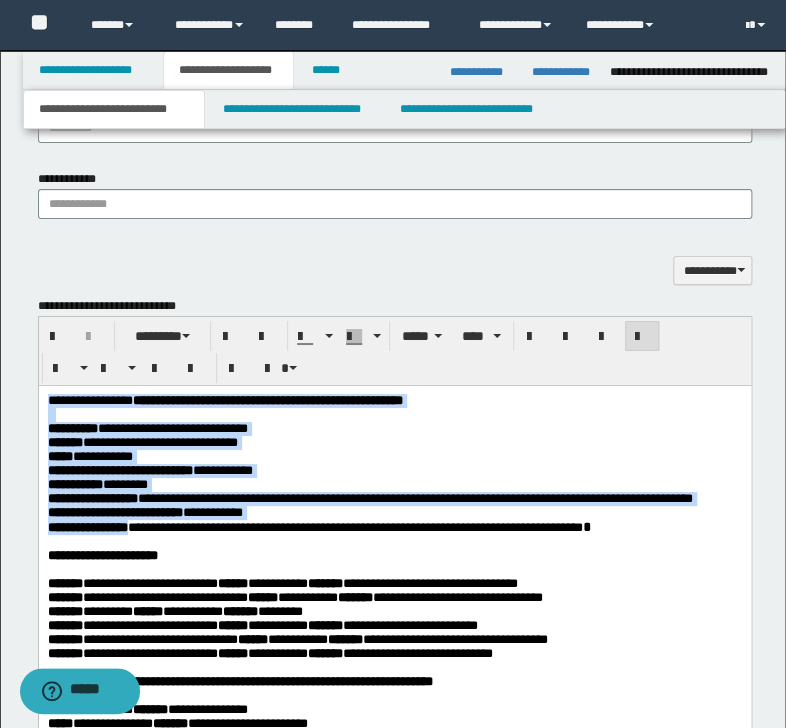 click on "**********" at bounding box center [394, 499] 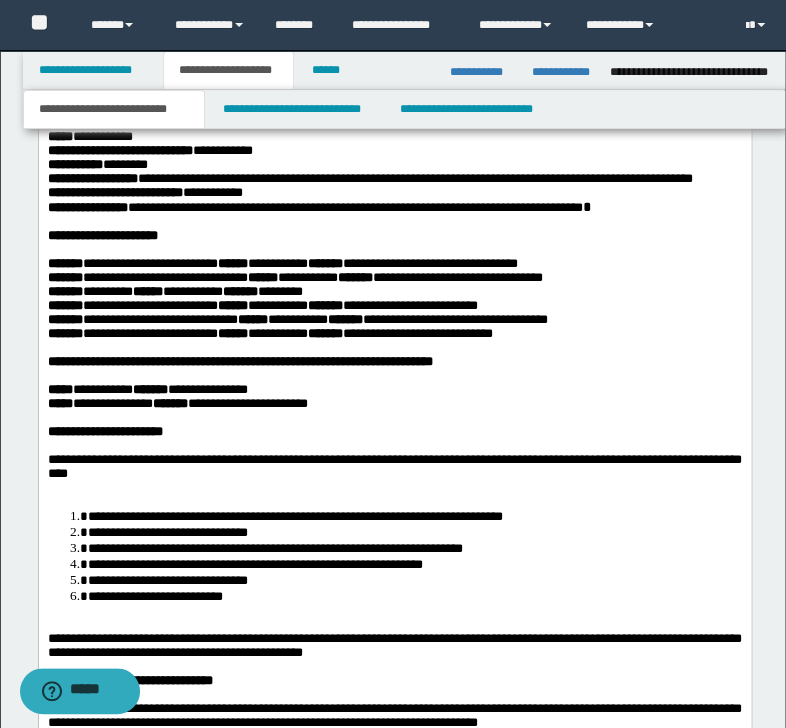 click on "**********" at bounding box center (394, 432) 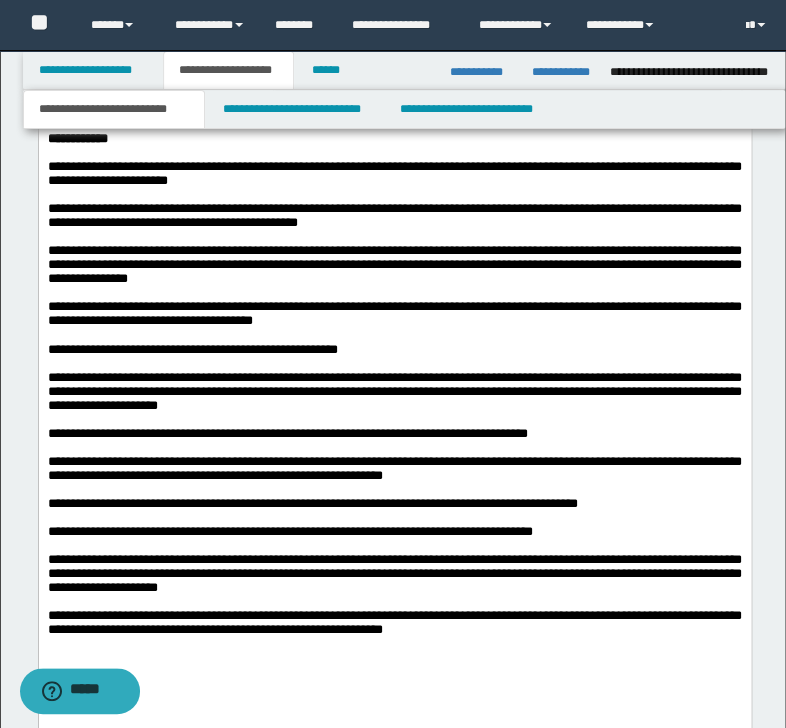 scroll, scrollTop: 4666, scrollLeft: 0, axis: vertical 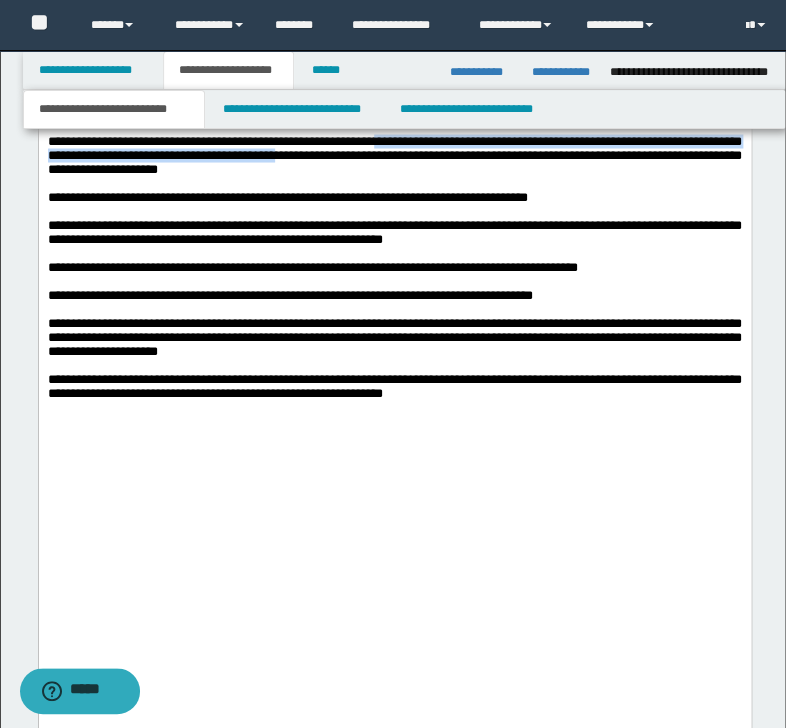 drag, startPoint x: 450, startPoint y: -184, endPoint x: 451, endPoint y: 412, distance: 596.00085 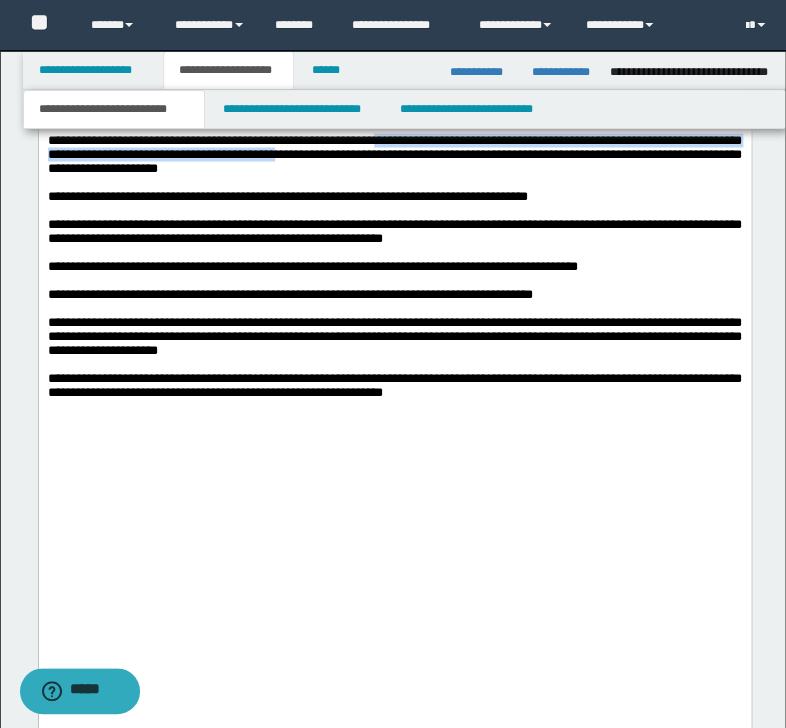 click on "**********" at bounding box center (394, -1132) 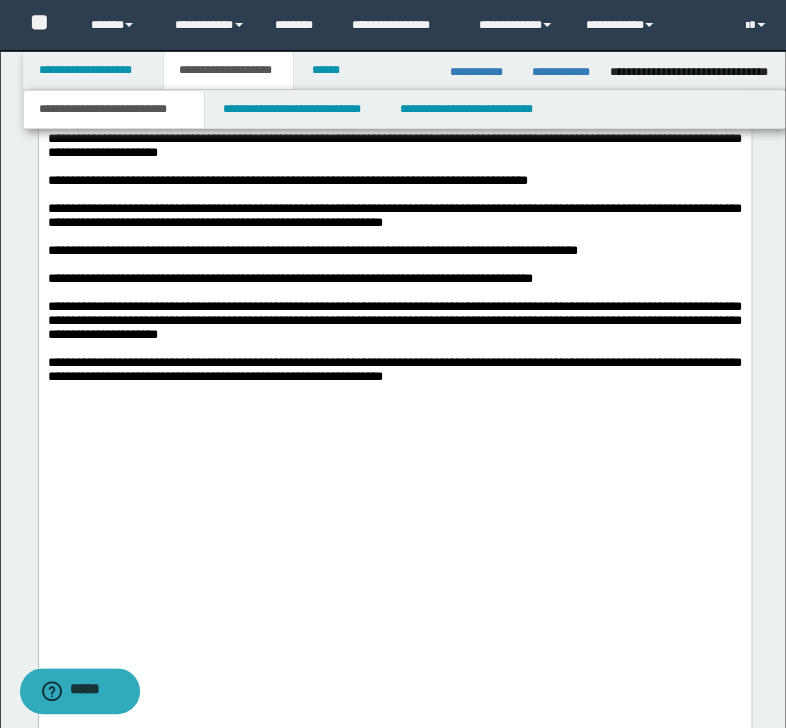 click on "**********" at bounding box center [394, 256] 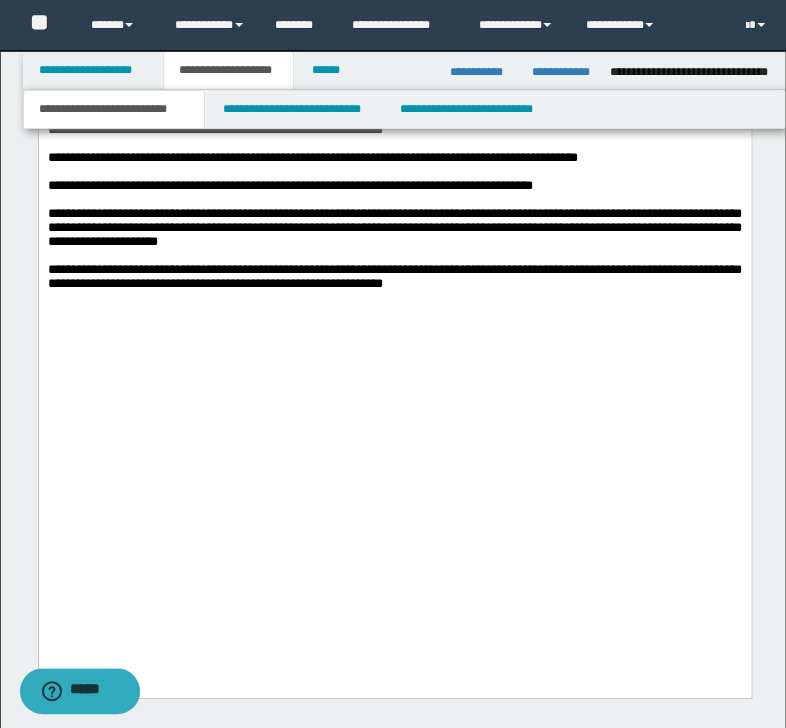 scroll, scrollTop: 4906, scrollLeft: 0, axis: vertical 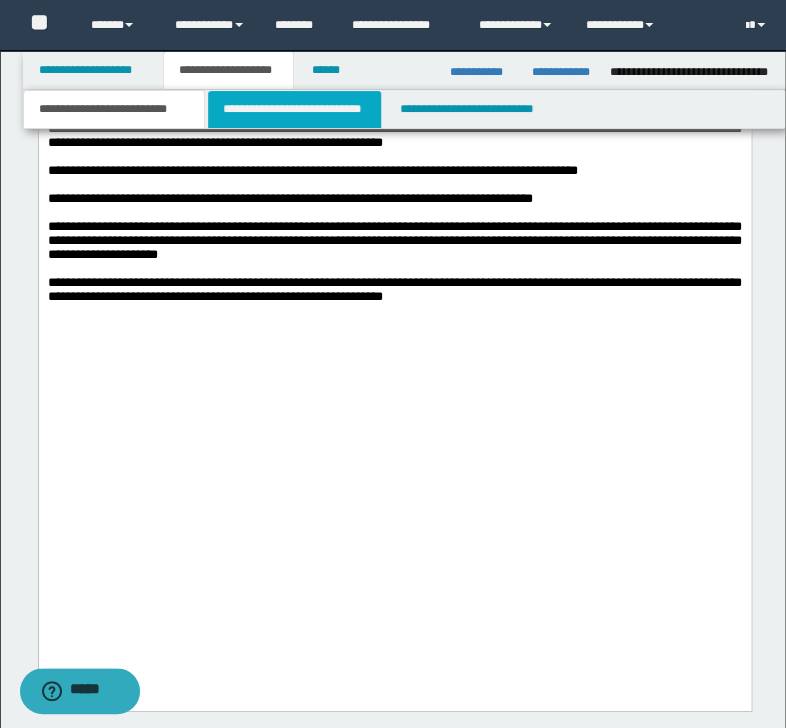 click on "**********" at bounding box center (294, 109) 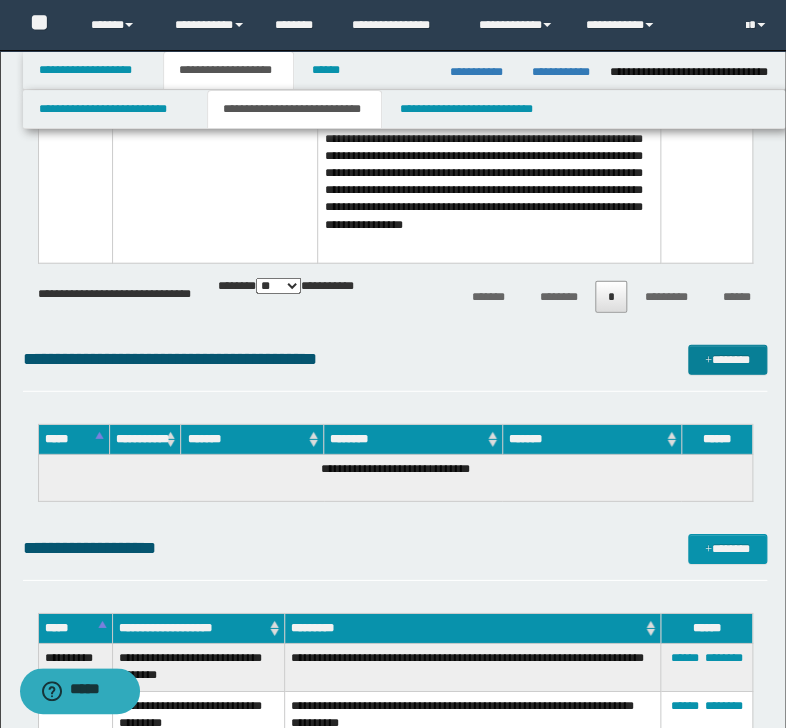 scroll, scrollTop: 3127, scrollLeft: 0, axis: vertical 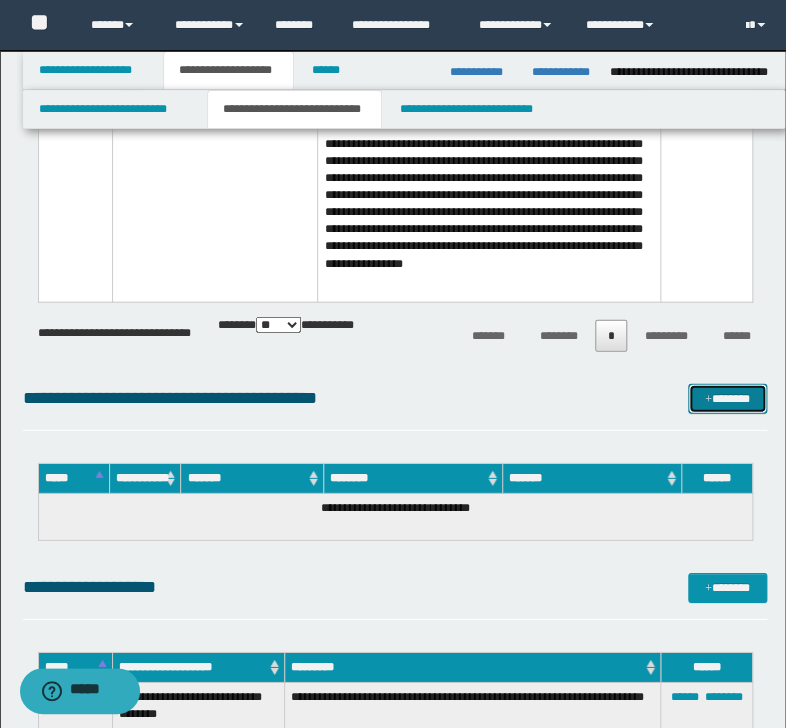 click at bounding box center [708, 400] 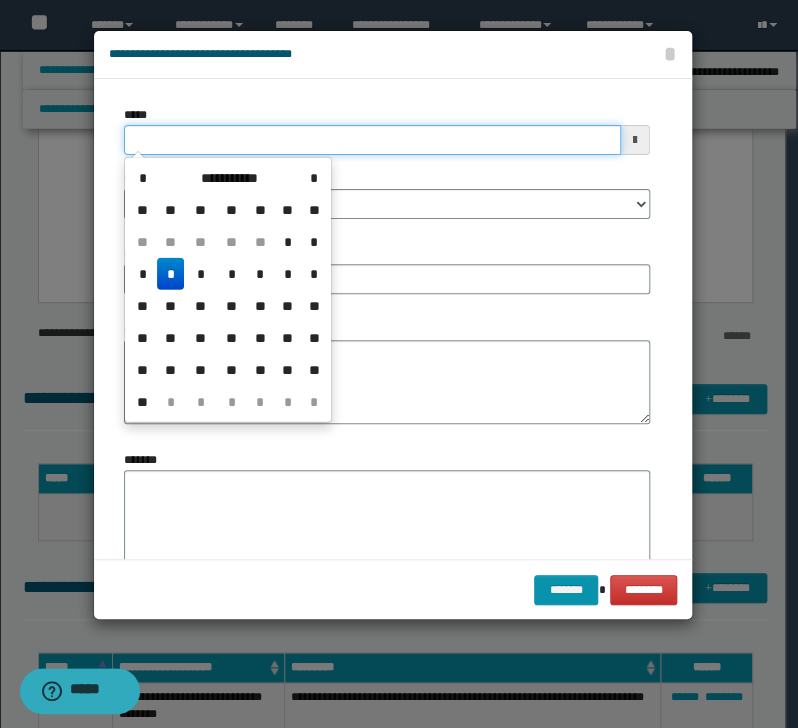 click on "*****" at bounding box center [372, 140] 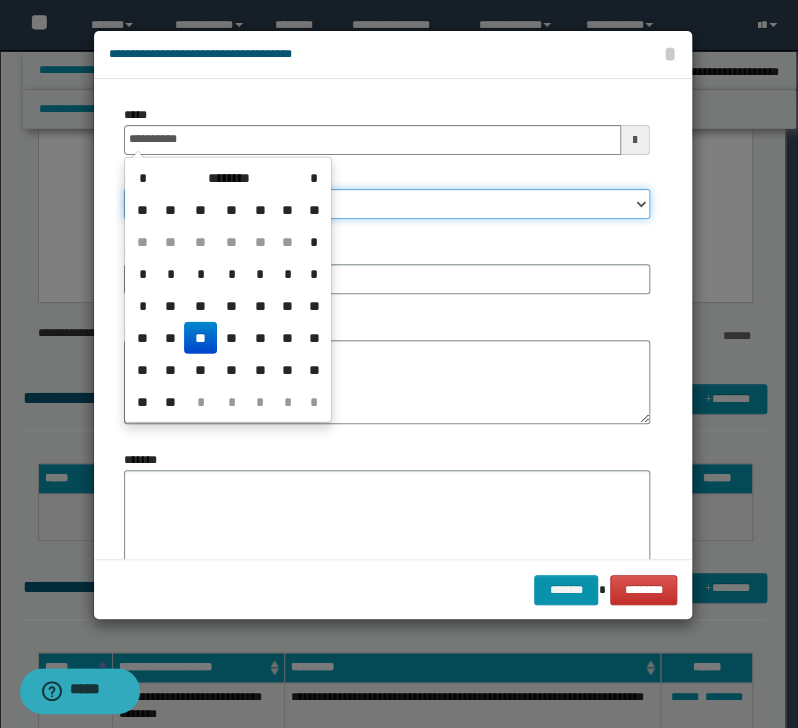 type on "**********" 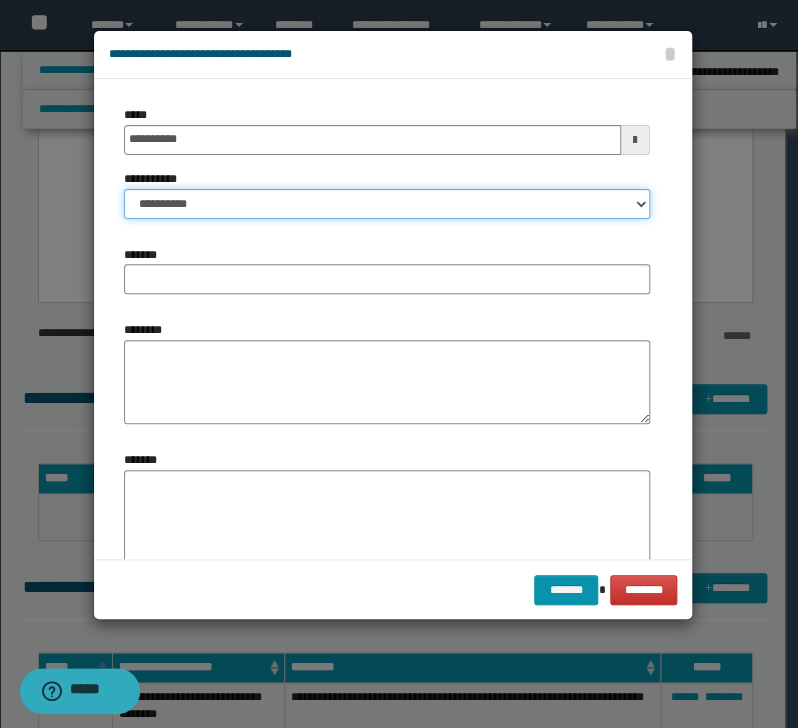 click on "**********" at bounding box center (387, 204) 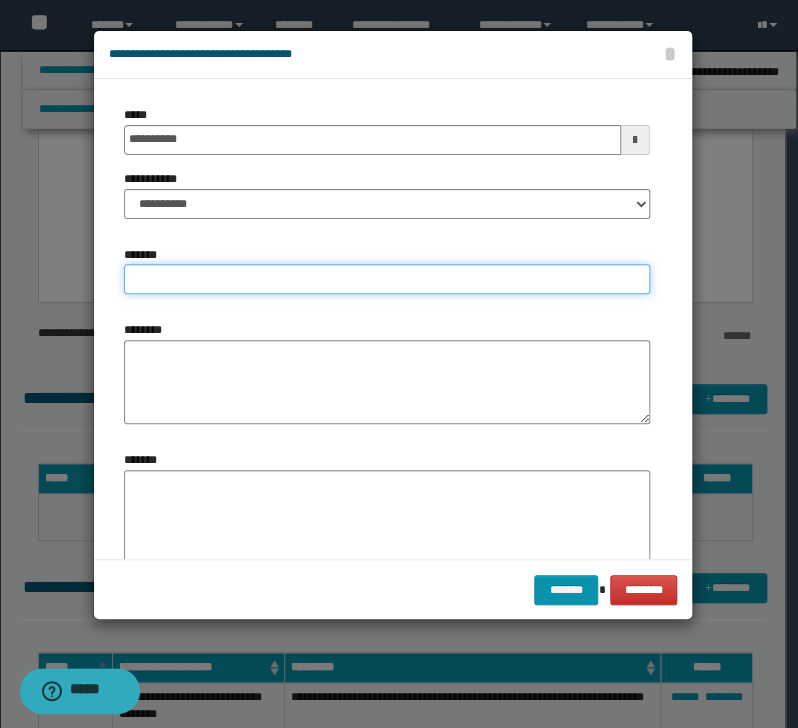 drag, startPoint x: 212, startPoint y: 275, endPoint x: 139, endPoint y: 296, distance: 75.96052 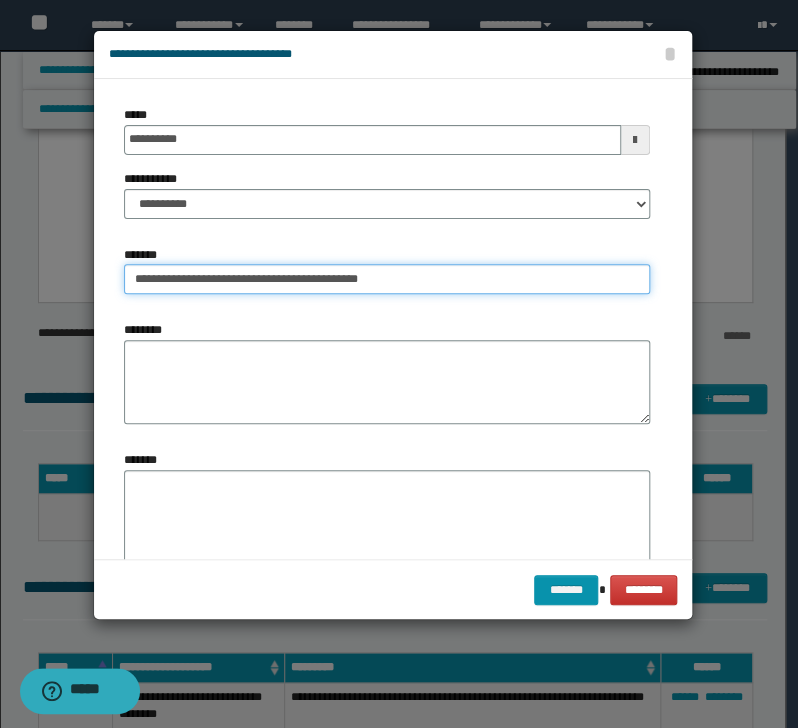 type on "**********" 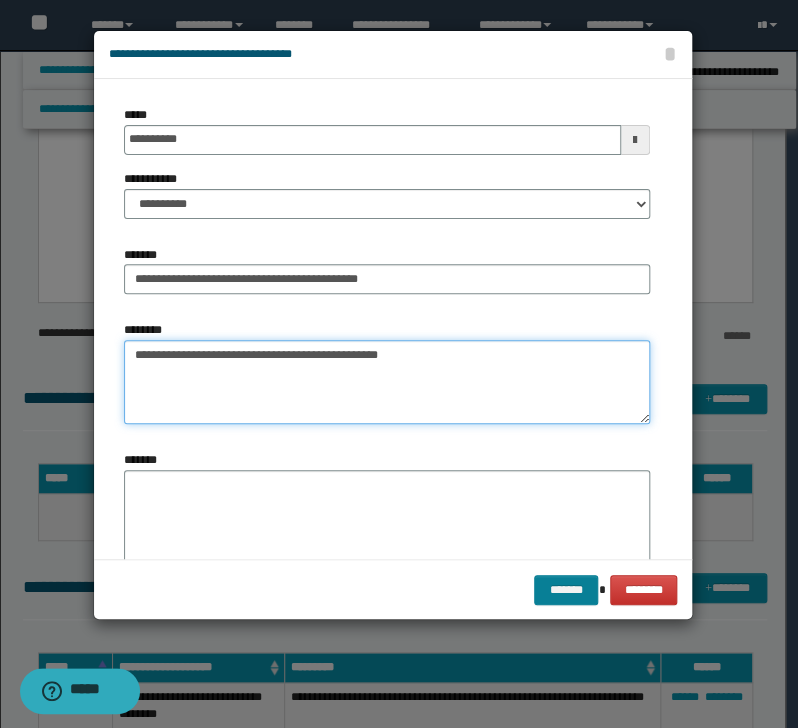 type on "**********" 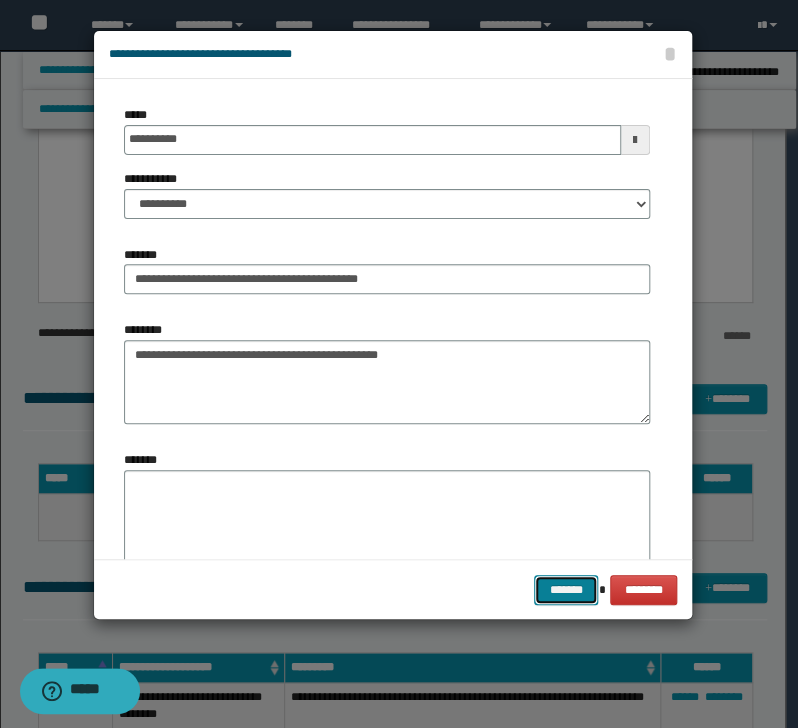 click on "*******" at bounding box center (566, 590) 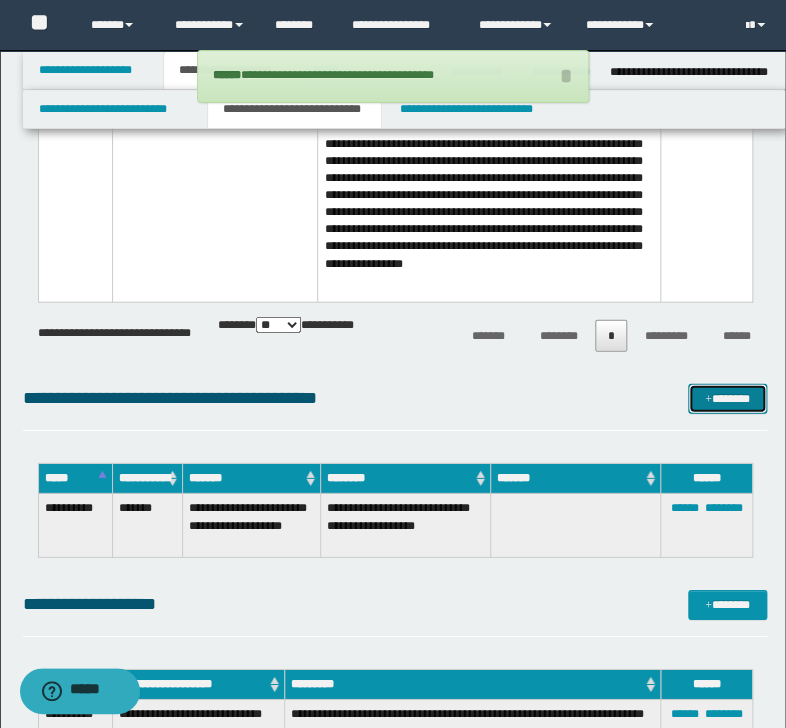click on "*******" at bounding box center (727, 399) 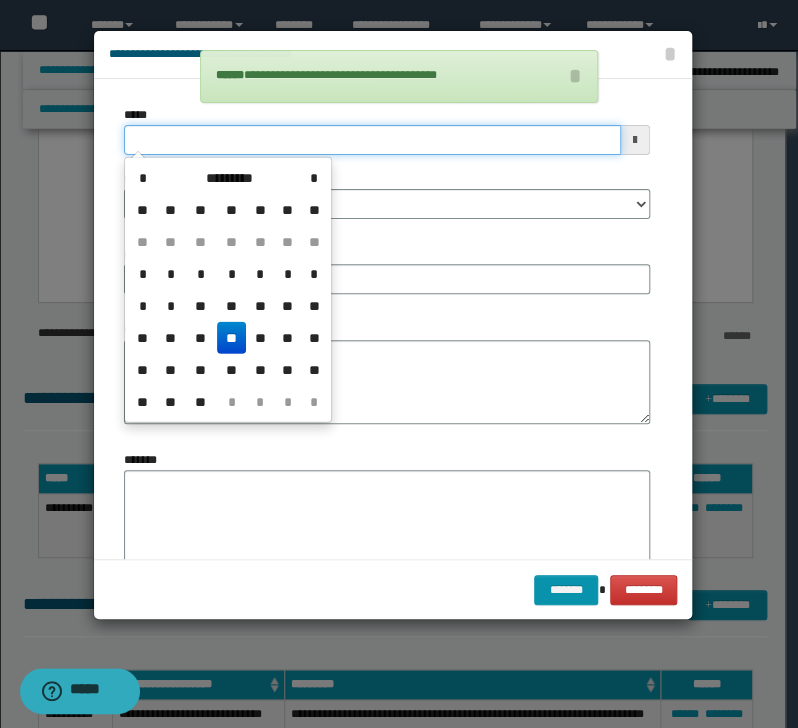 click on "*****" at bounding box center [372, 140] 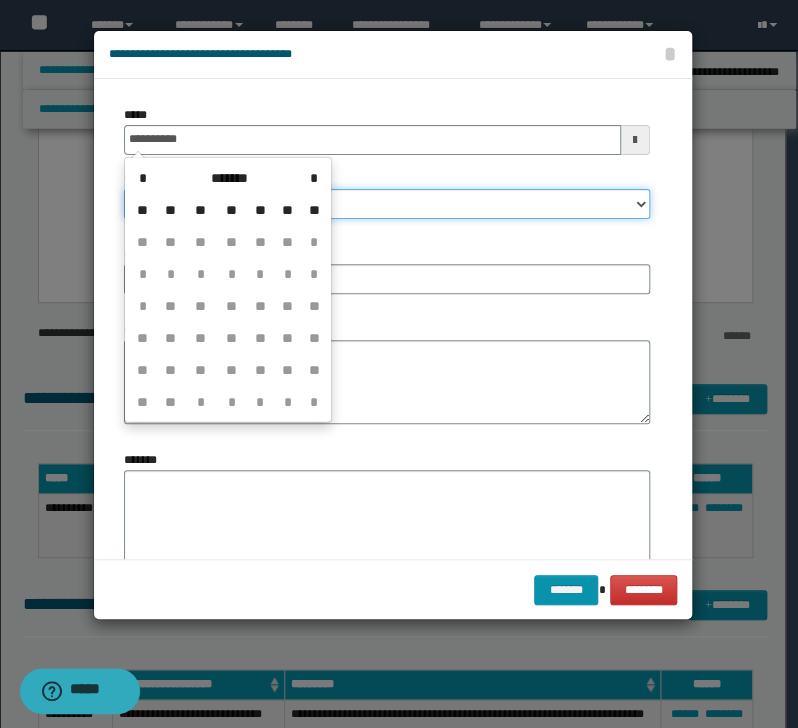 type on "**********" 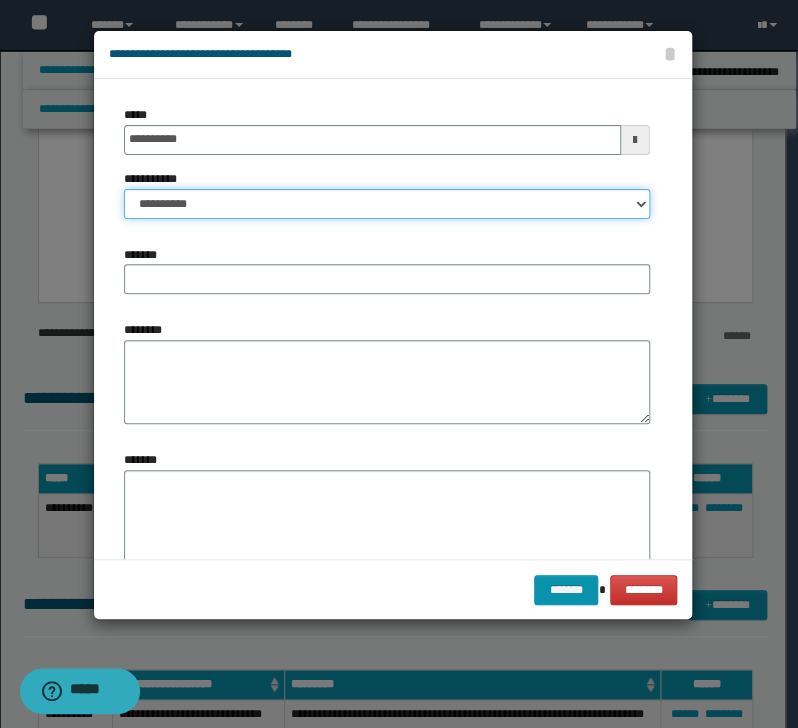 drag, startPoint x: 151, startPoint y: 200, endPoint x: 171, endPoint y: 216, distance: 25.612497 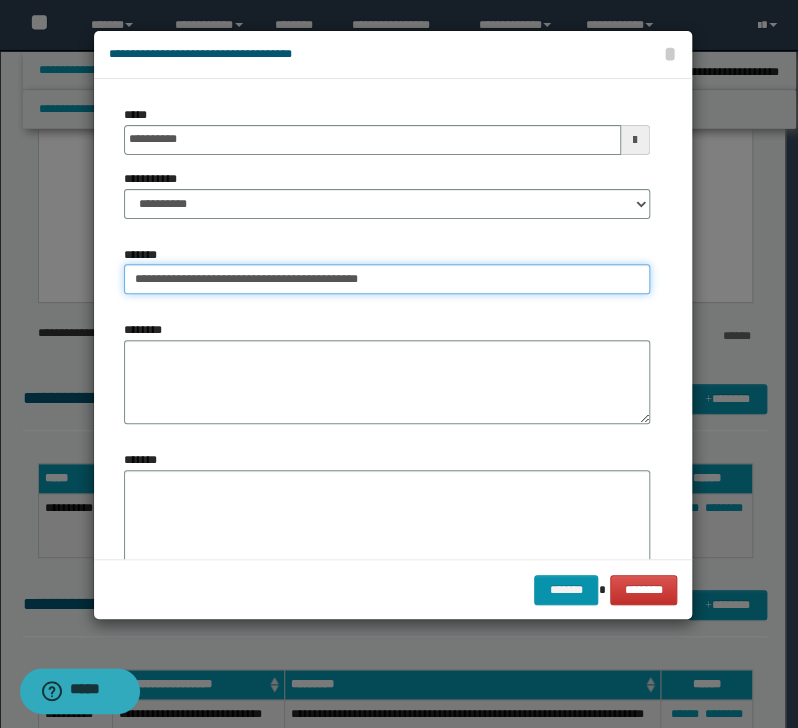 type on "**********" 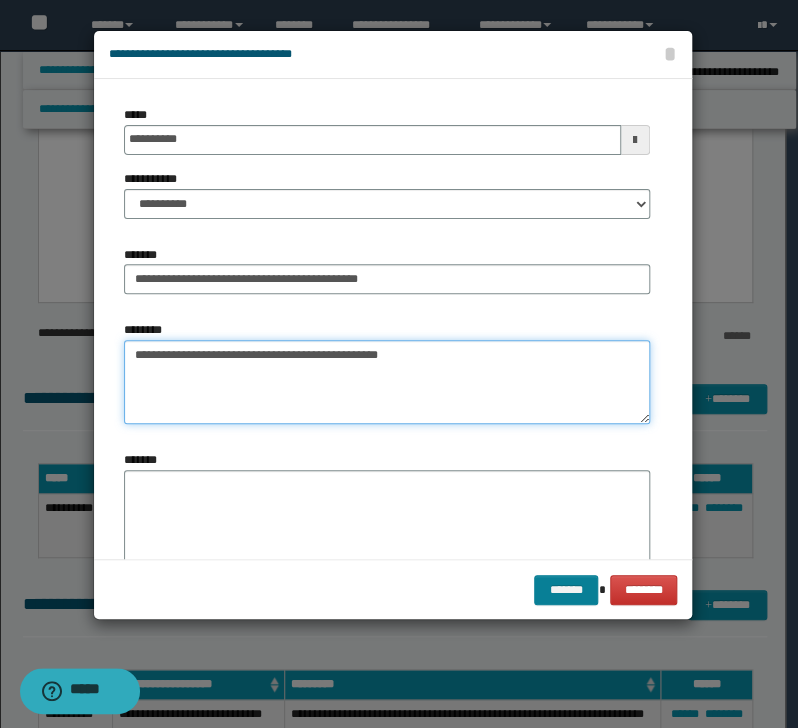 type on "**********" 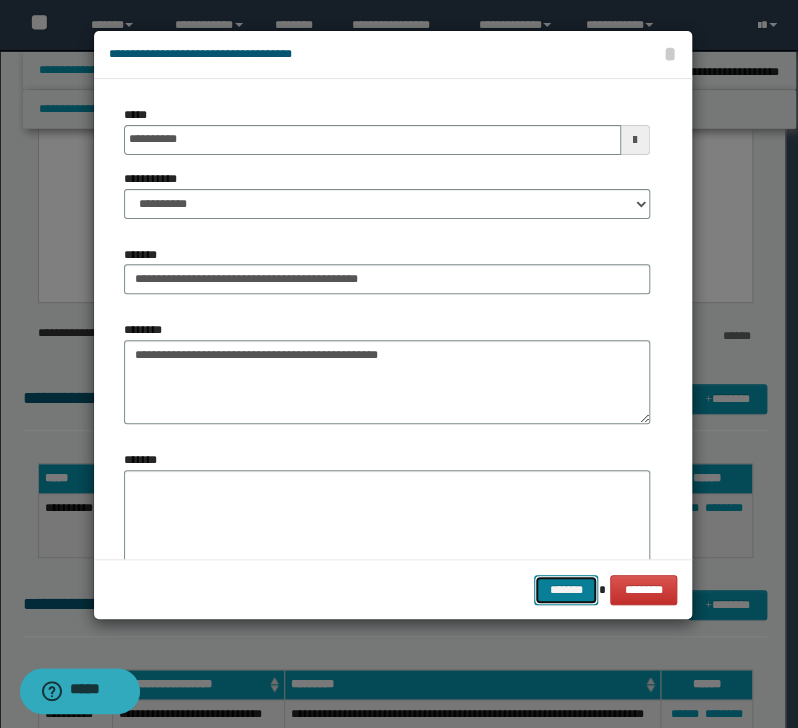 click on "*******" at bounding box center [566, 590] 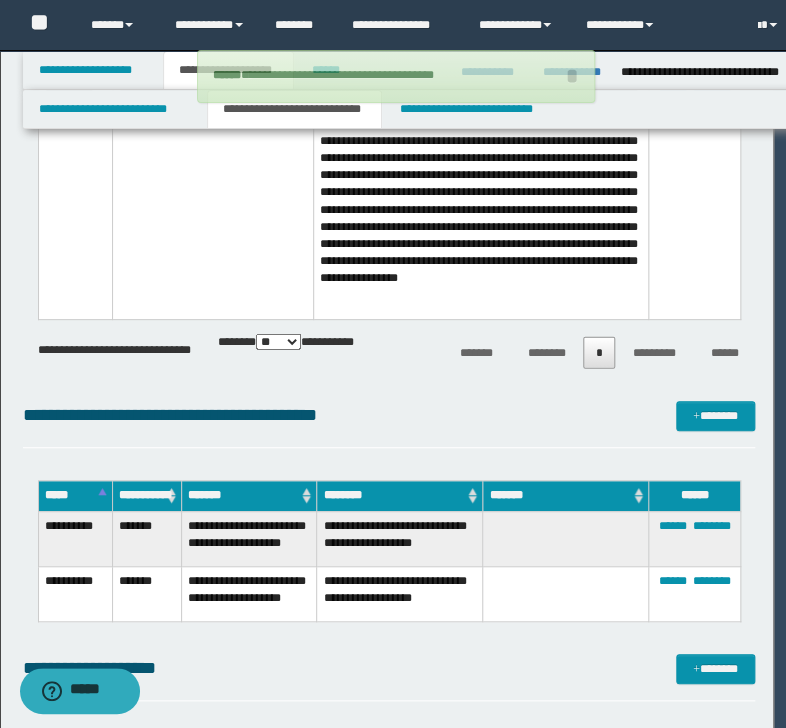 type 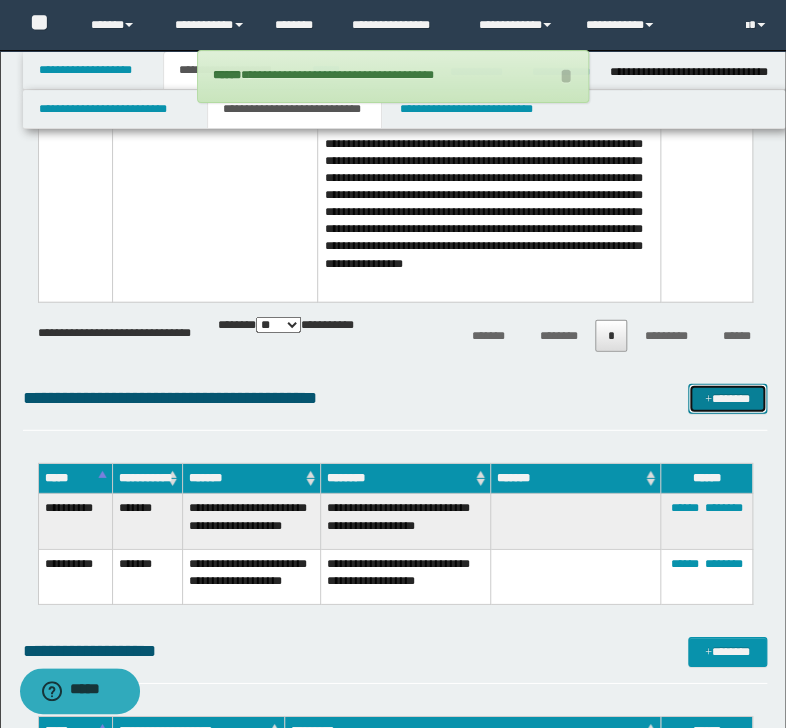click on "*******" at bounding box center [727, 399] 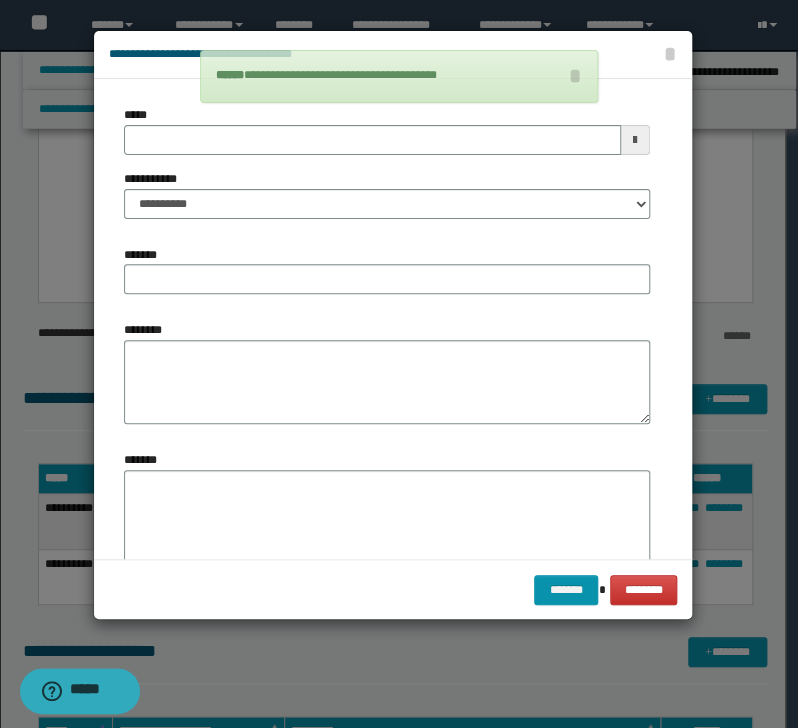 click on "**********" at bounding box center (387, 194) 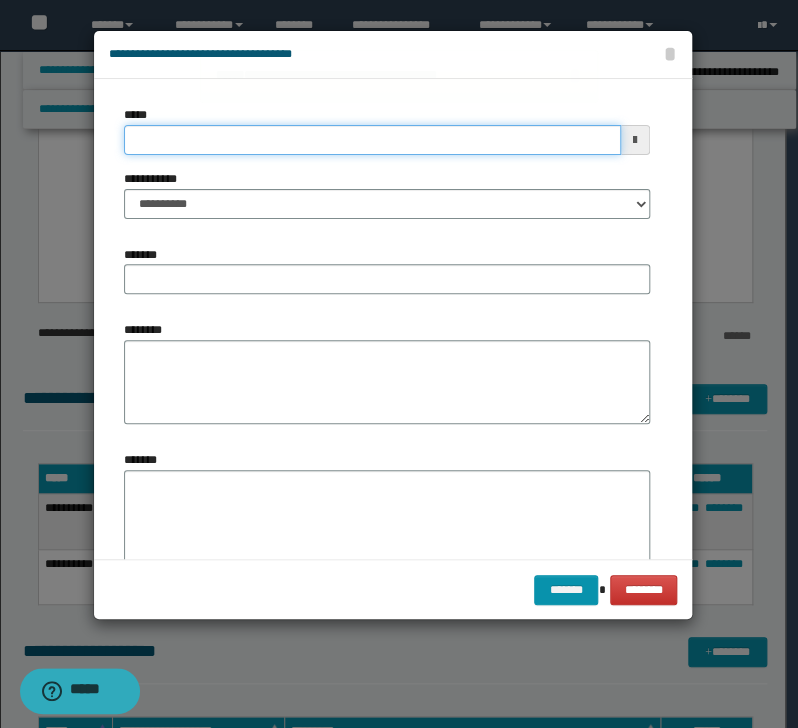 drag, startPoint x: 216, startPoint y: 153, endPoint x: 223, endPoint y: 143, distance: 12.206555 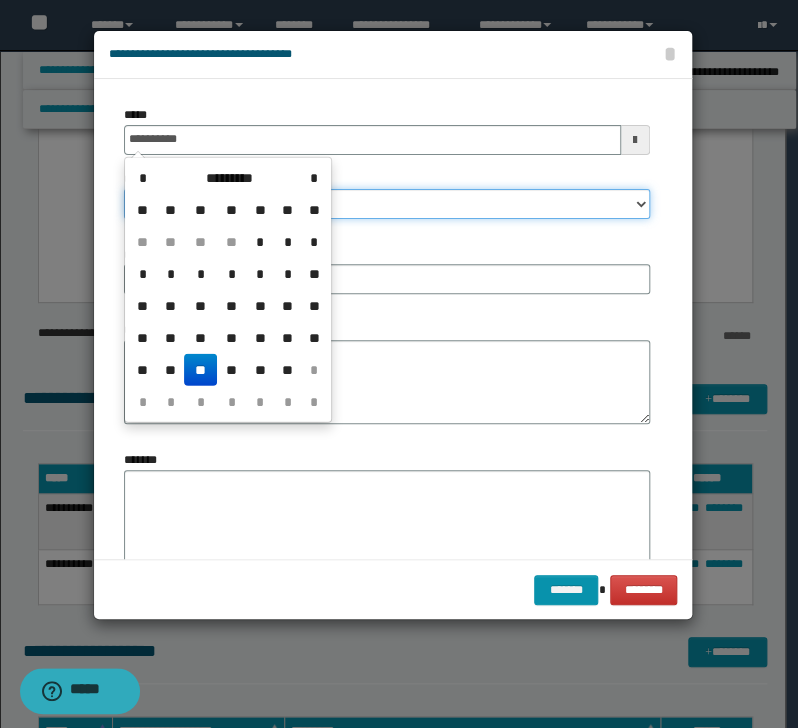 type on "**********" 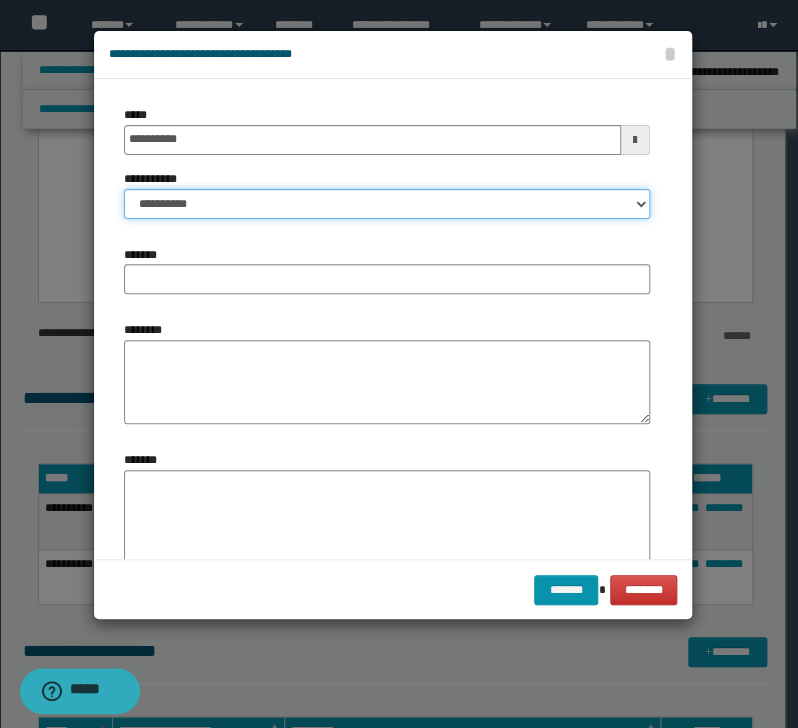 drag, startPoint x: 285, startPoint y: 189, endPoint x: 257, endPoint y: 195, distance: 28.635643 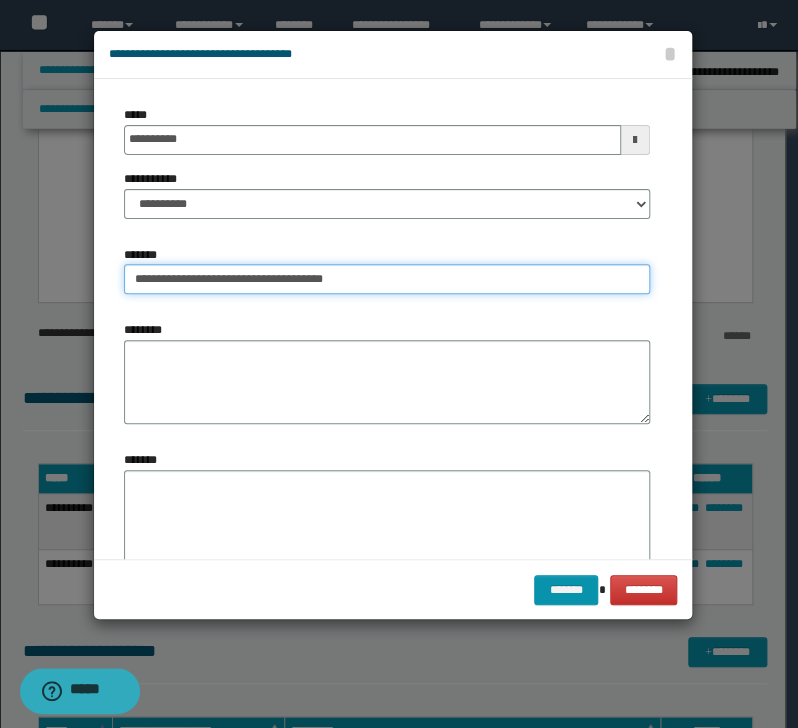 type on "**********" 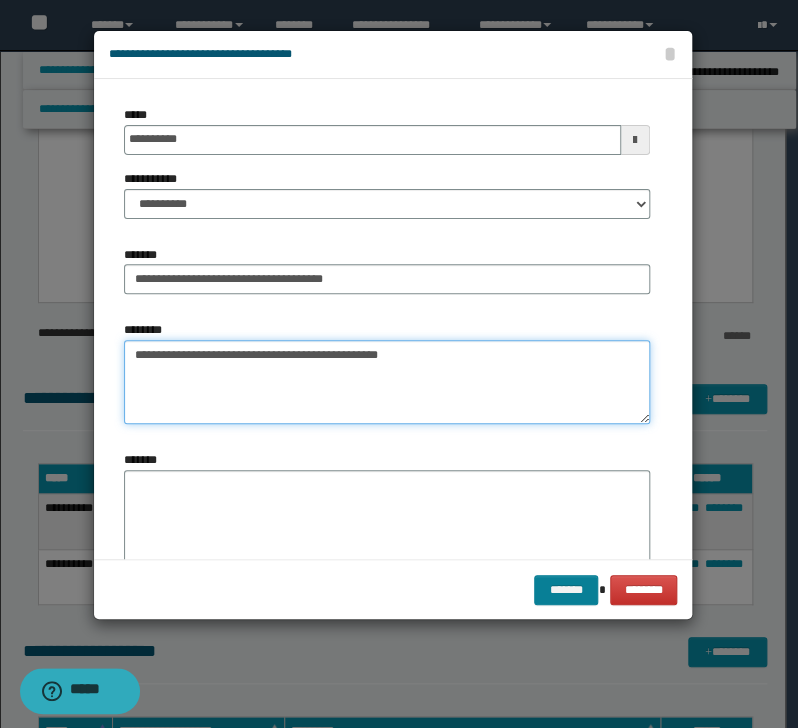 type on "**********" 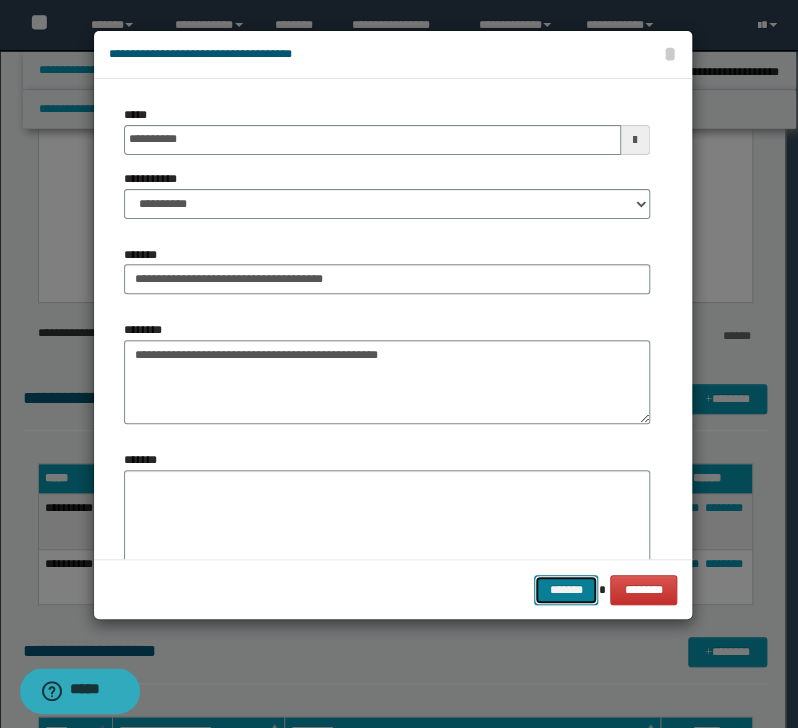 click on "*******" at bounding box center (566, 590) 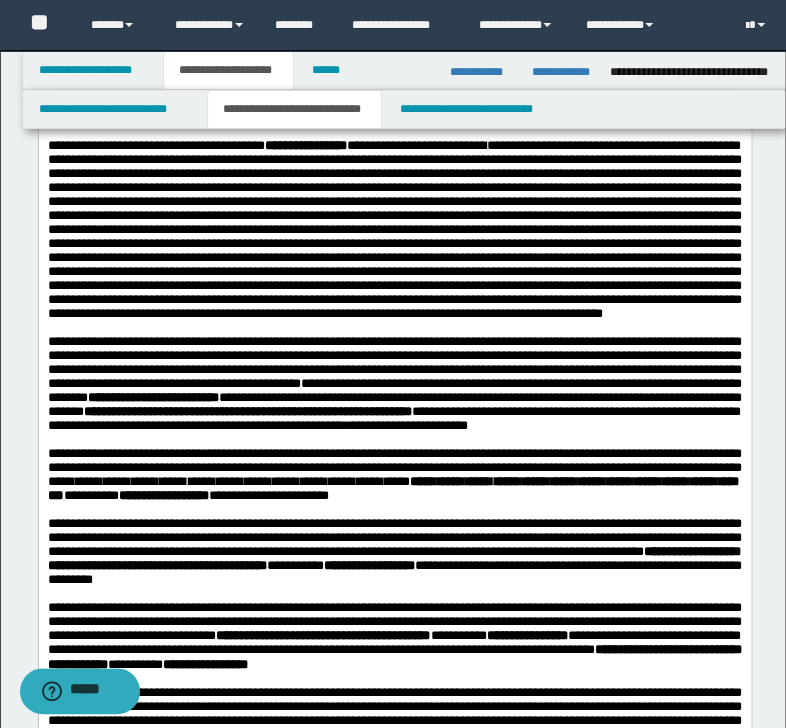 scroll, scrollTop: 0, scrollLeft: 0, axis: both 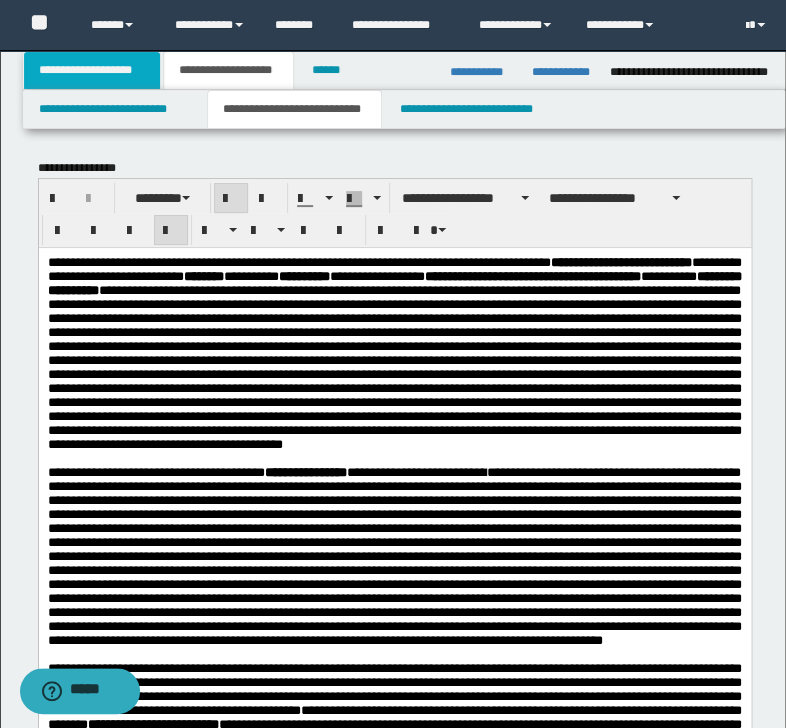 click on "**********" at bounding box center (92, 70) 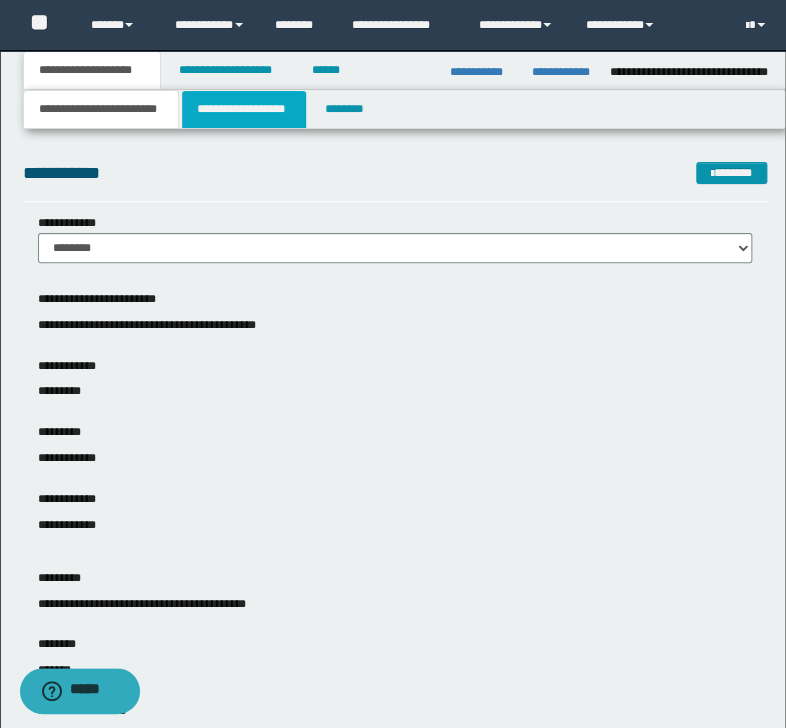 click on "**********" at bounding box center [244, 109] 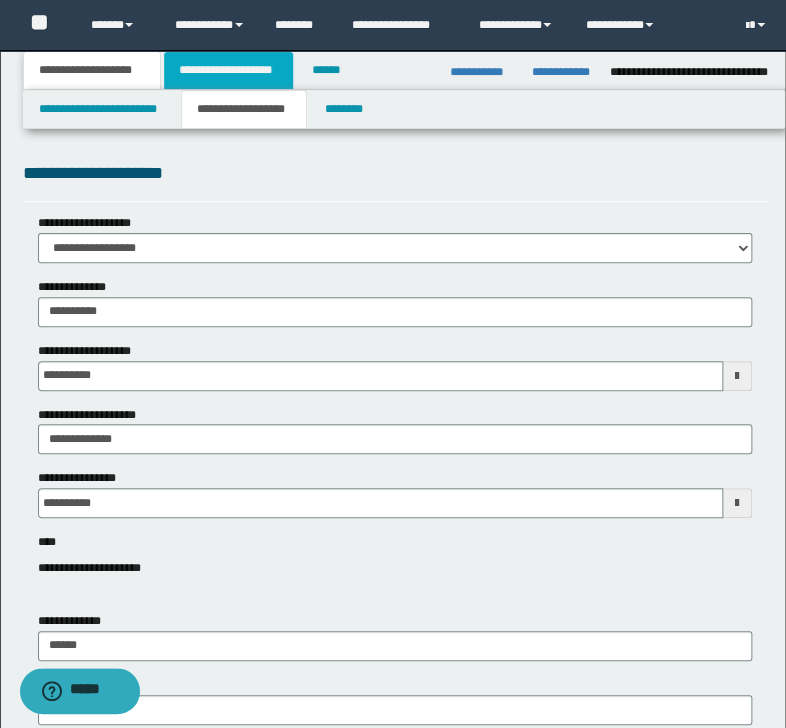 click on "**********" at bounding box center [228, 70] 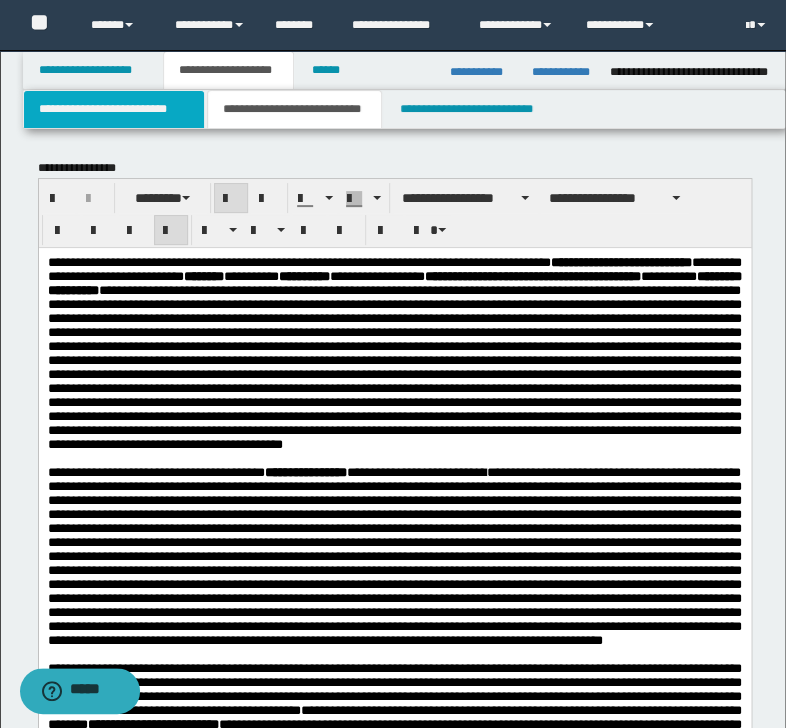 drag, startPoint x: 121, startPoint y: 106, endPoint x: 140, endPoint y: 112, distance: 19.924858 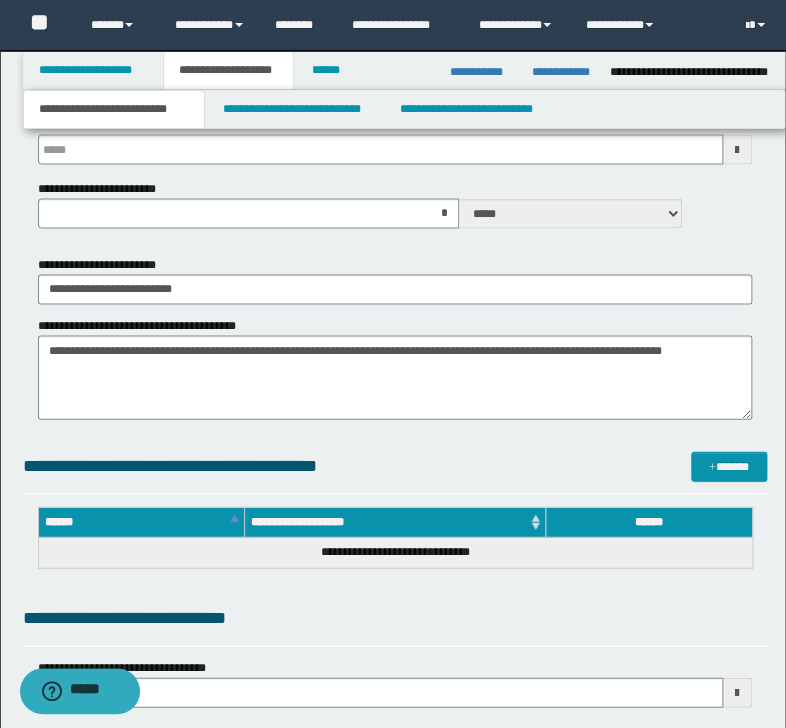 scroll, scrollTop: 880, scrollLeft: 0, axis: vertical 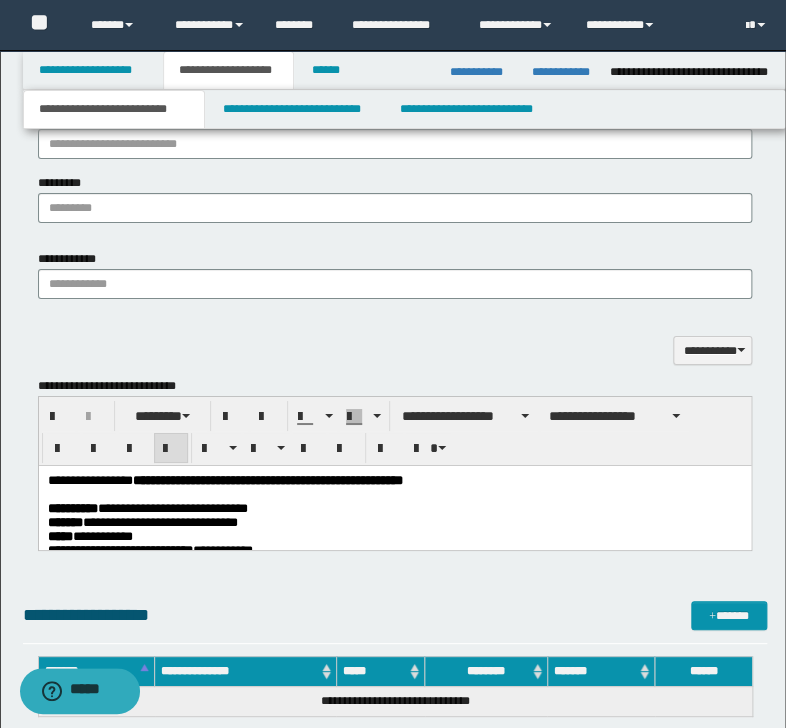 click on "**********" at bounding box center [172, 508] 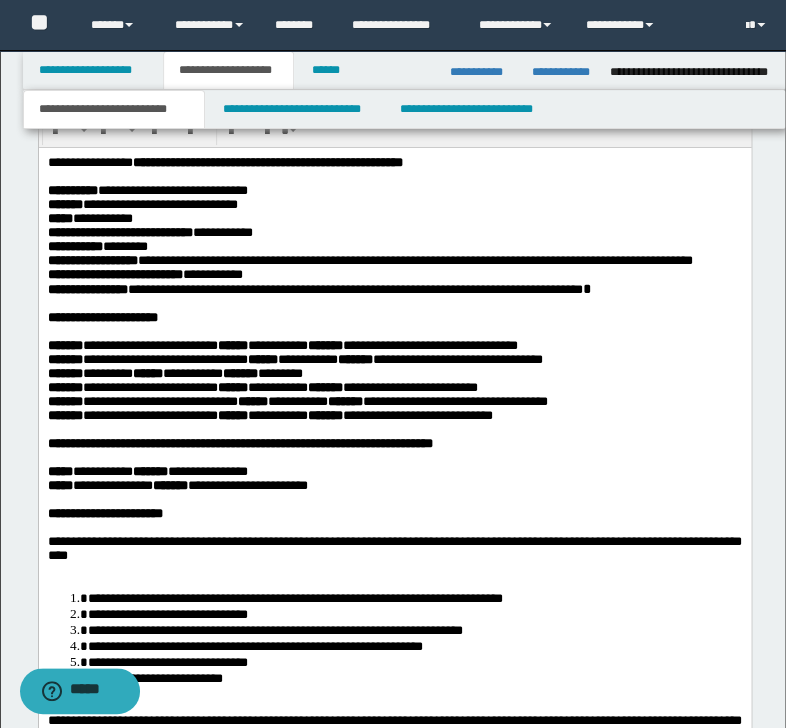 scroll, scrollTop: 1946, scrollLeft: 0, axis: vertical 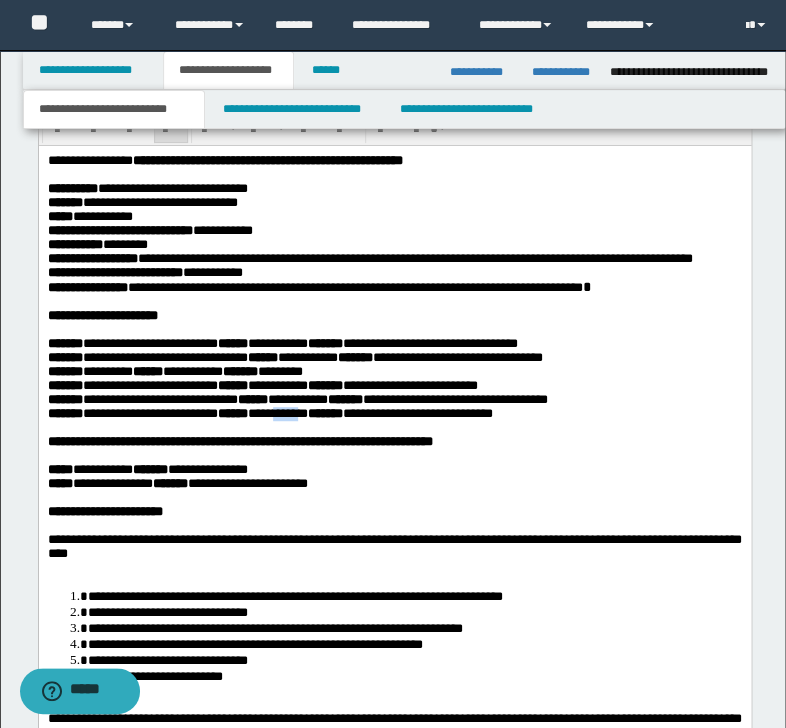 drag, startPoint x: 347, startPoint y: 469, endPoint x: 379, endPoint y: 468, distance: 32.01562 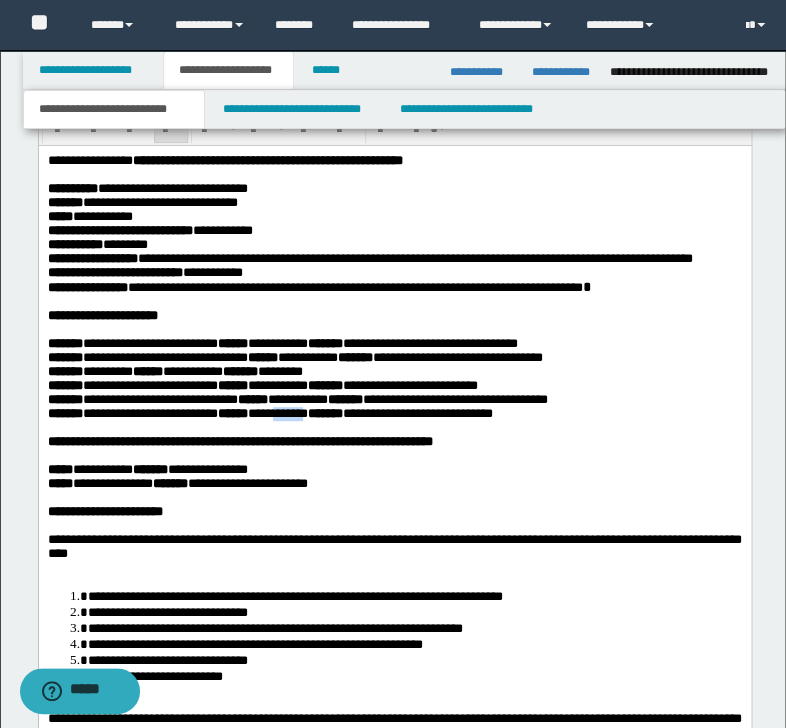 click on "**********" at bounding box center [287, 413] 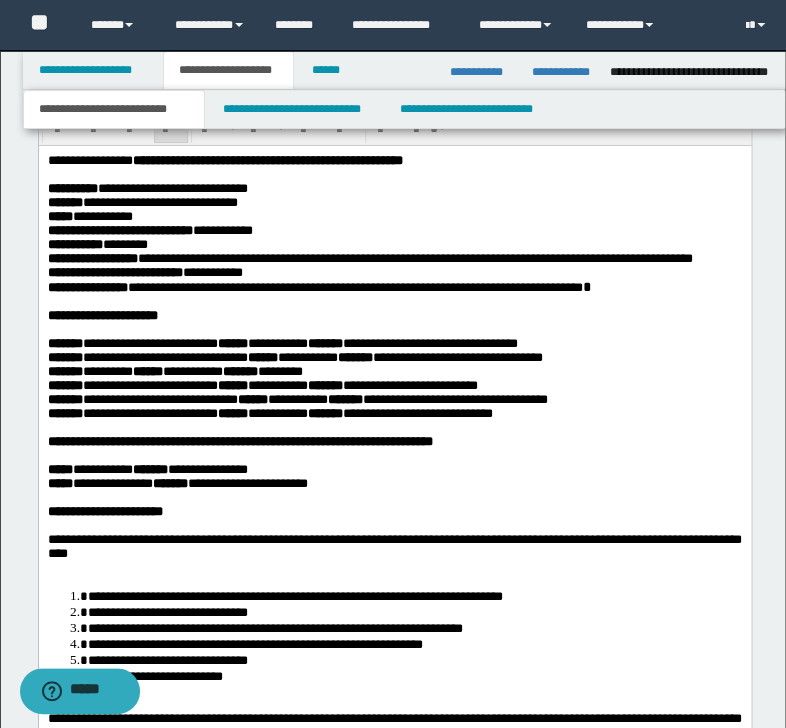 click on "**********" at bounding box center [287, 413] 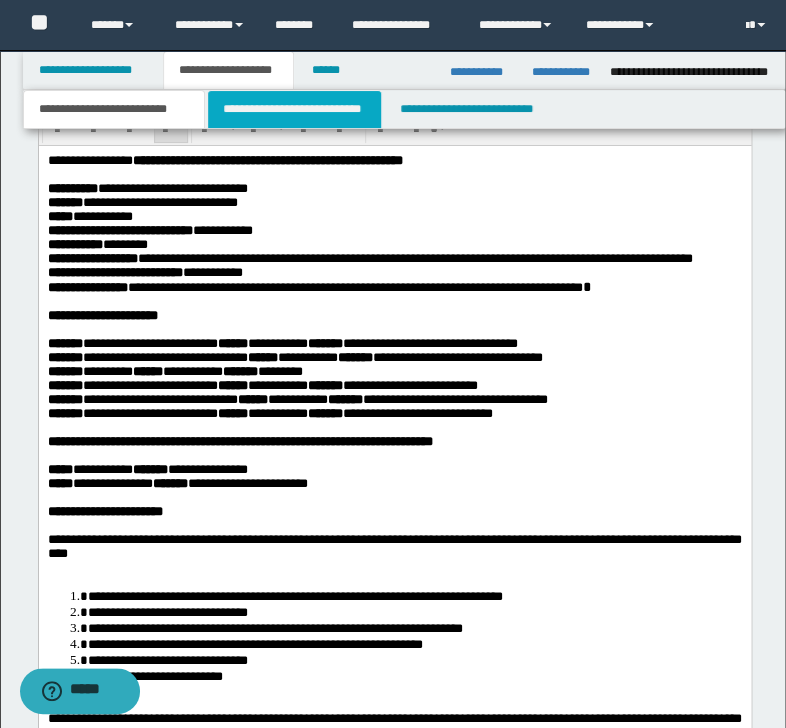 click on "**********" at bounding box center [294, 109] 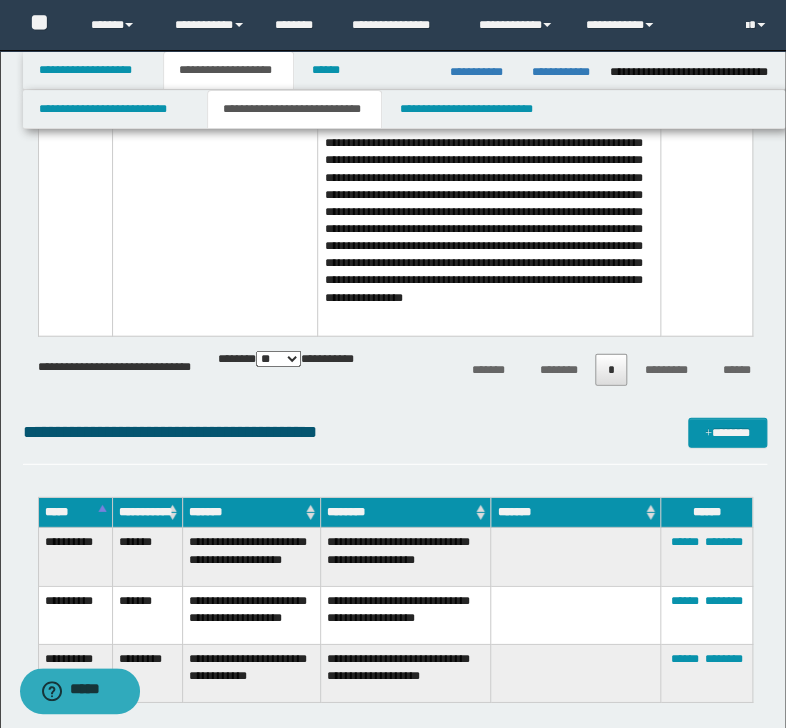 scroll, scrollTop: 3466, scrollLeft: 0, axis: vertical 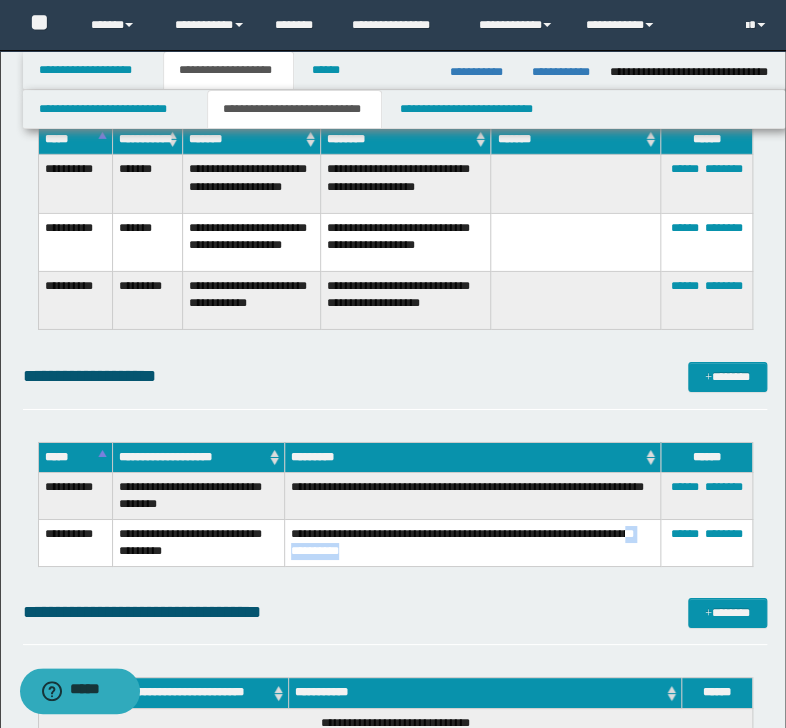 drag, startPoint x: 375, startPoint y: 552, endPoint x: 288, endPoint y: 549, distance: 87.05171 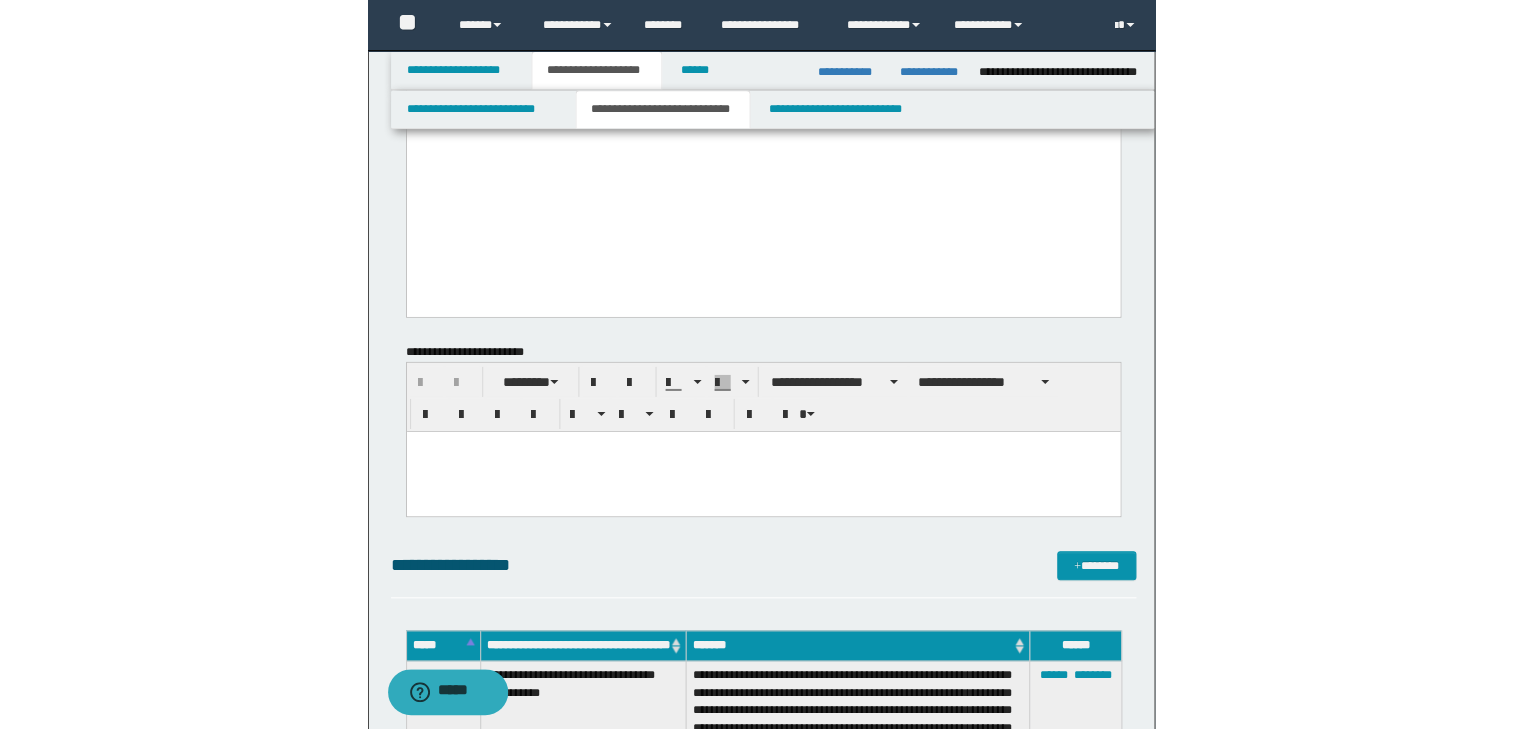 scroll, scrollTop: 1146, scrollLeft: 0, axis: vertical 